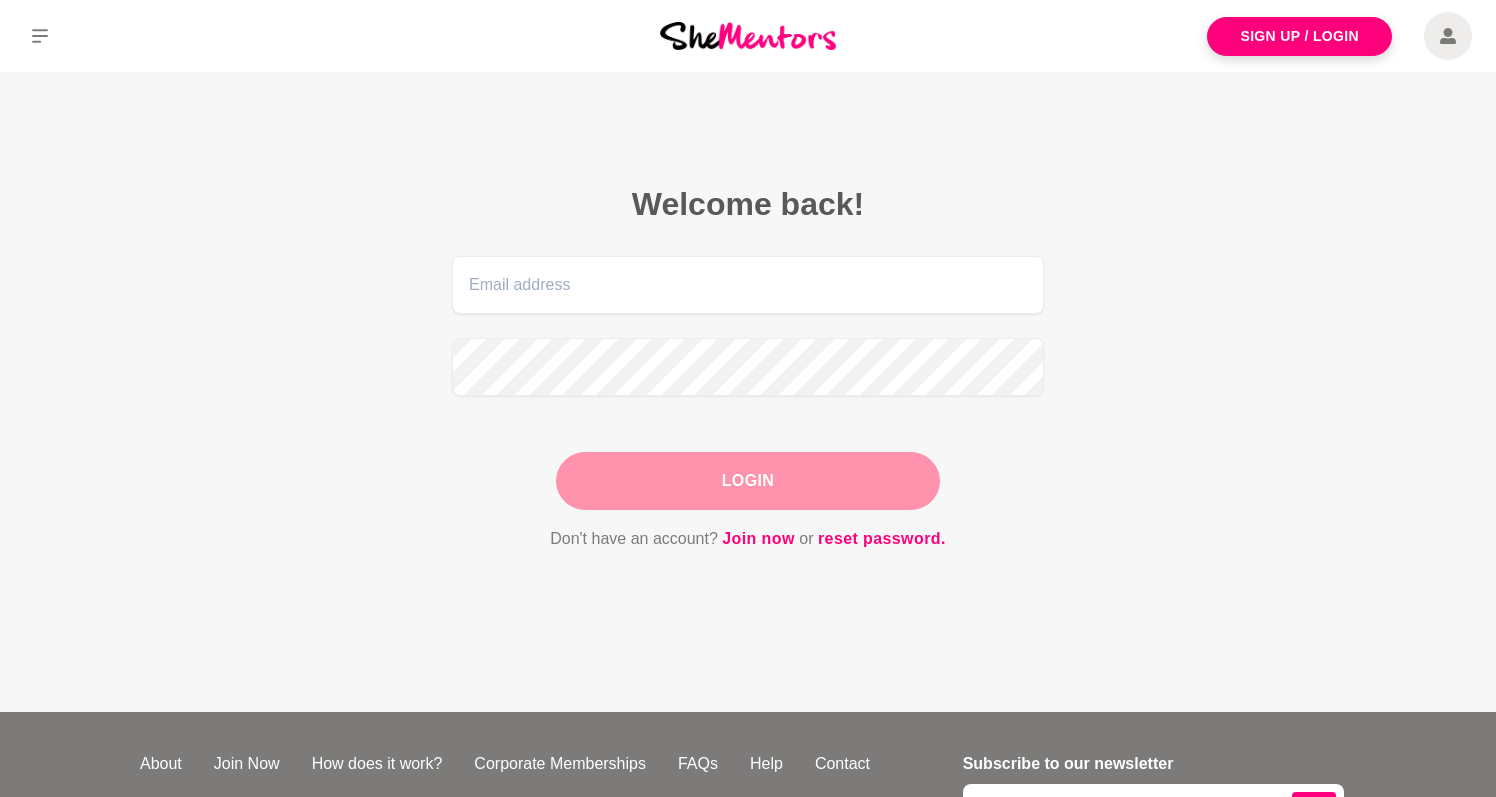 scroll, scrollTop: 0, scrollLeft: 0, axis: both 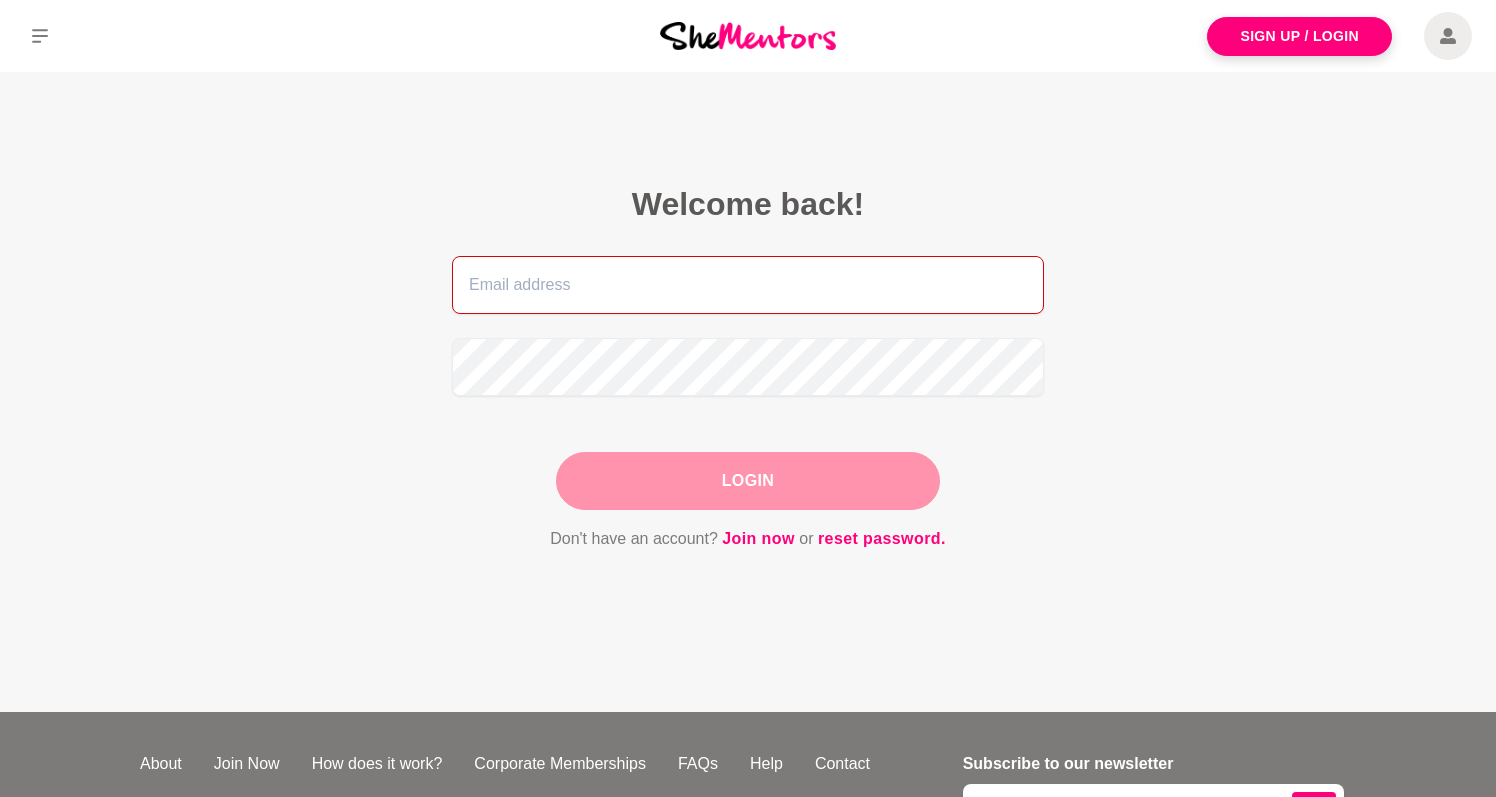 type on "[PERSON_NAME][EMAIL_ADDRESS][PERSON_NAME][DOMAIN_NAME]" 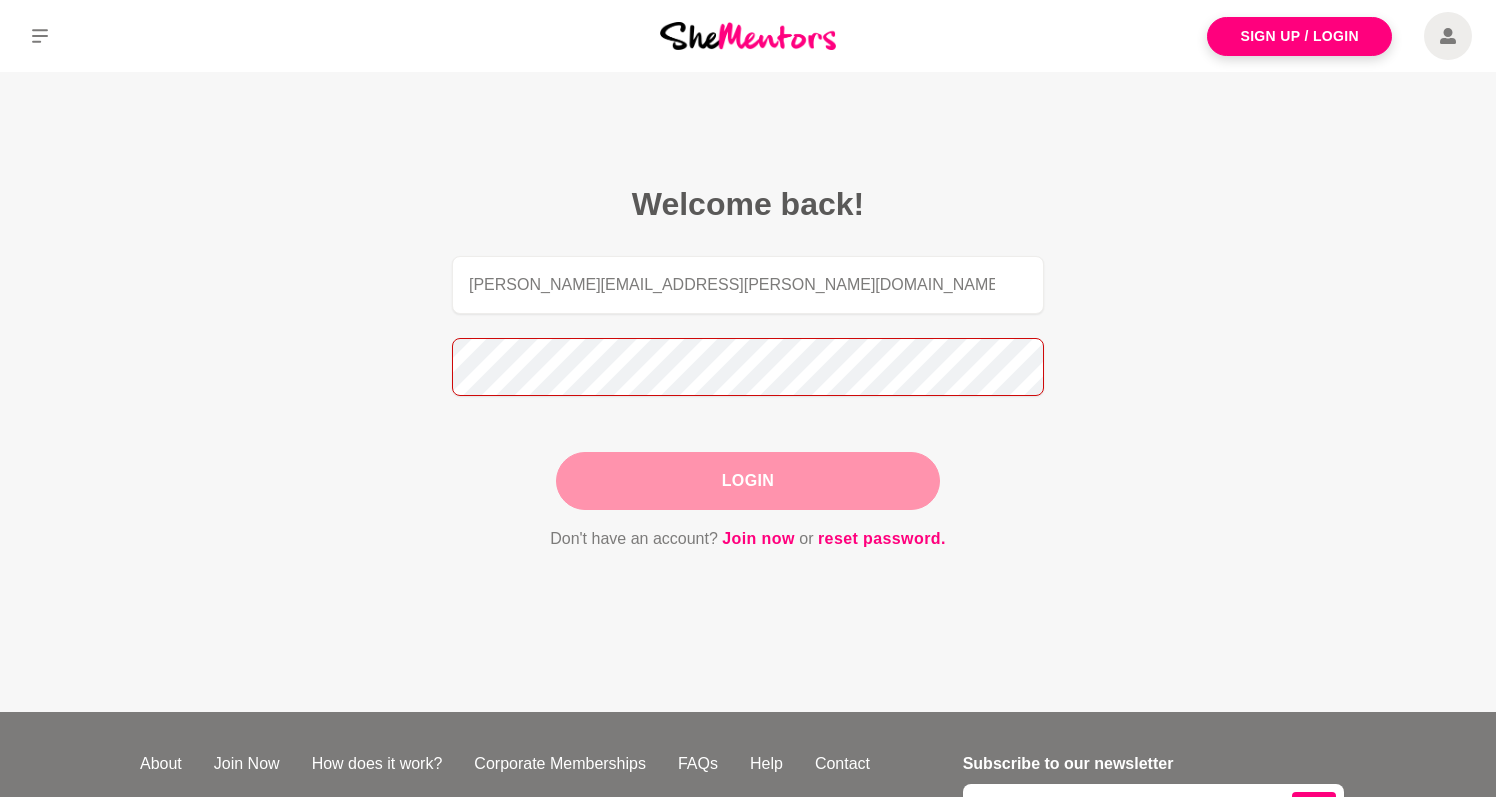 click on "Login" at bounding box center (748, 481) 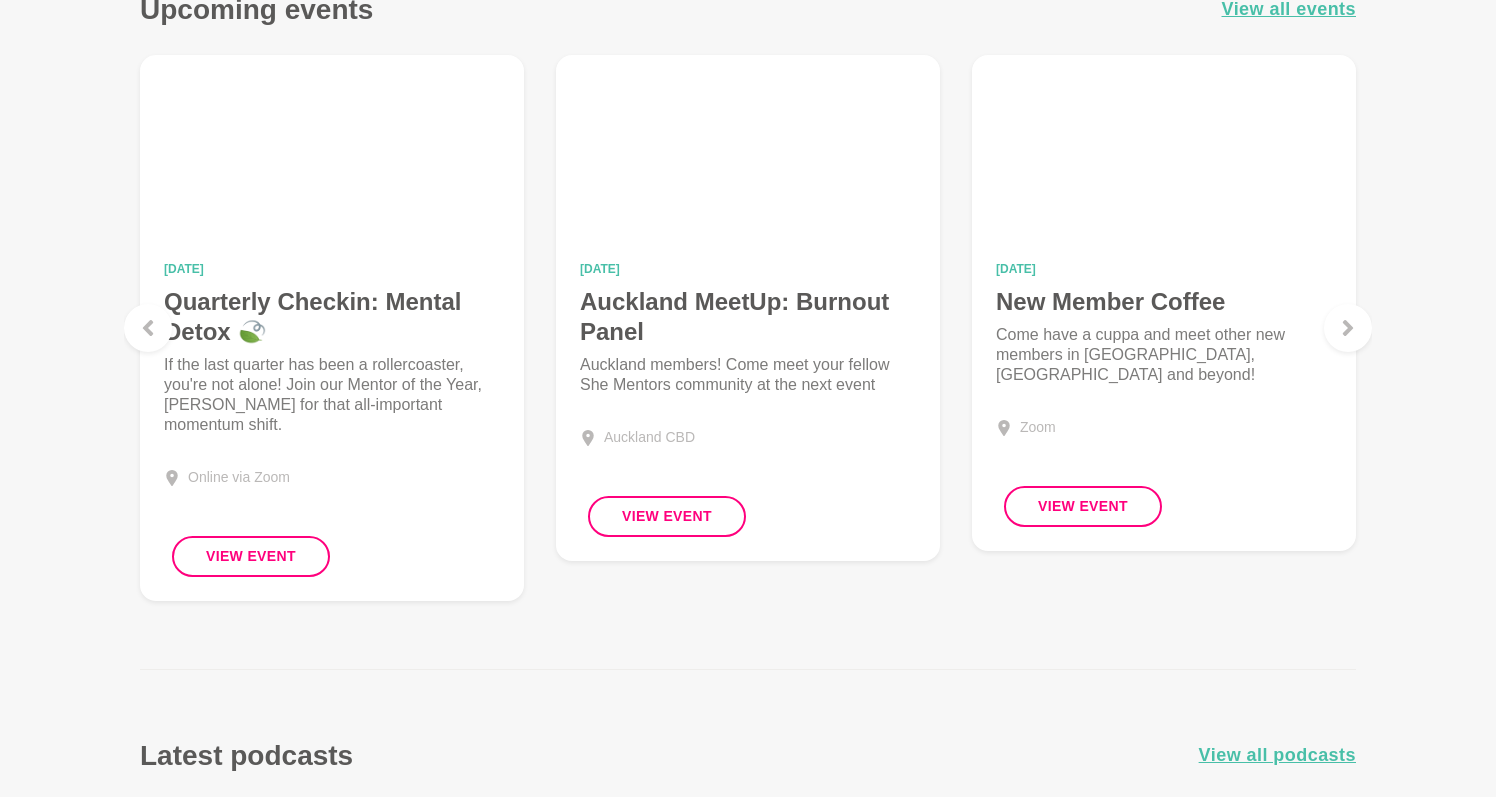 scroll, scrollTop: 2088, scrollLeft: 0, axis: vertical 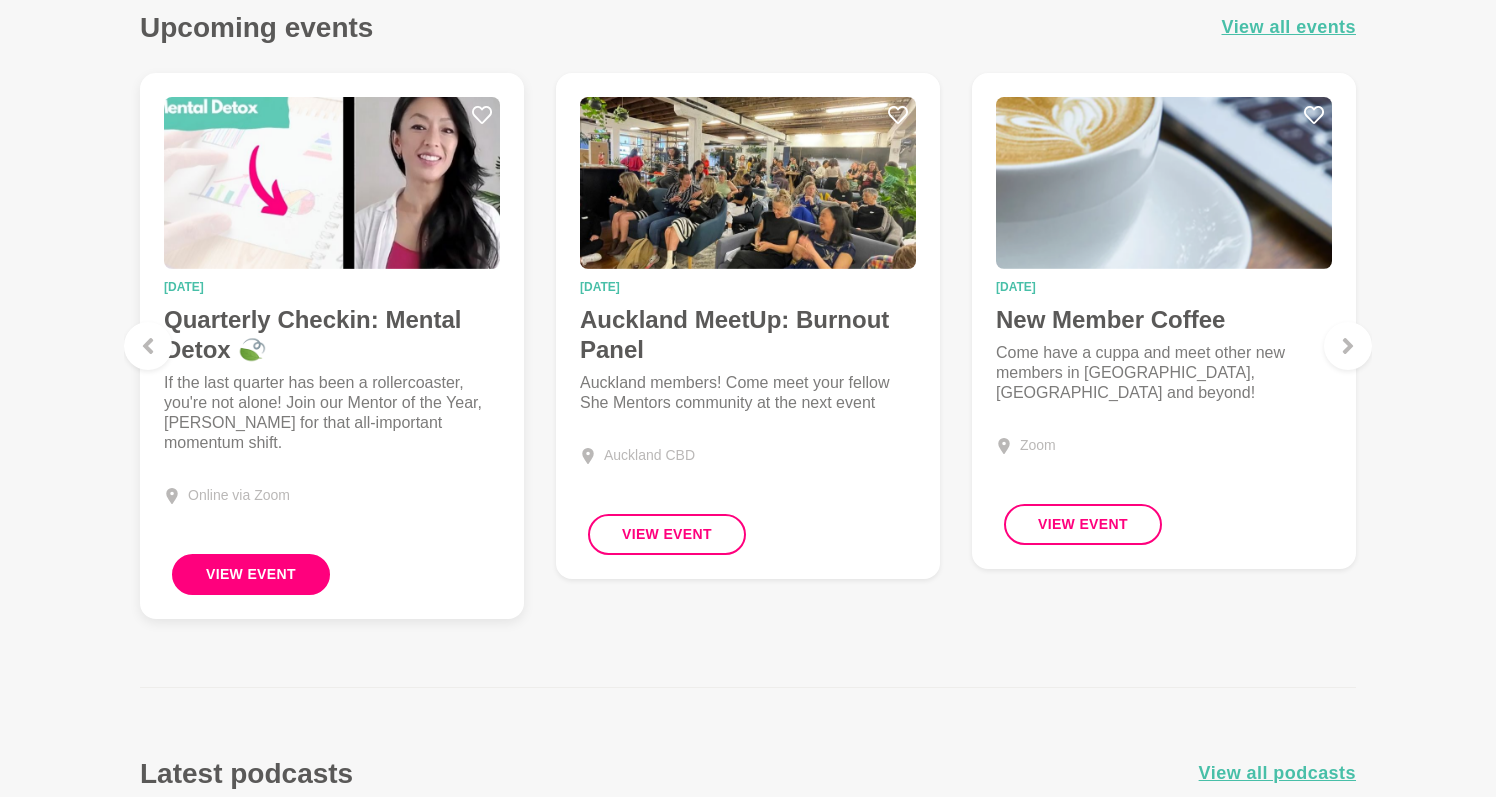 click on "View Event" at bounding box center [251, 574] 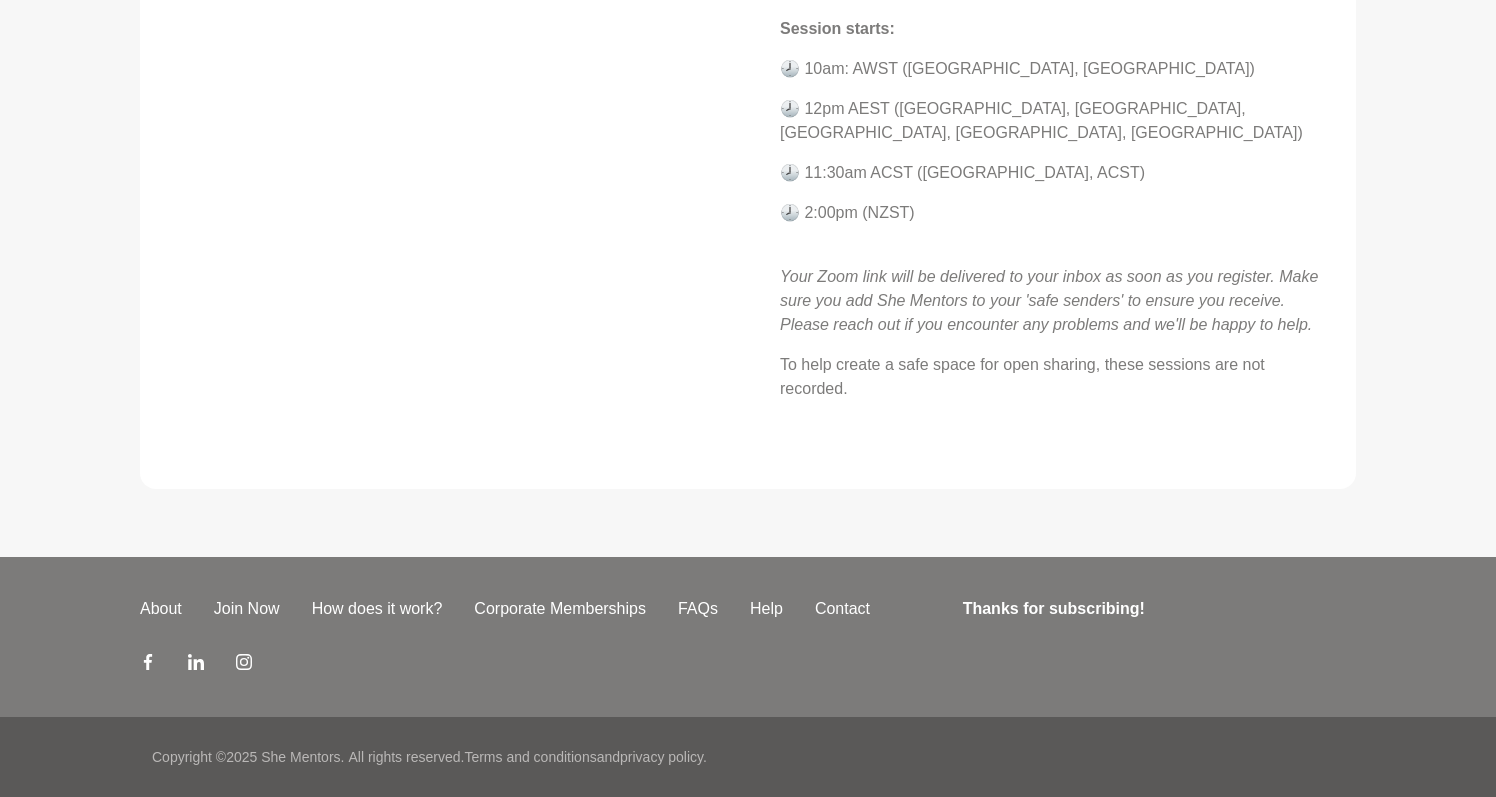 scroll, scrollTop: 0, scrollLeft: 0, axis: both 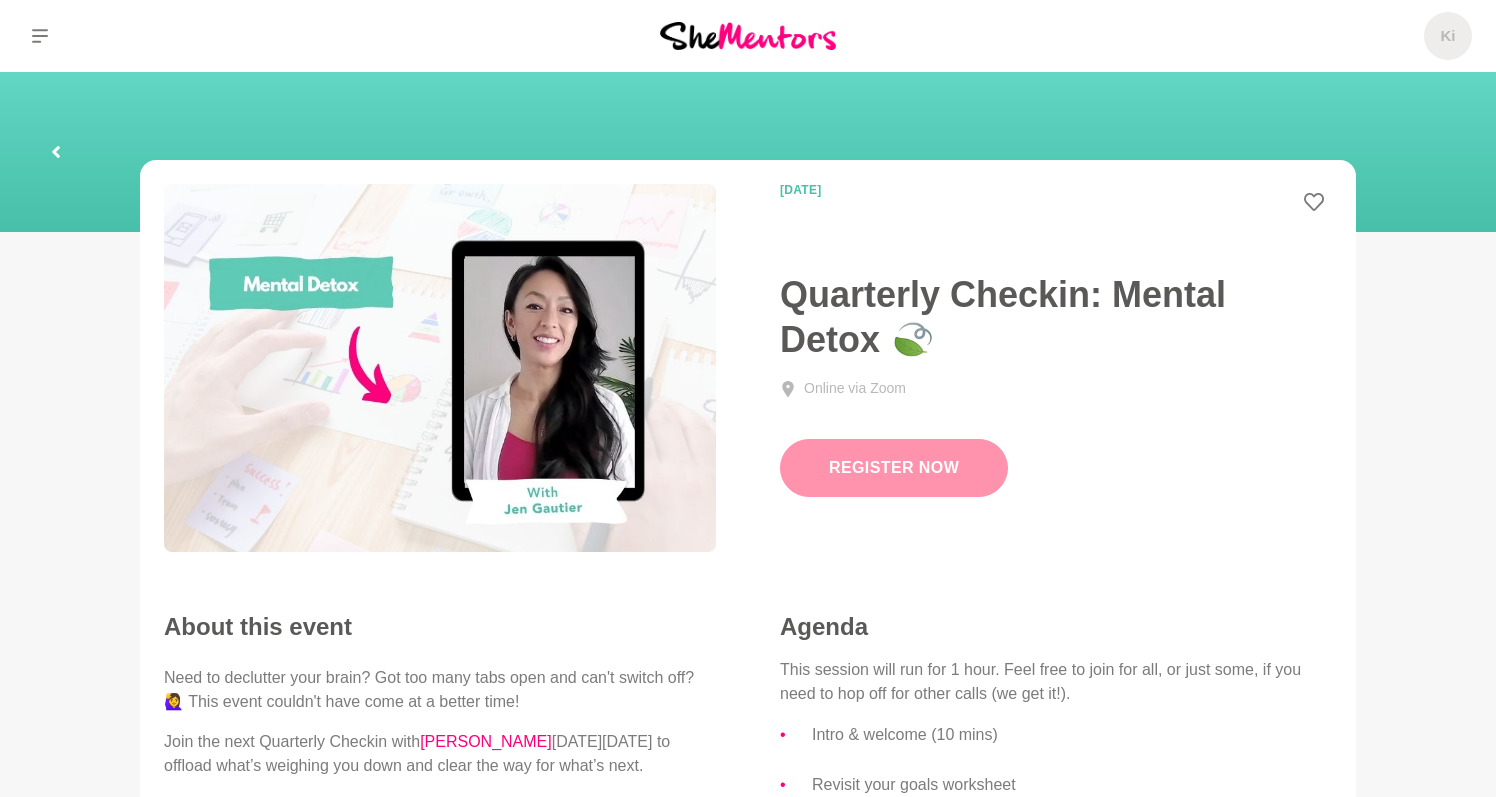click on "Register Now" at bounding box center [894, 468] 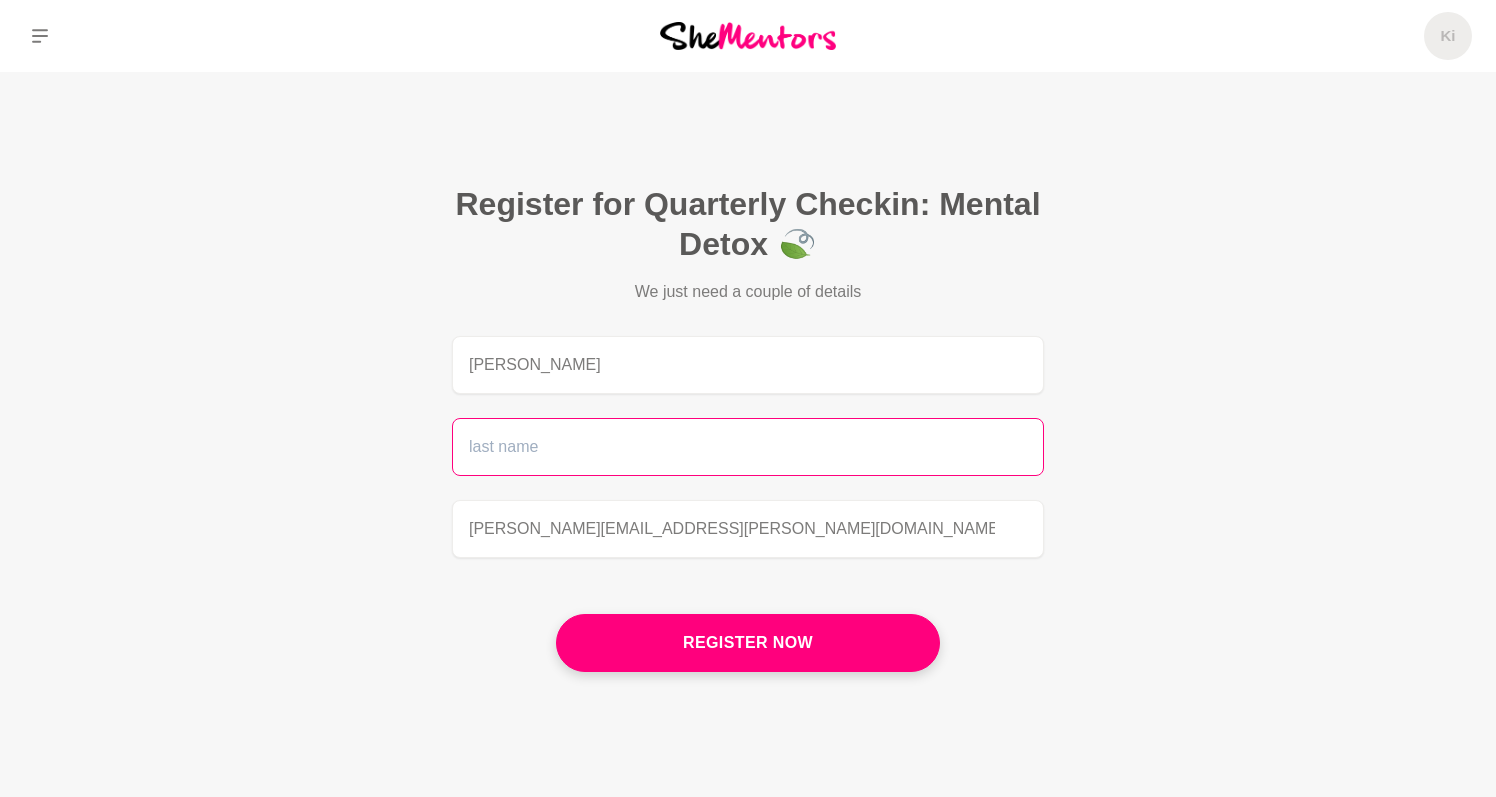 click at bounding box center [748, 447] 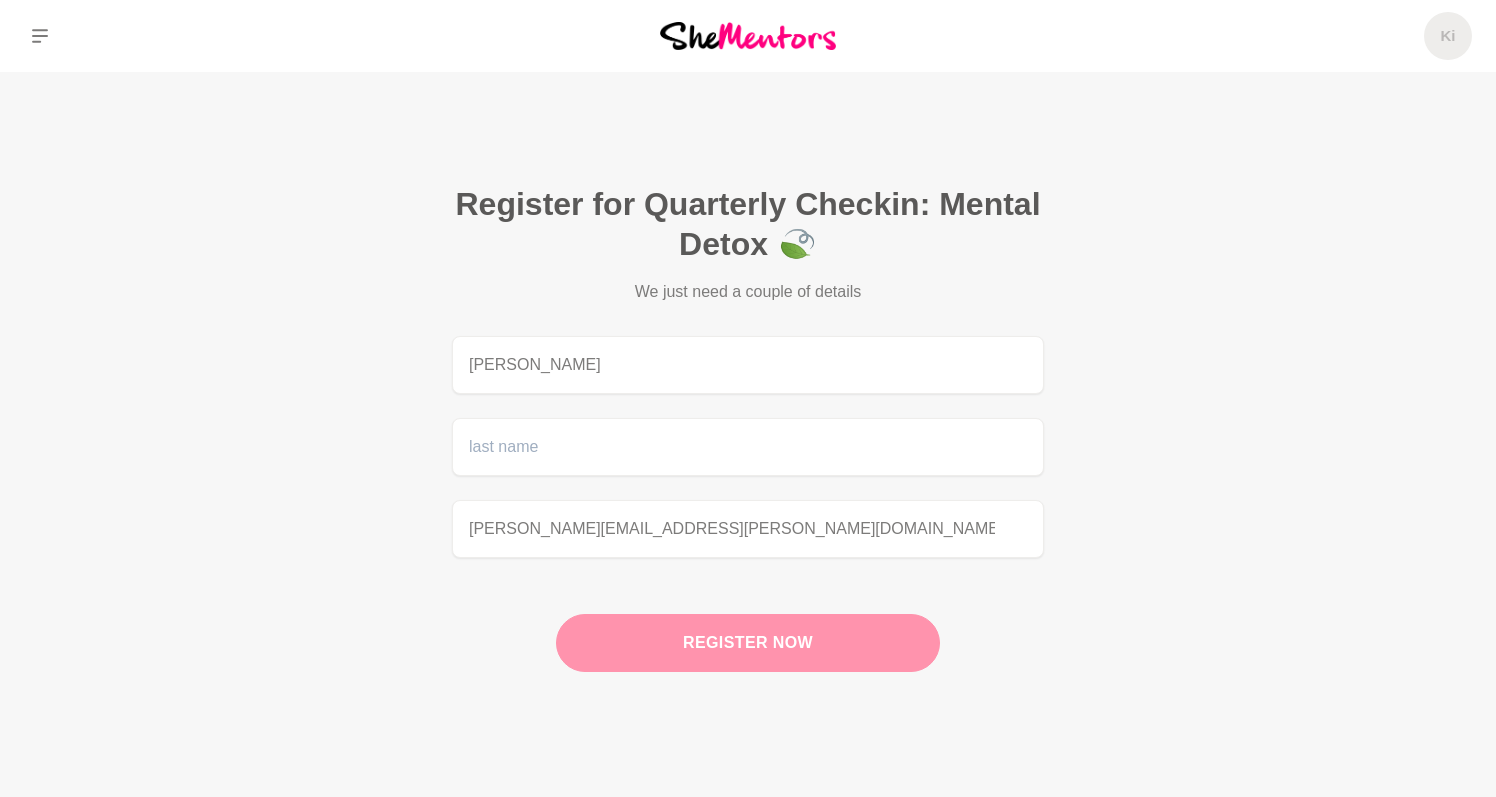 click on "Register now" at bounding box center [748, 643] 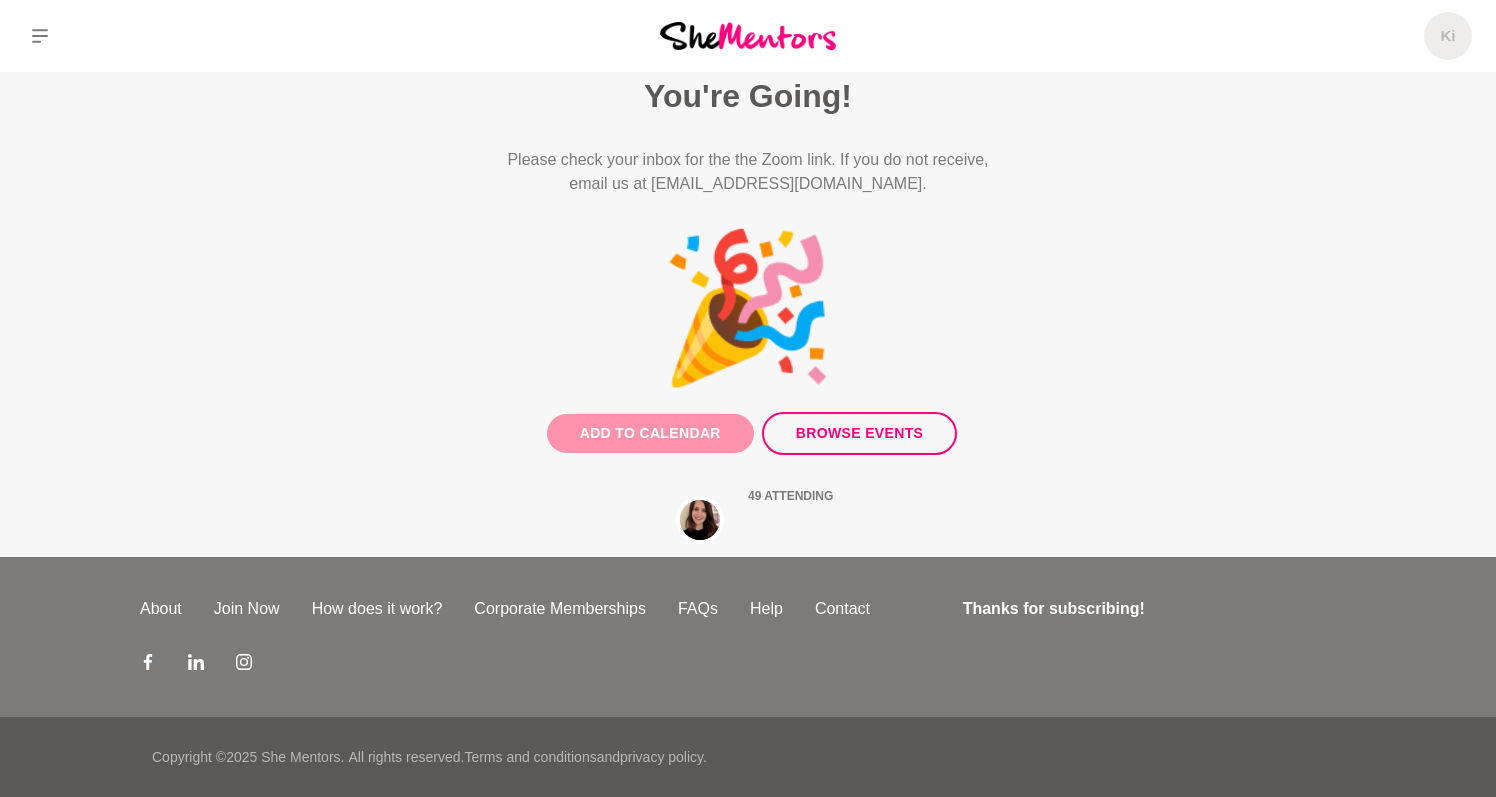 click on "Add to Calendar" at bounding box center (650, 433) 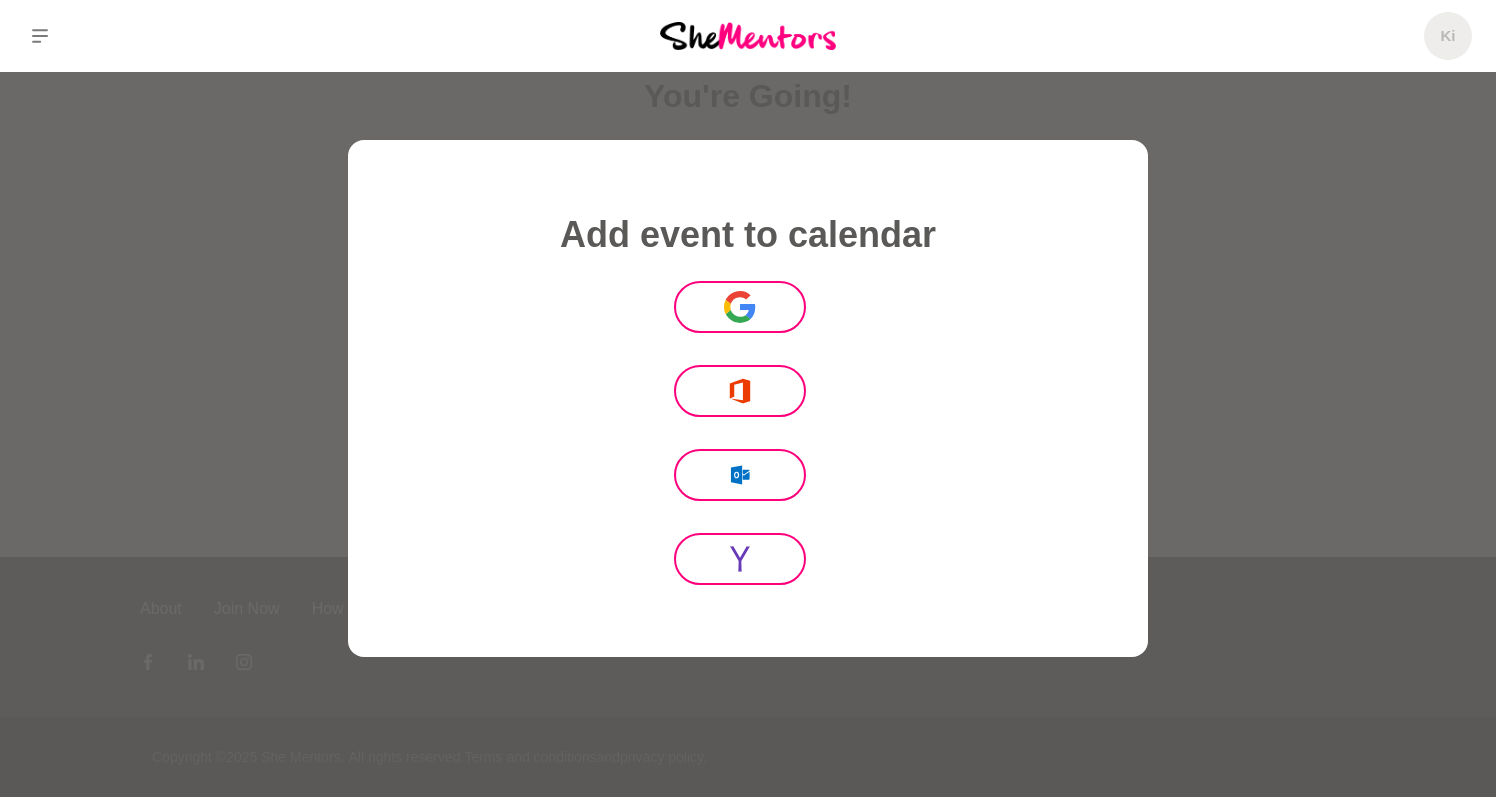 click at bounding box center (748, 398) 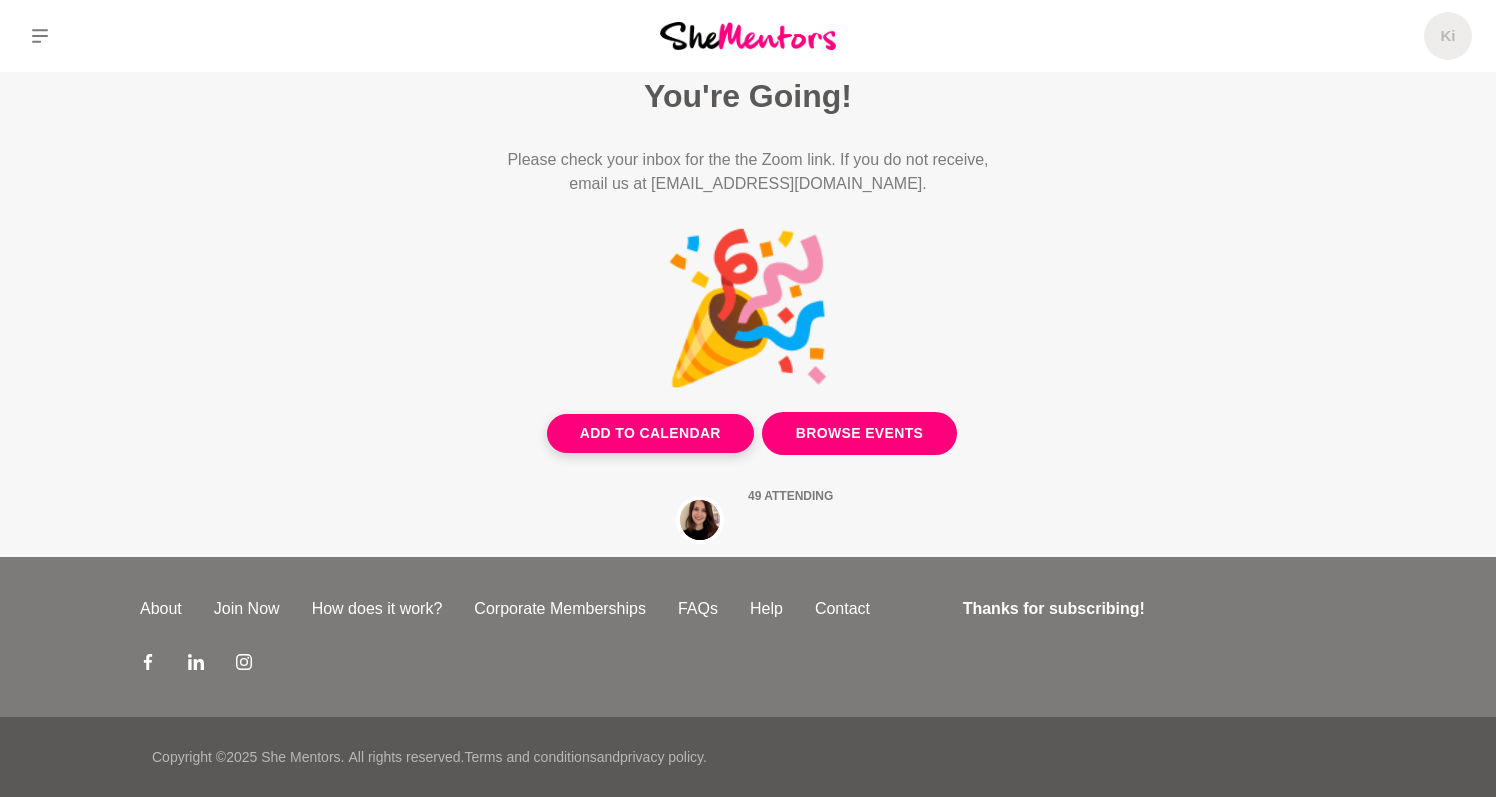 click on "Browse Events" at bounding box center [859, 433] 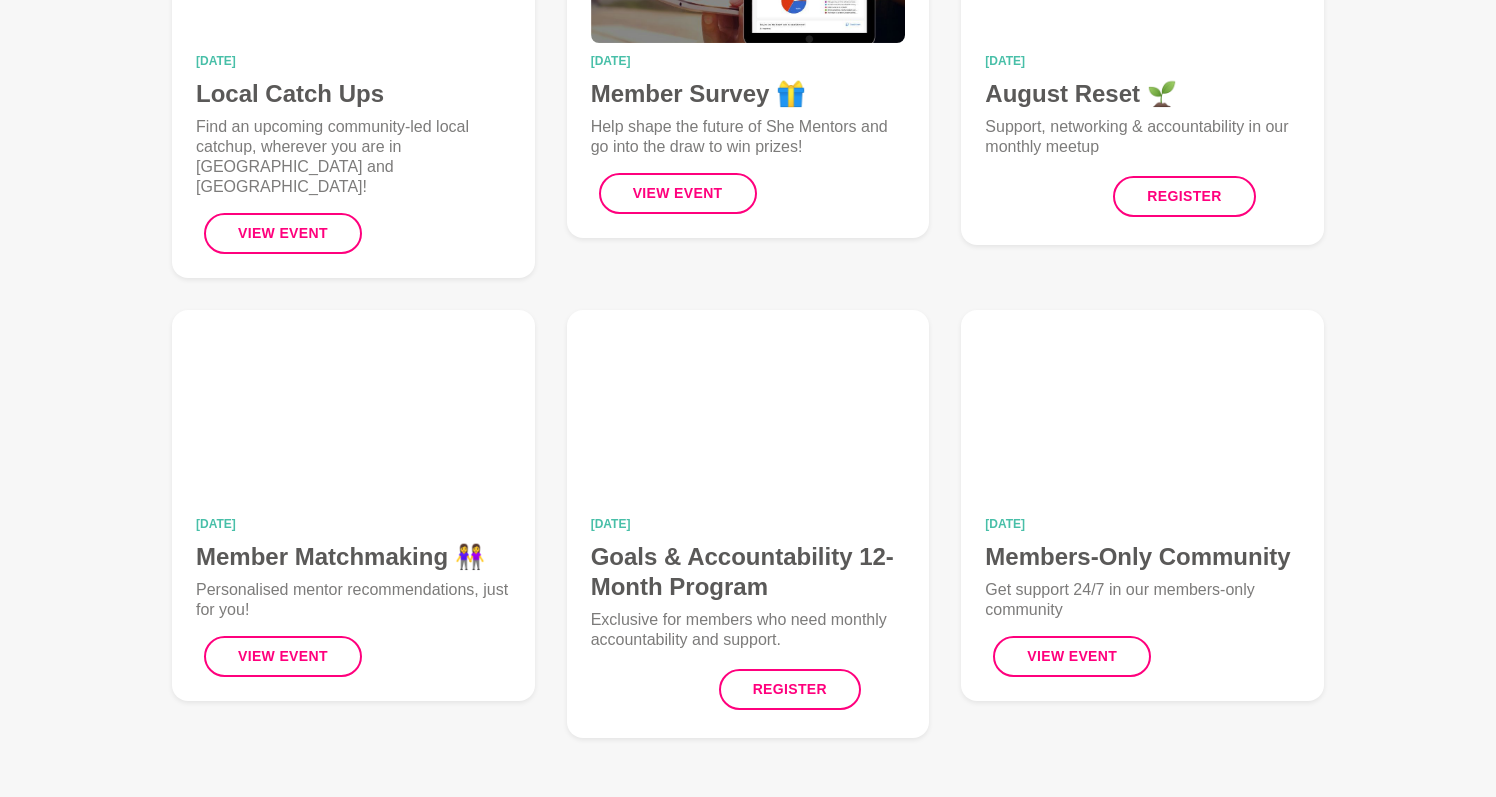 scroll, scrollTop: 926, scrollLeft: 0, axis: vertical 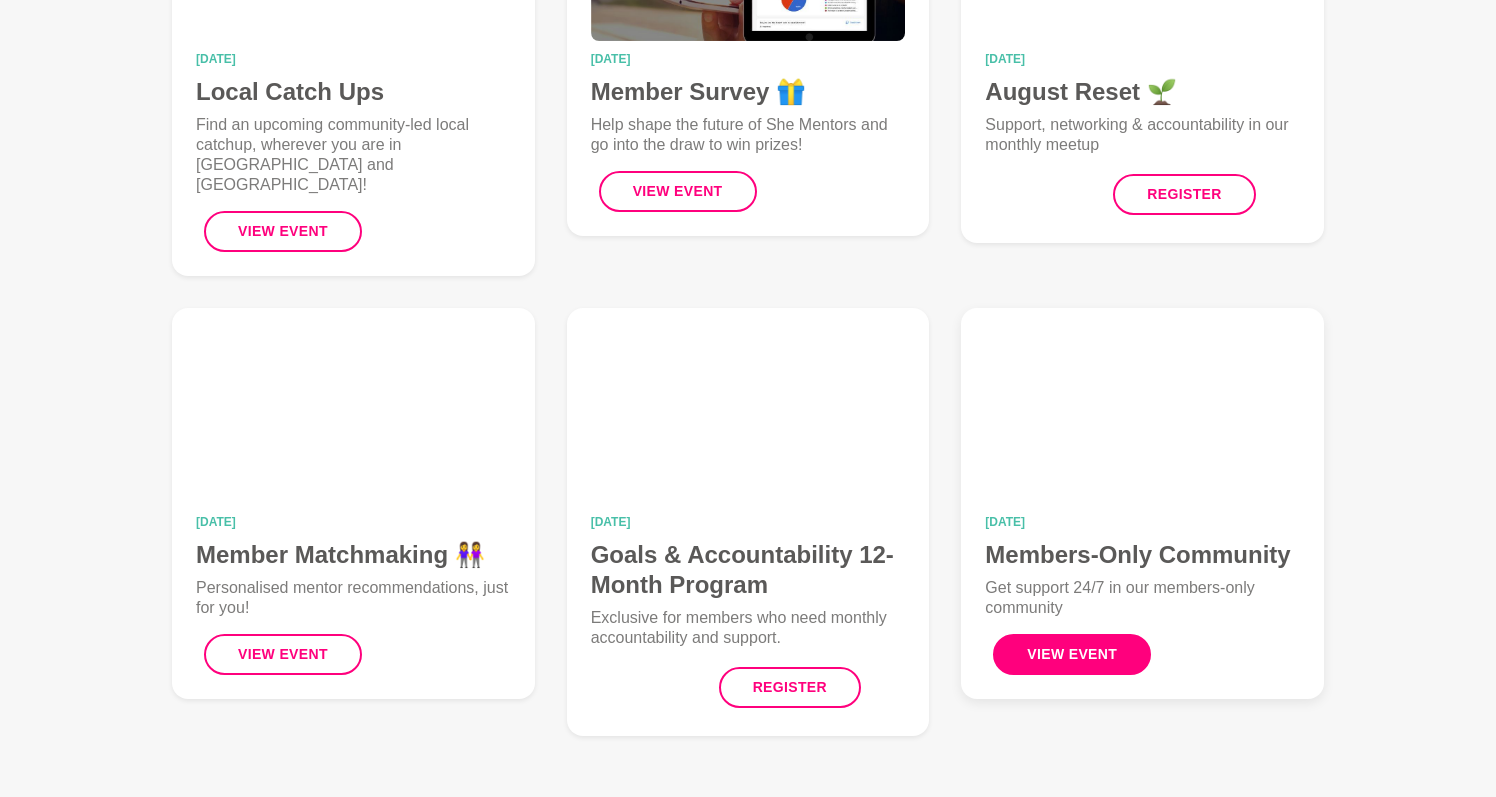 click on "View Event" at bounding box center [1072, 654] 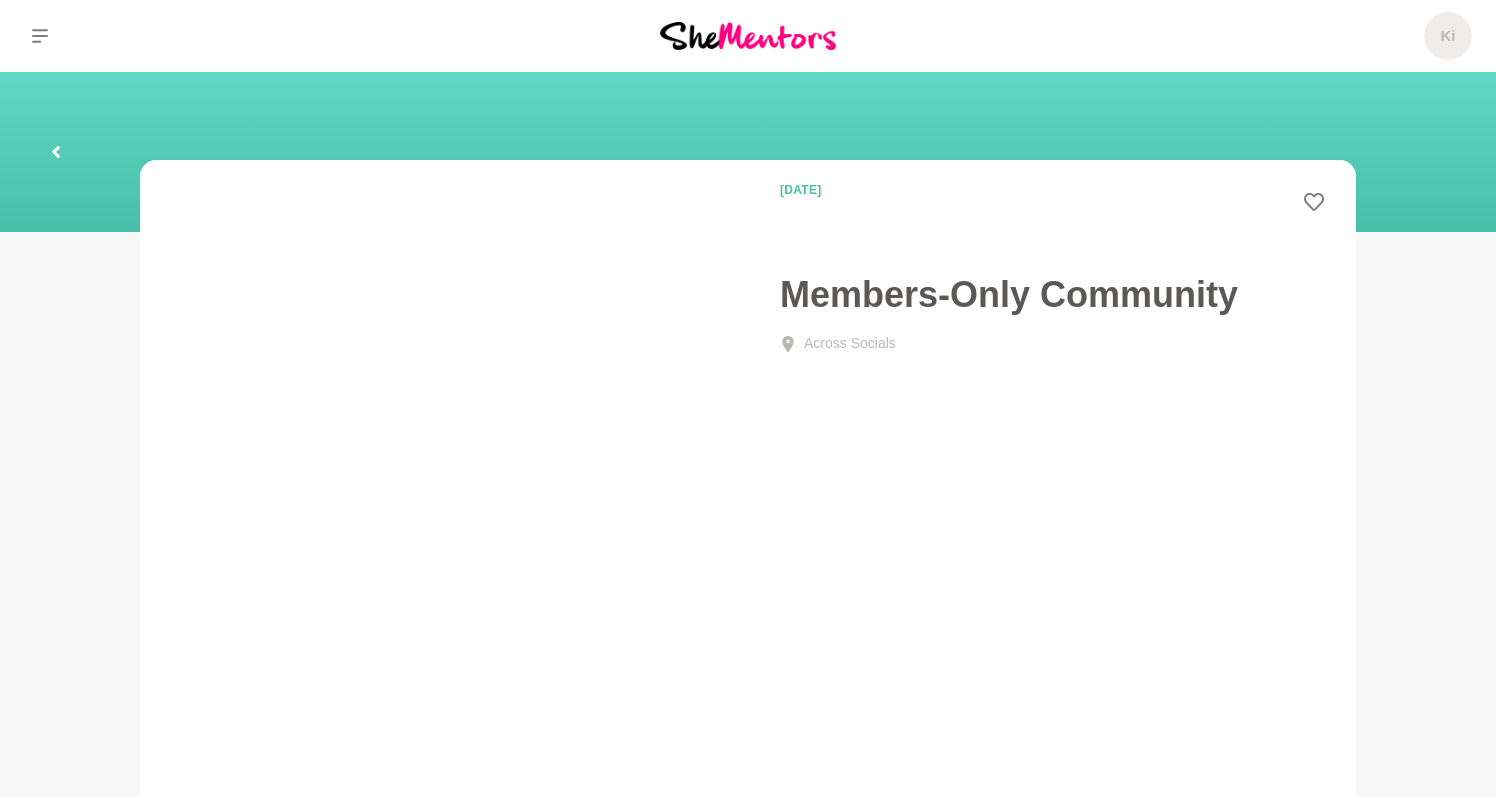 scroll, scrollTop: 0, scrollLeft: 0, axis: both 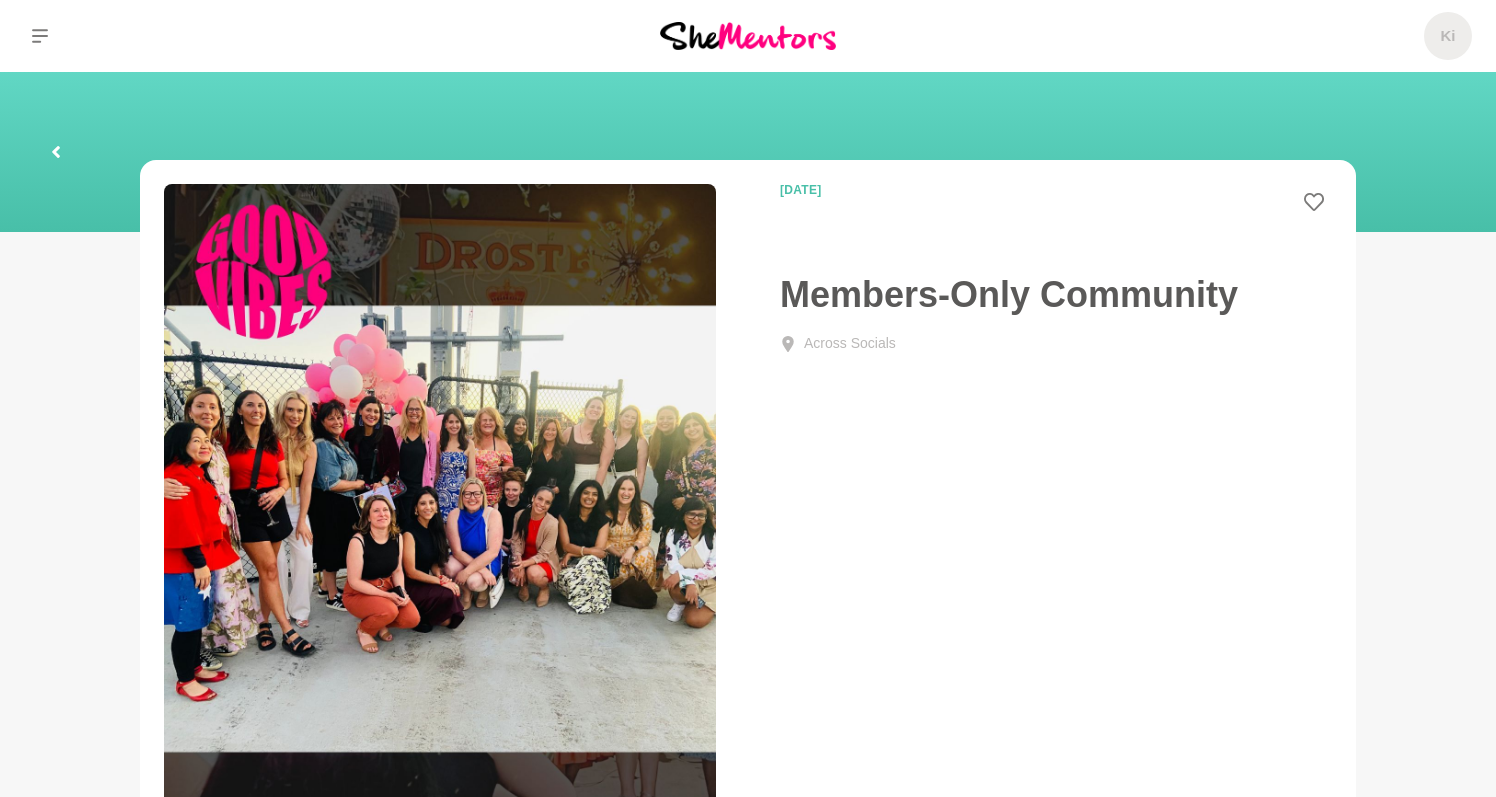 click at bounding box center (56, 152) 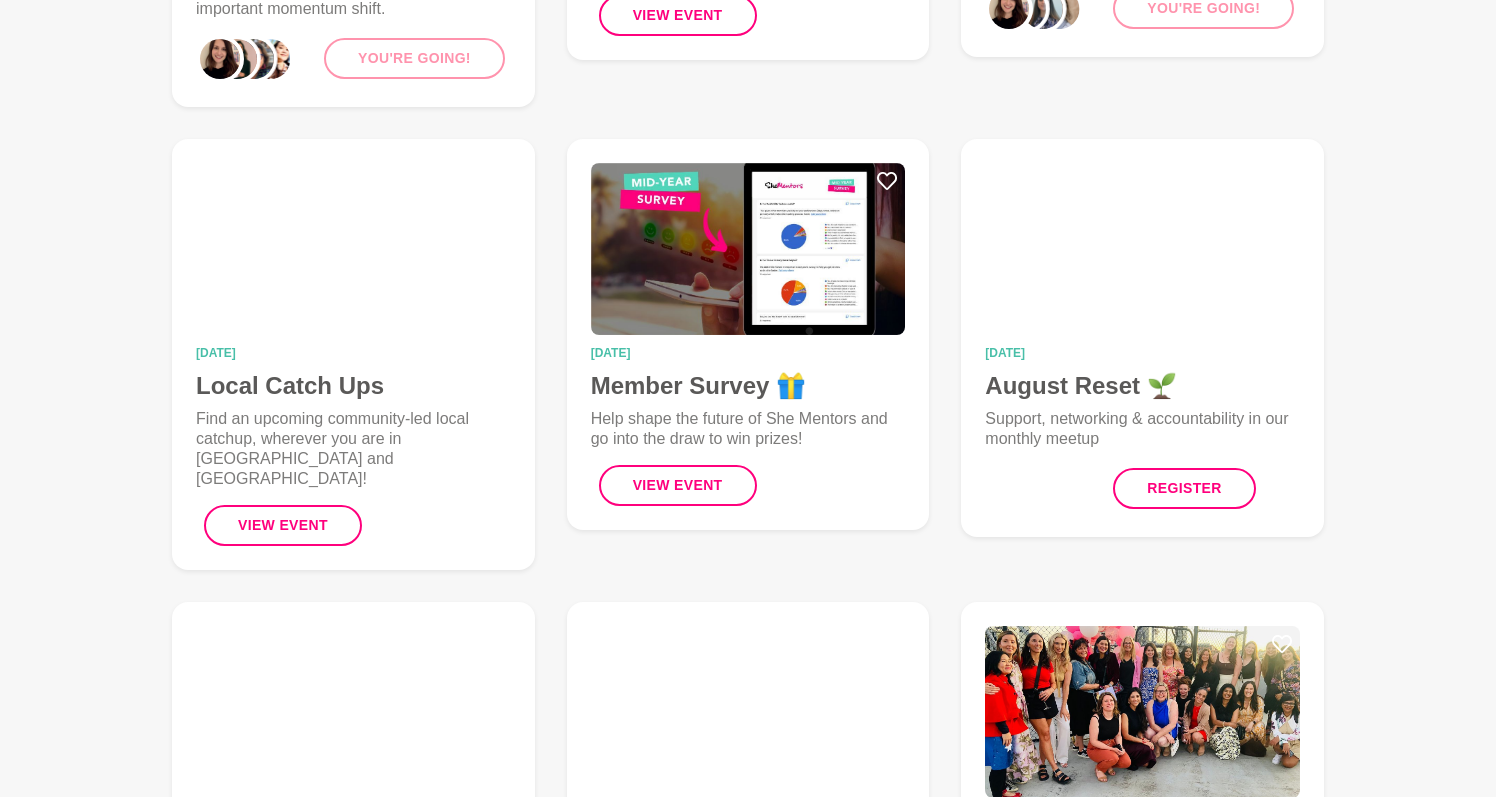 scroll, scrollTop: 639, scrollLeft: 0, axis: vertical 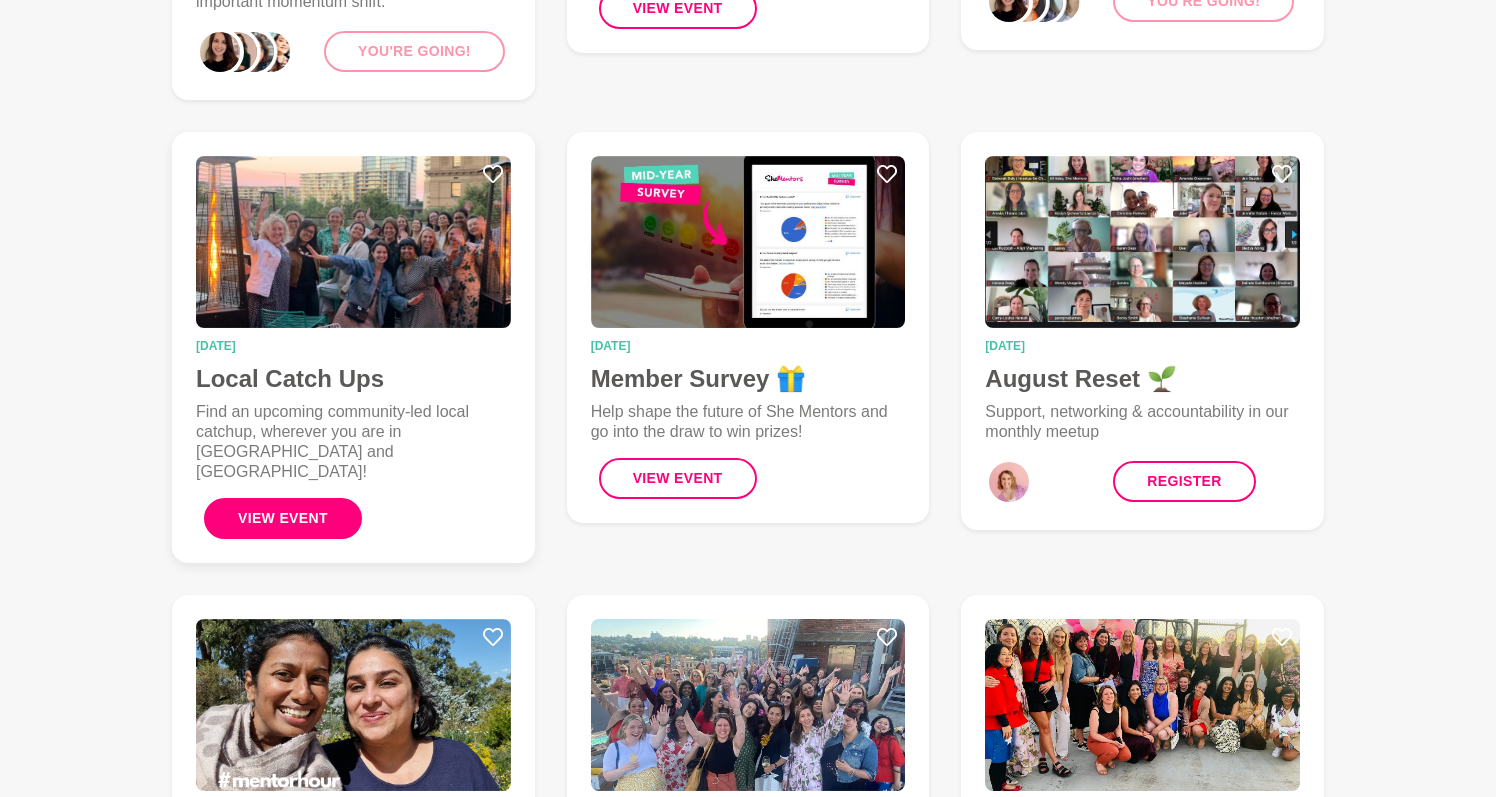 click on "View Event" at bounding box center [283, 518] 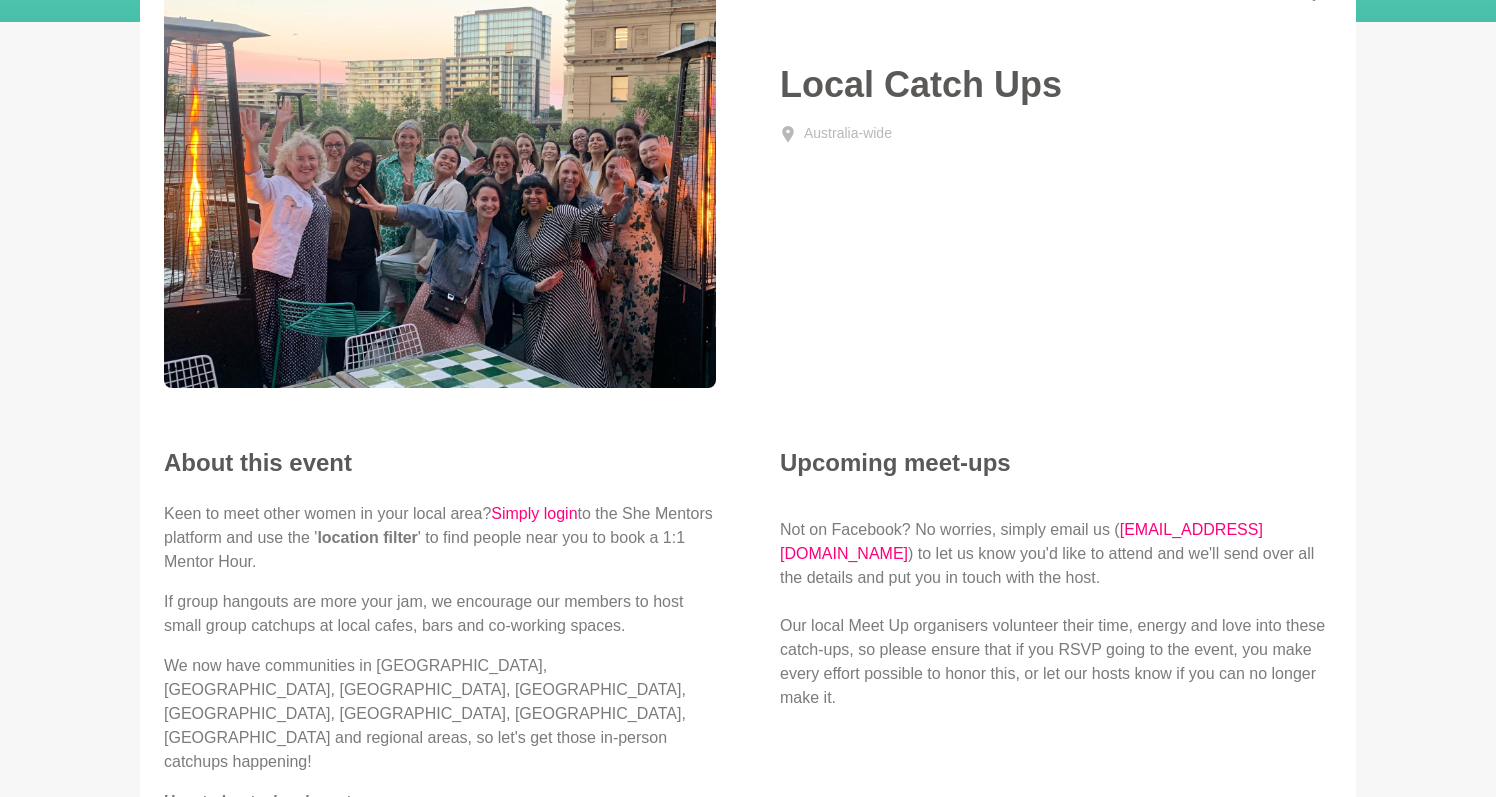 scroll, scrollTop: 211, scrollLeft: 0, axis: vertical 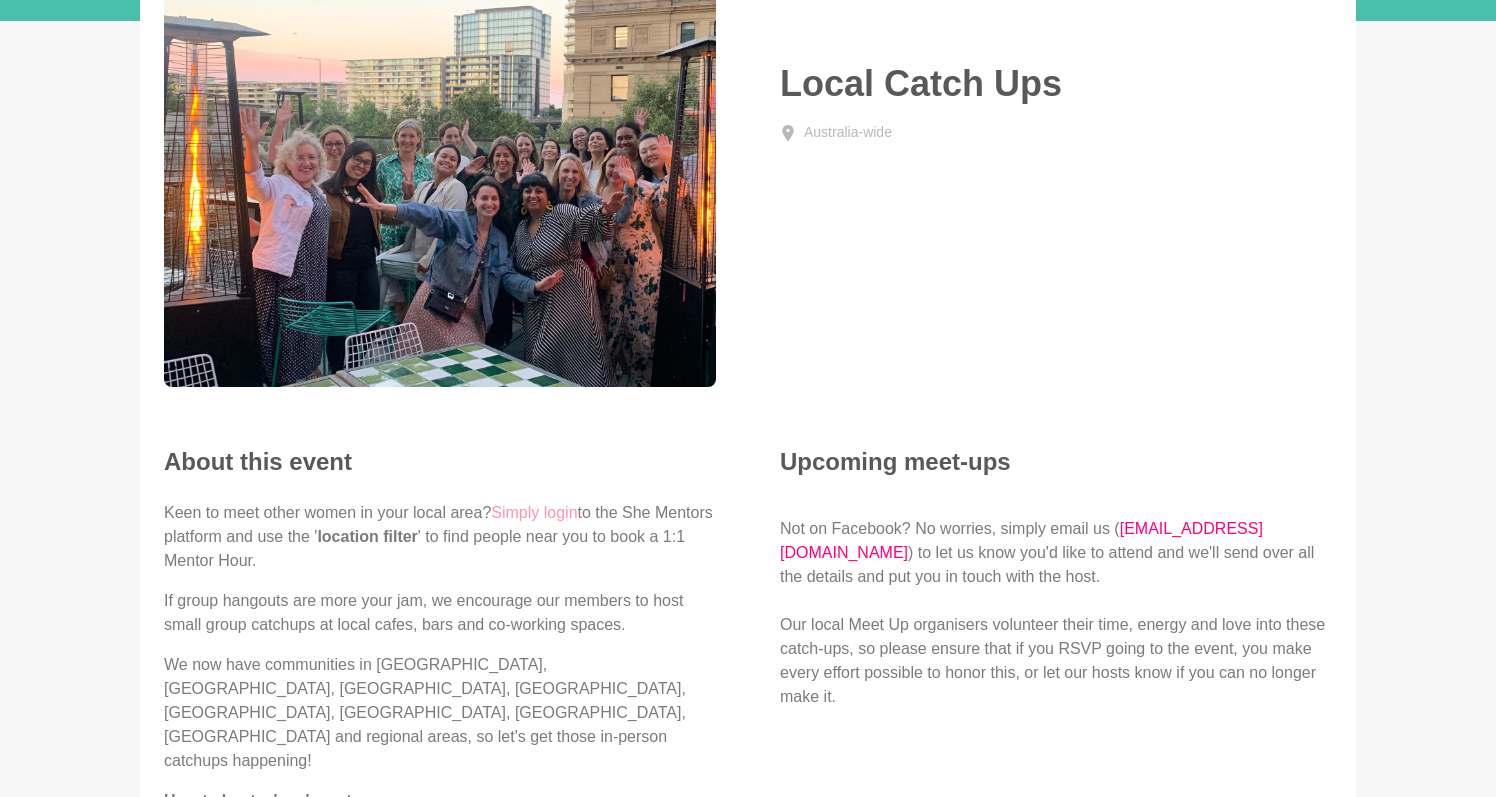 click on "Simply login" at bounding box center [534, 512] 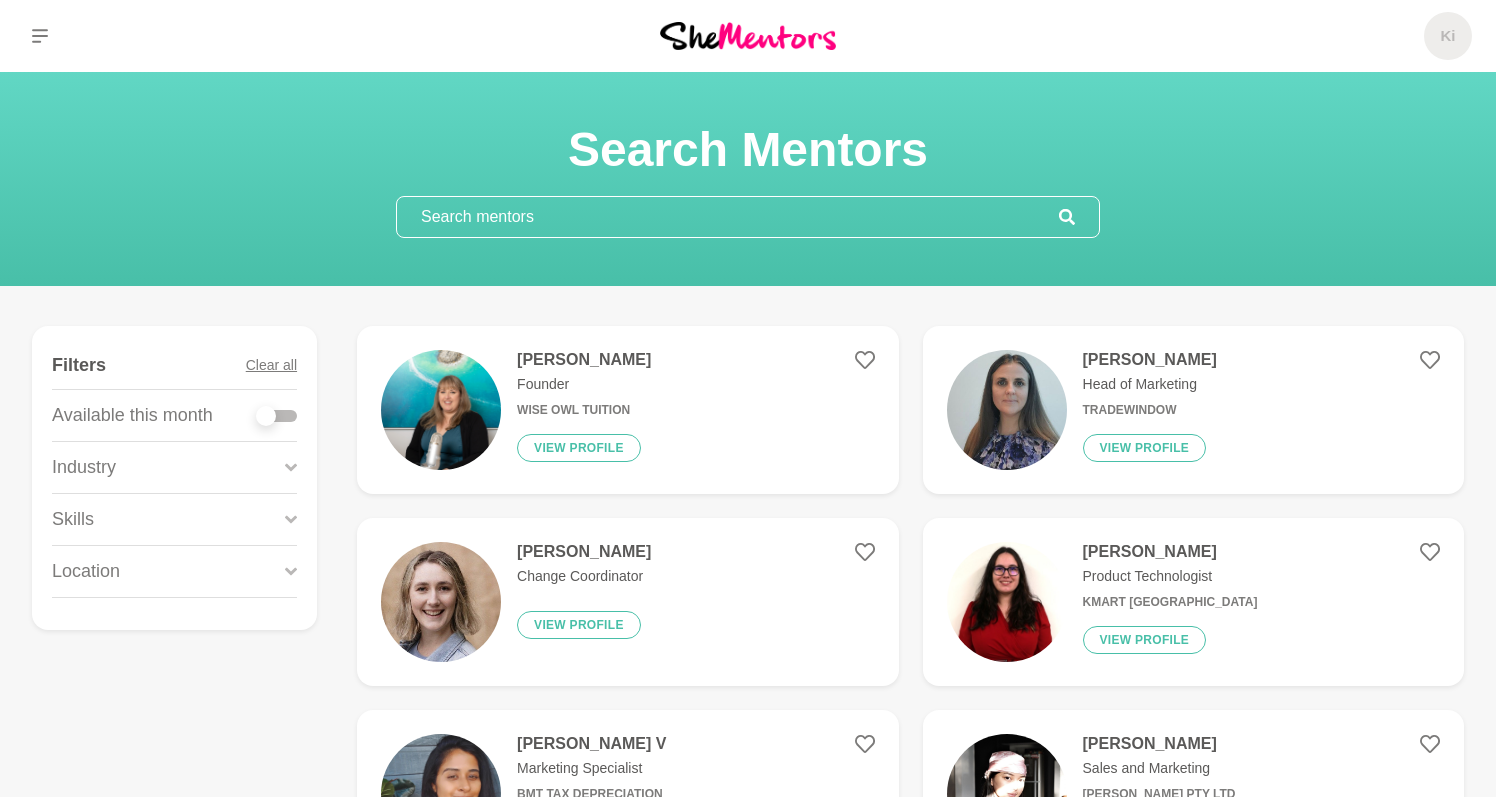 click 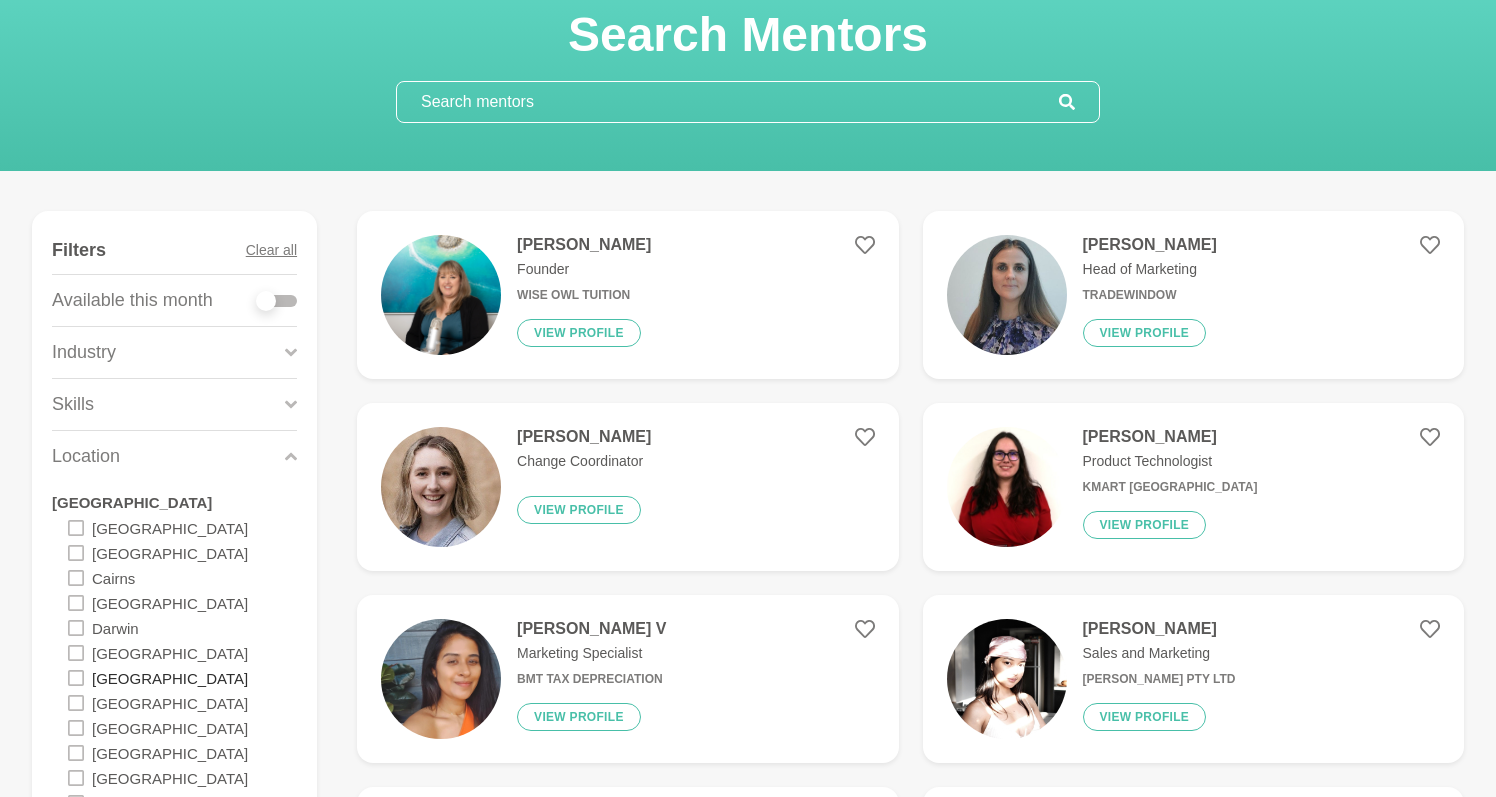 scroll, scrollTop: 119, scrollLeft: 0, axis: vertical 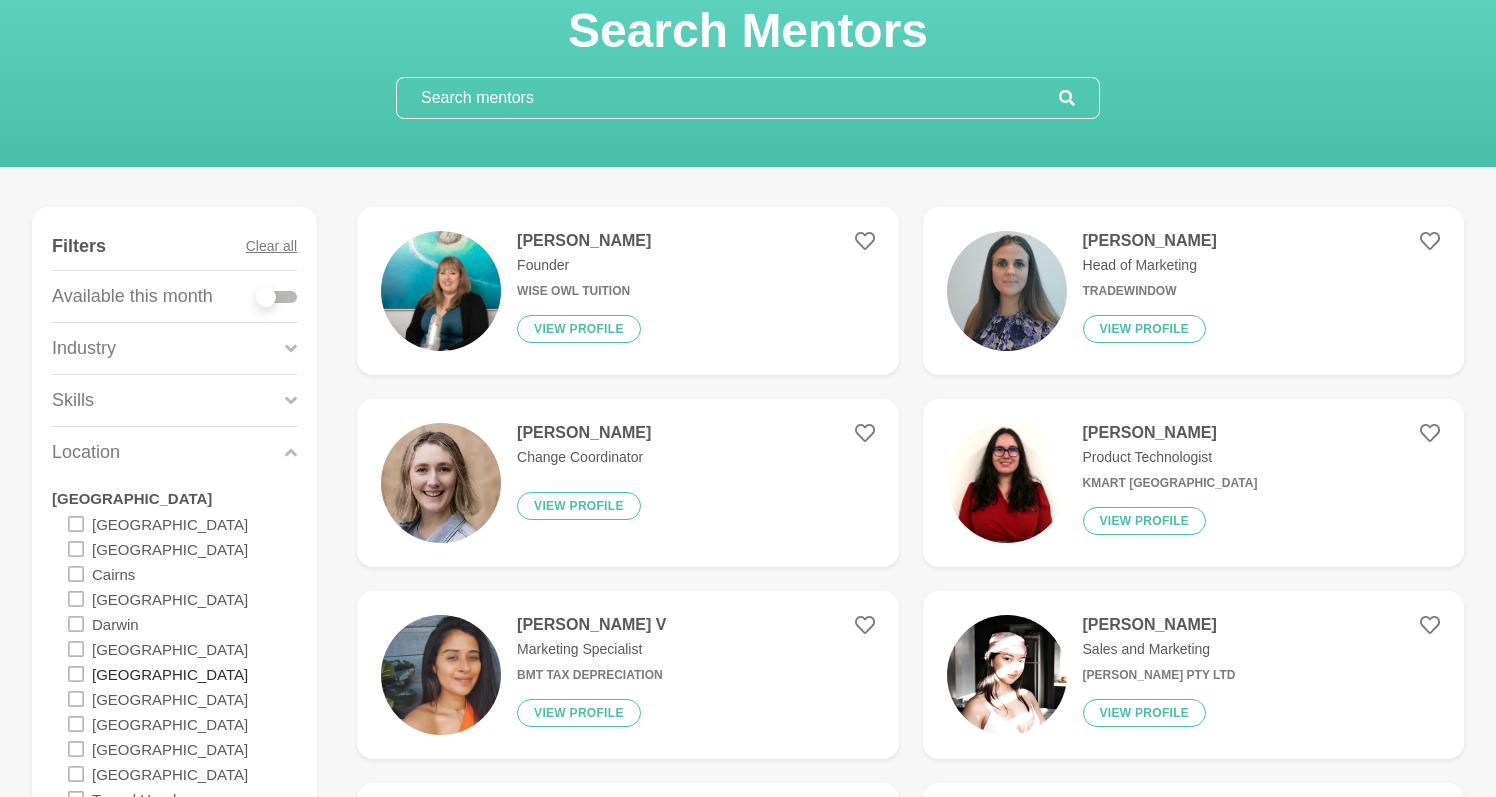 click on "[GEOGRAPHIC_DATA]" at bounding box center (170, 673) 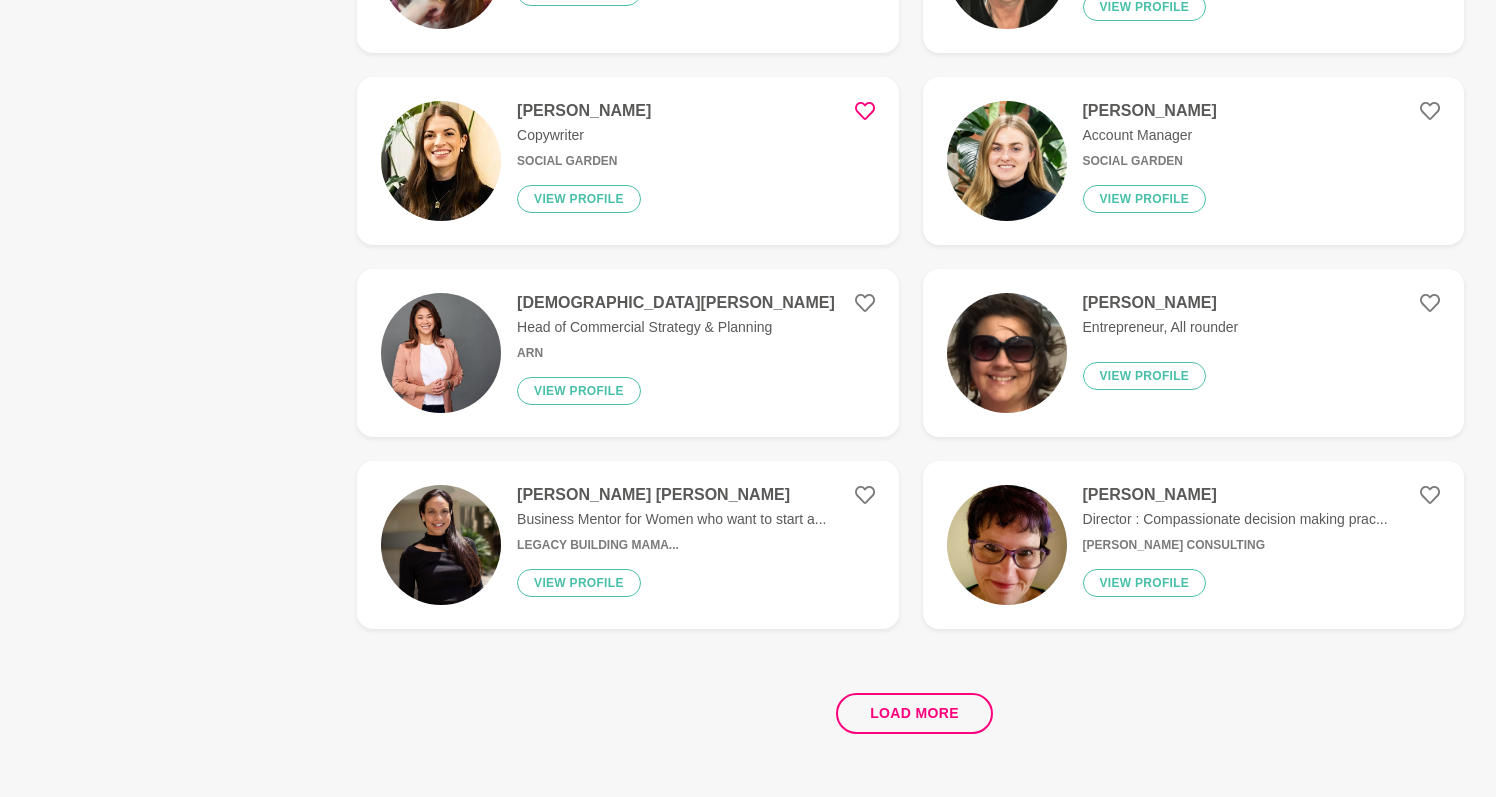 scroll, scrollTop: 3521, scrollLeft: 0, axis: vertical 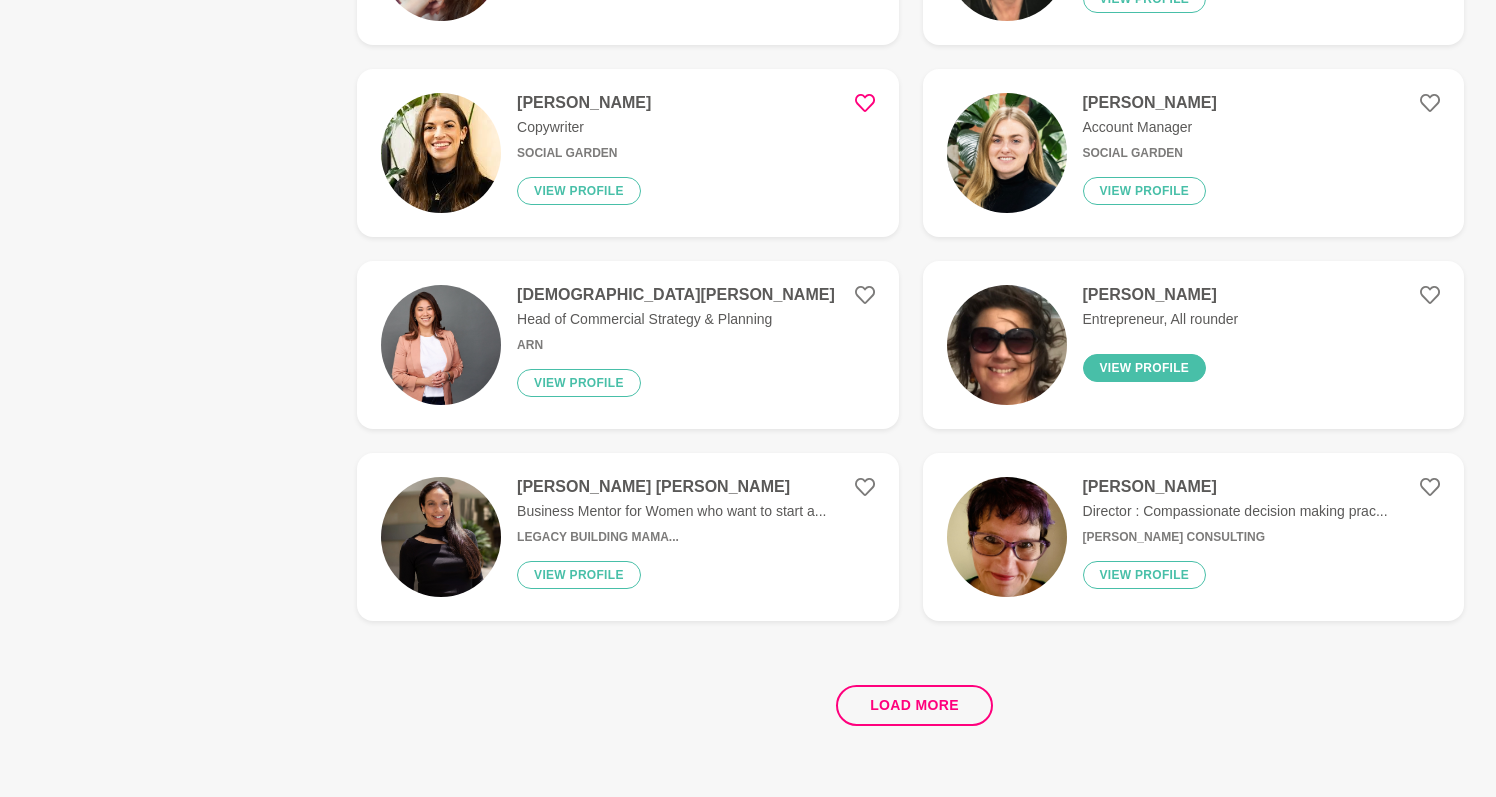 click on "View profile" at bounding box center (1145, 368) 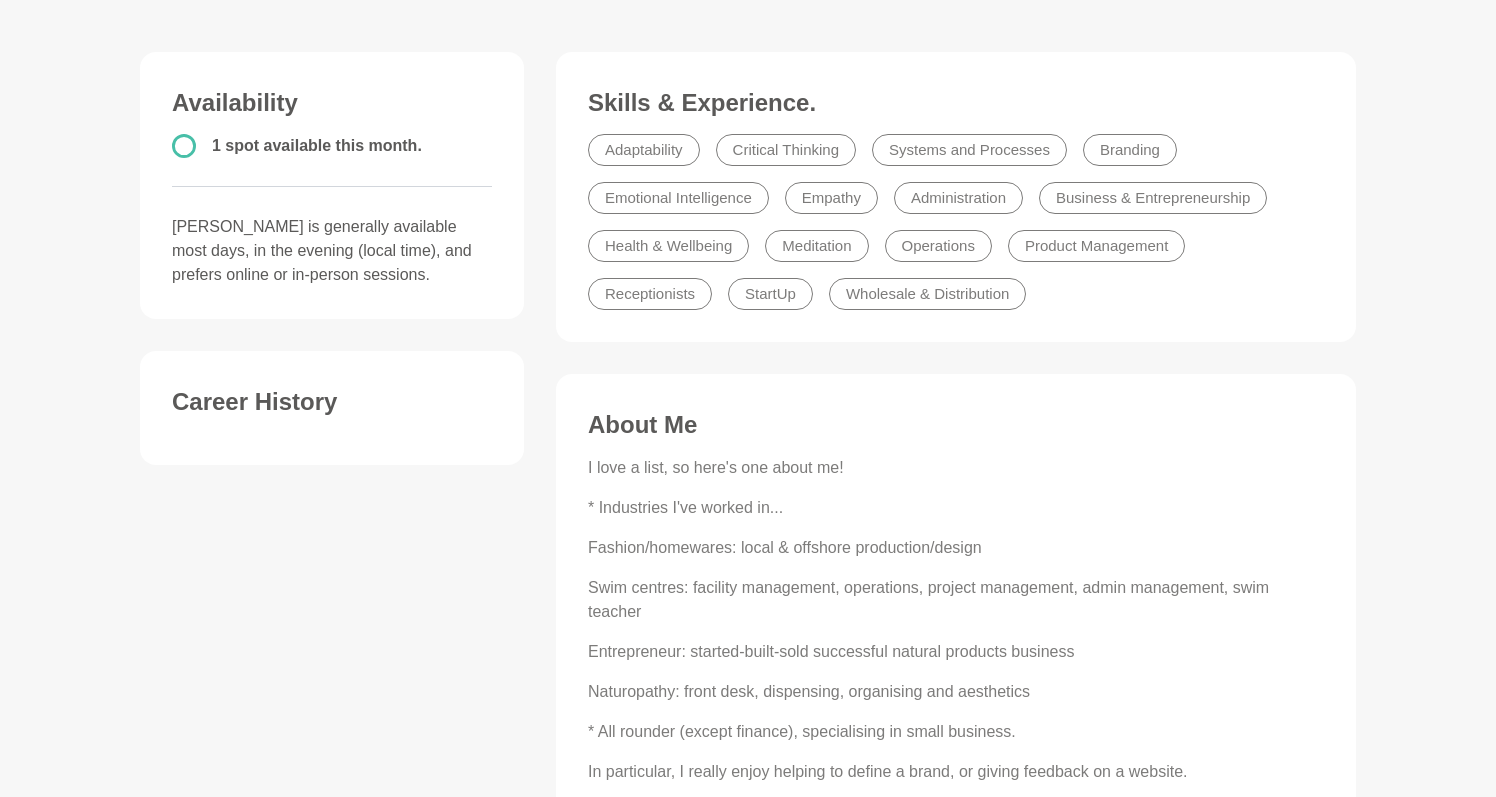scroll, scrollTop: 319, scrollLeft: 0, axis: vertical 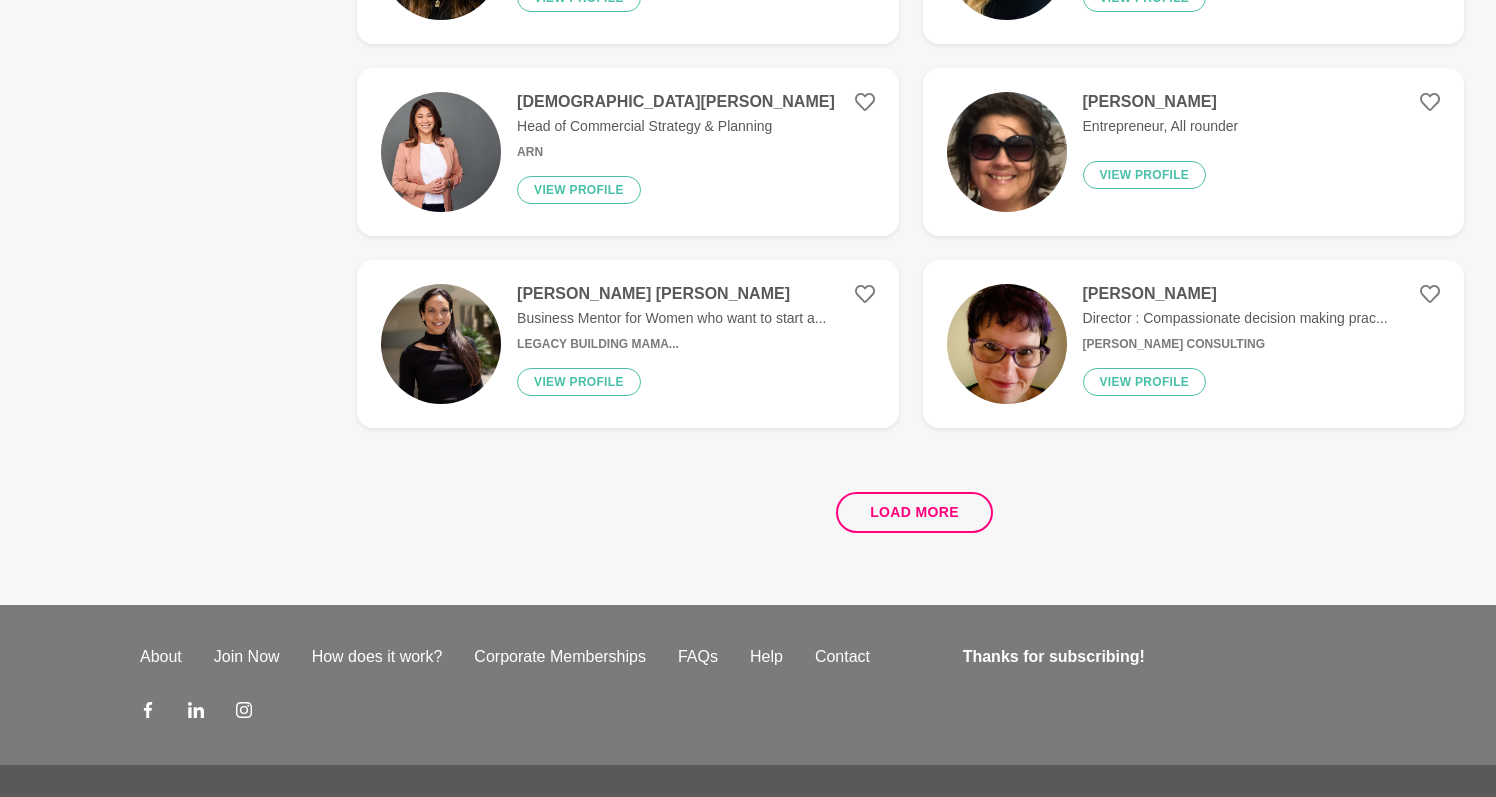 click at bounding box center (441, 344) 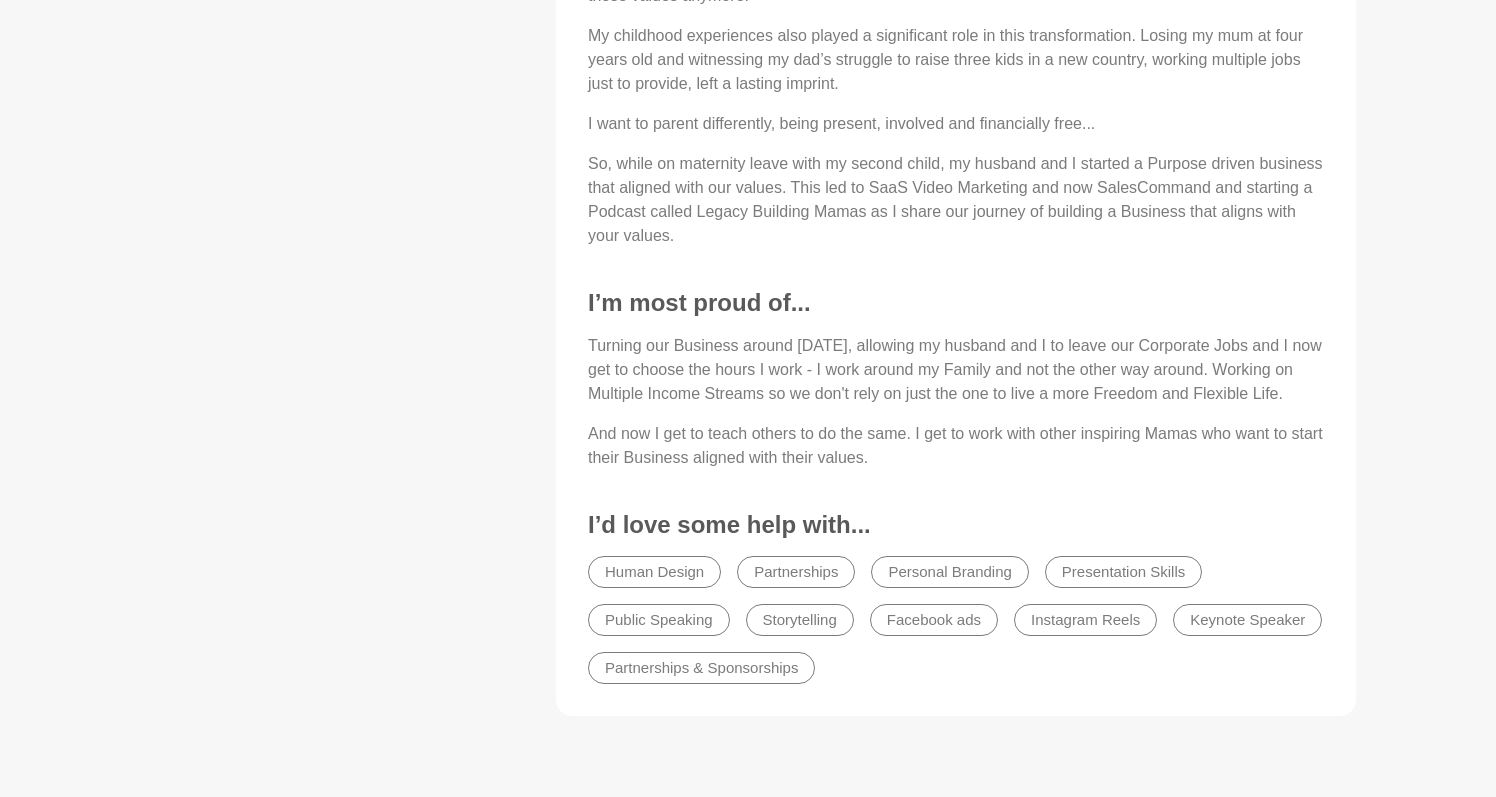 scroll, scrollTop: 1486, scrollLeft: 0, axis: vertical 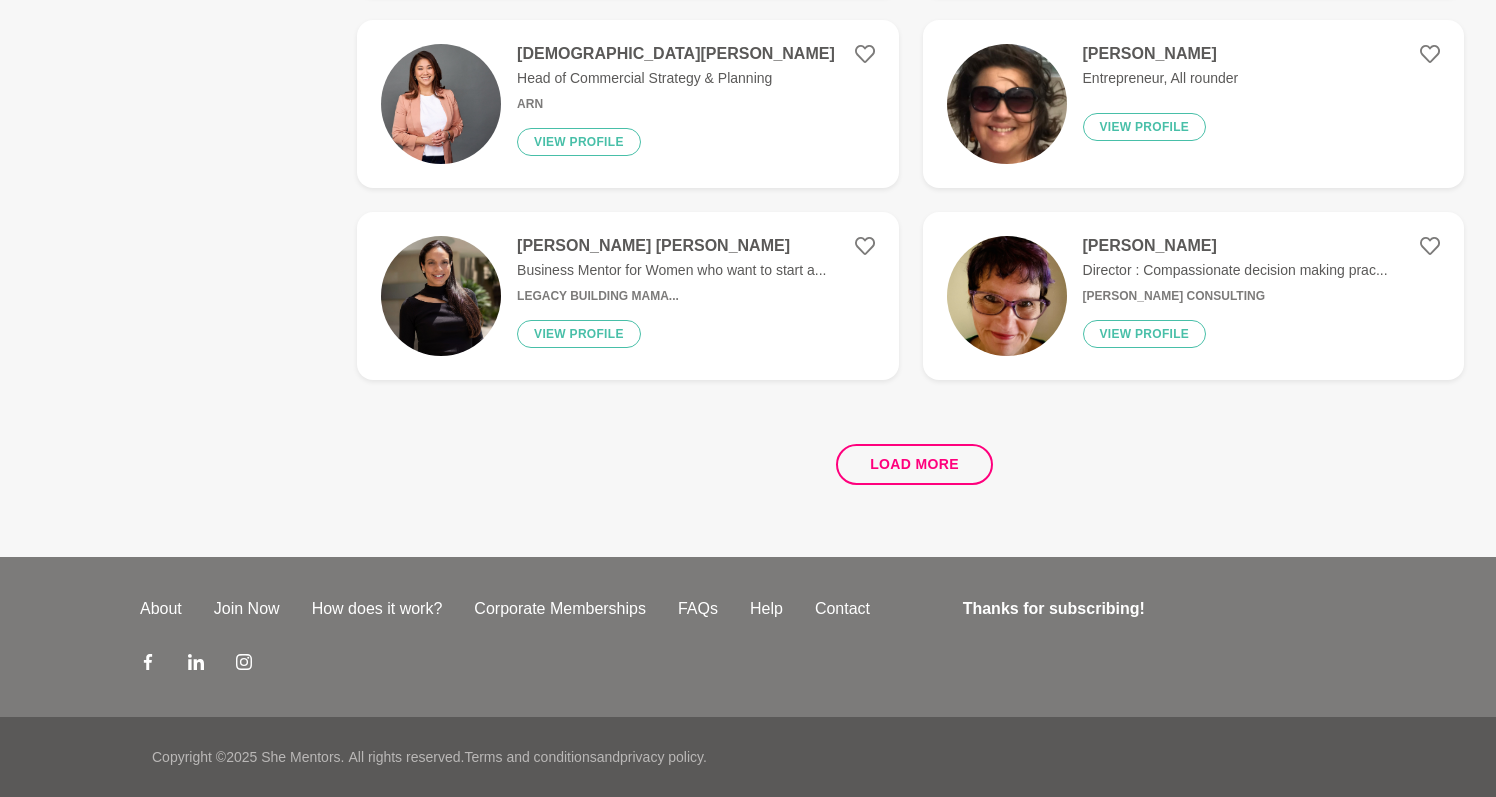 click on "Director : Compassionate decision making prac..." at bounding box center [1235, 270] 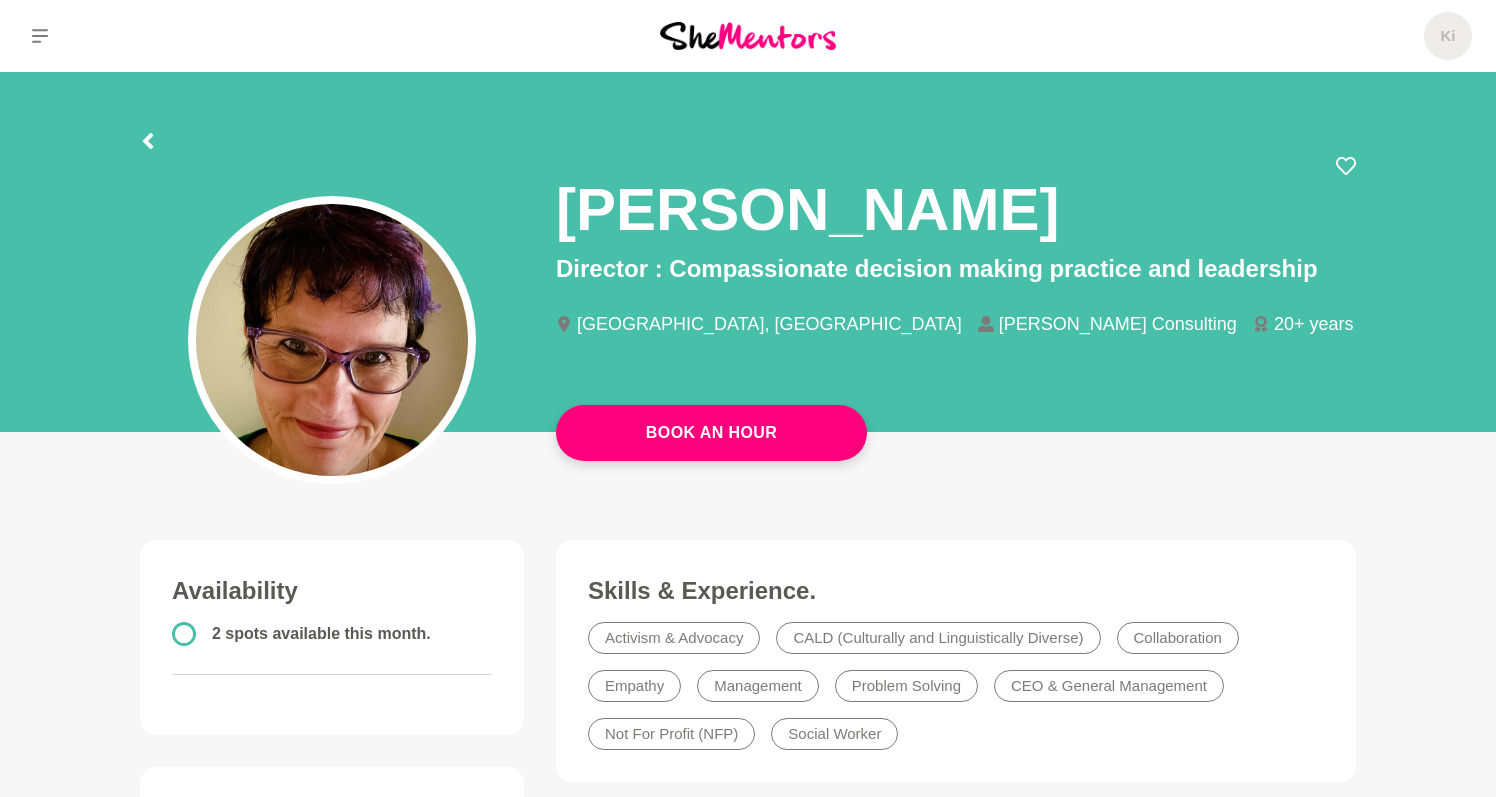 scroll, scrollTop: 0, scrollLeft: 0, axis: both 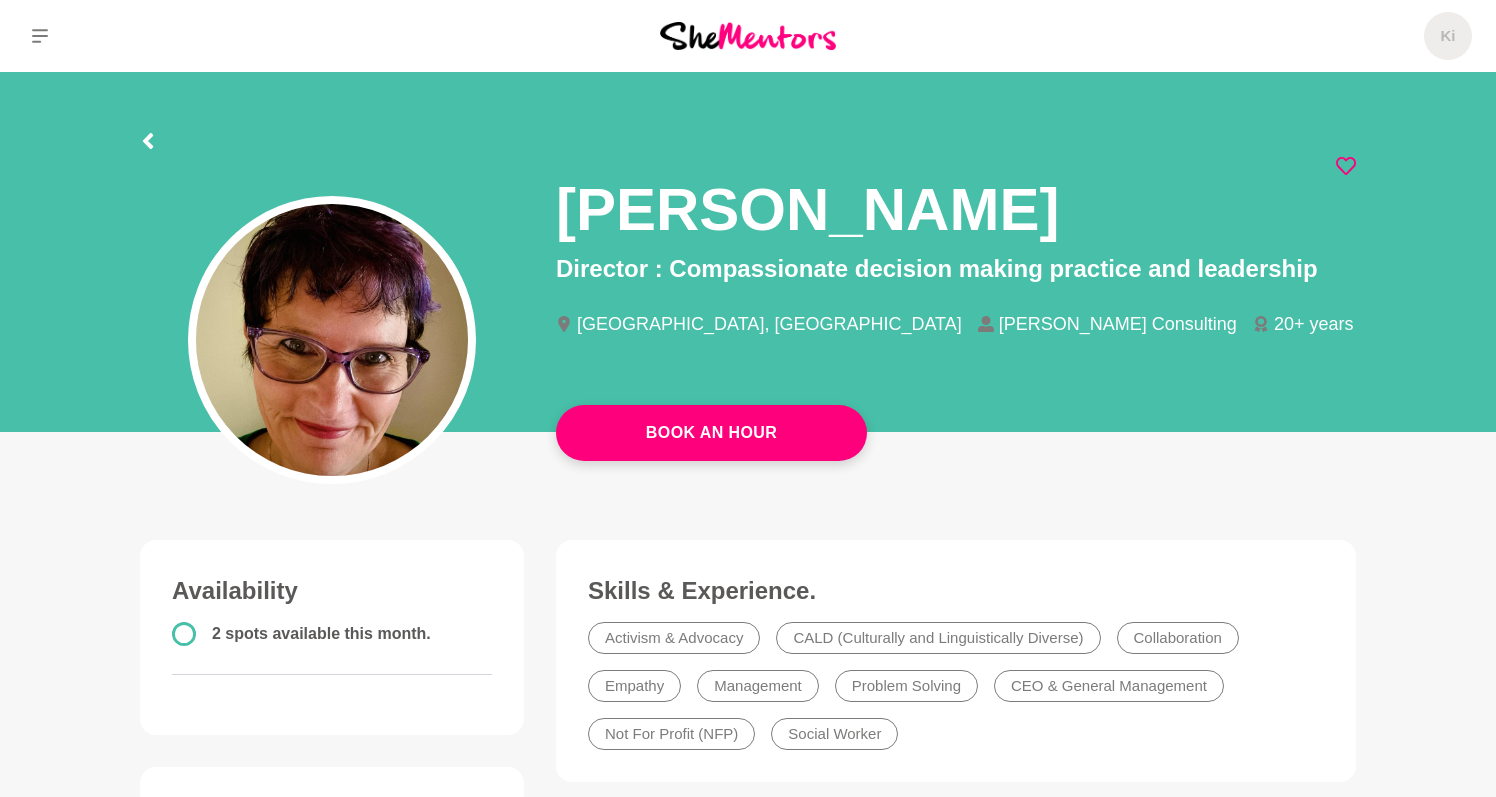 click 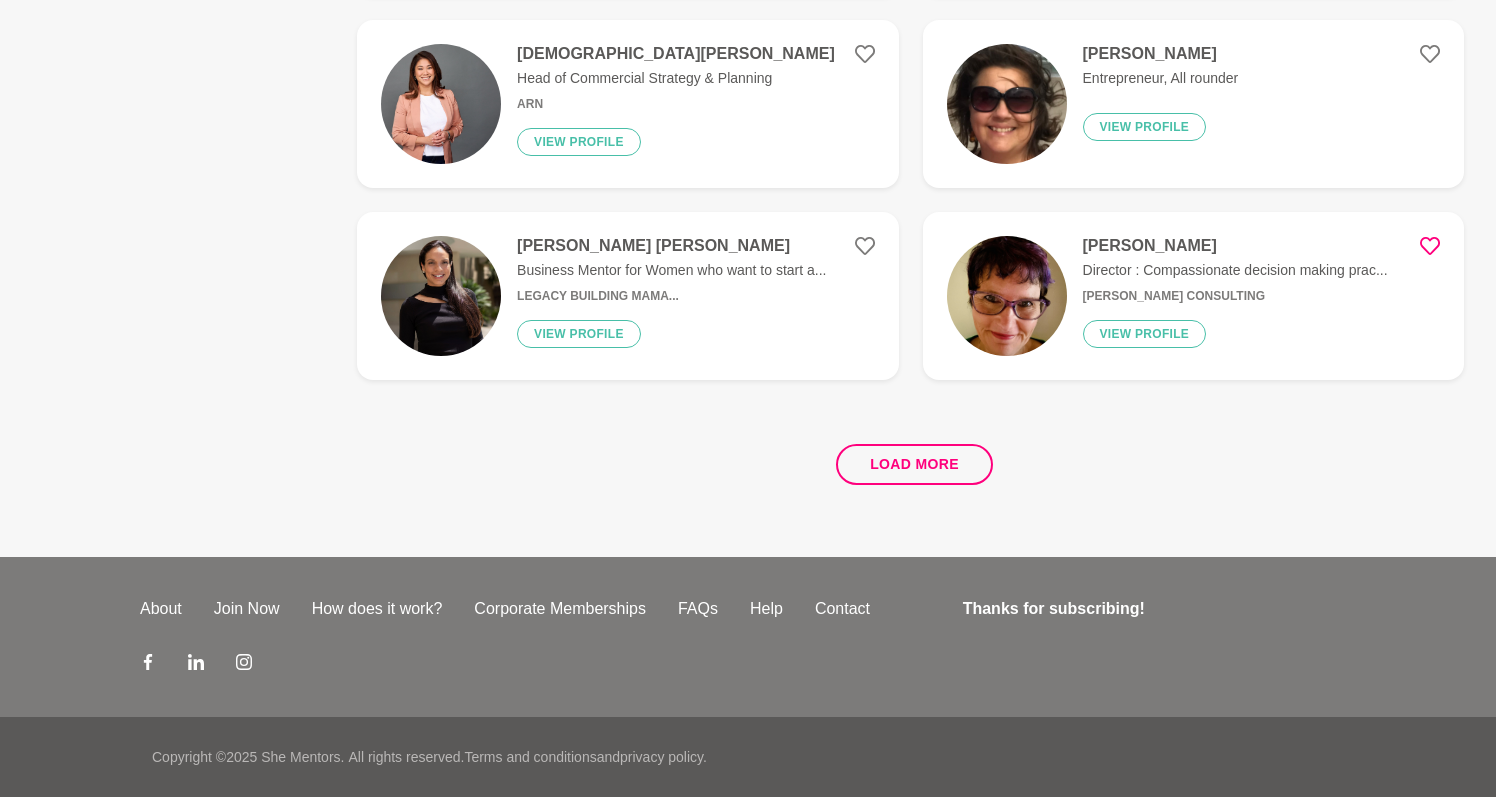 scroll, scrollTop: 3762, scrollLeft: 0, axis: vertical 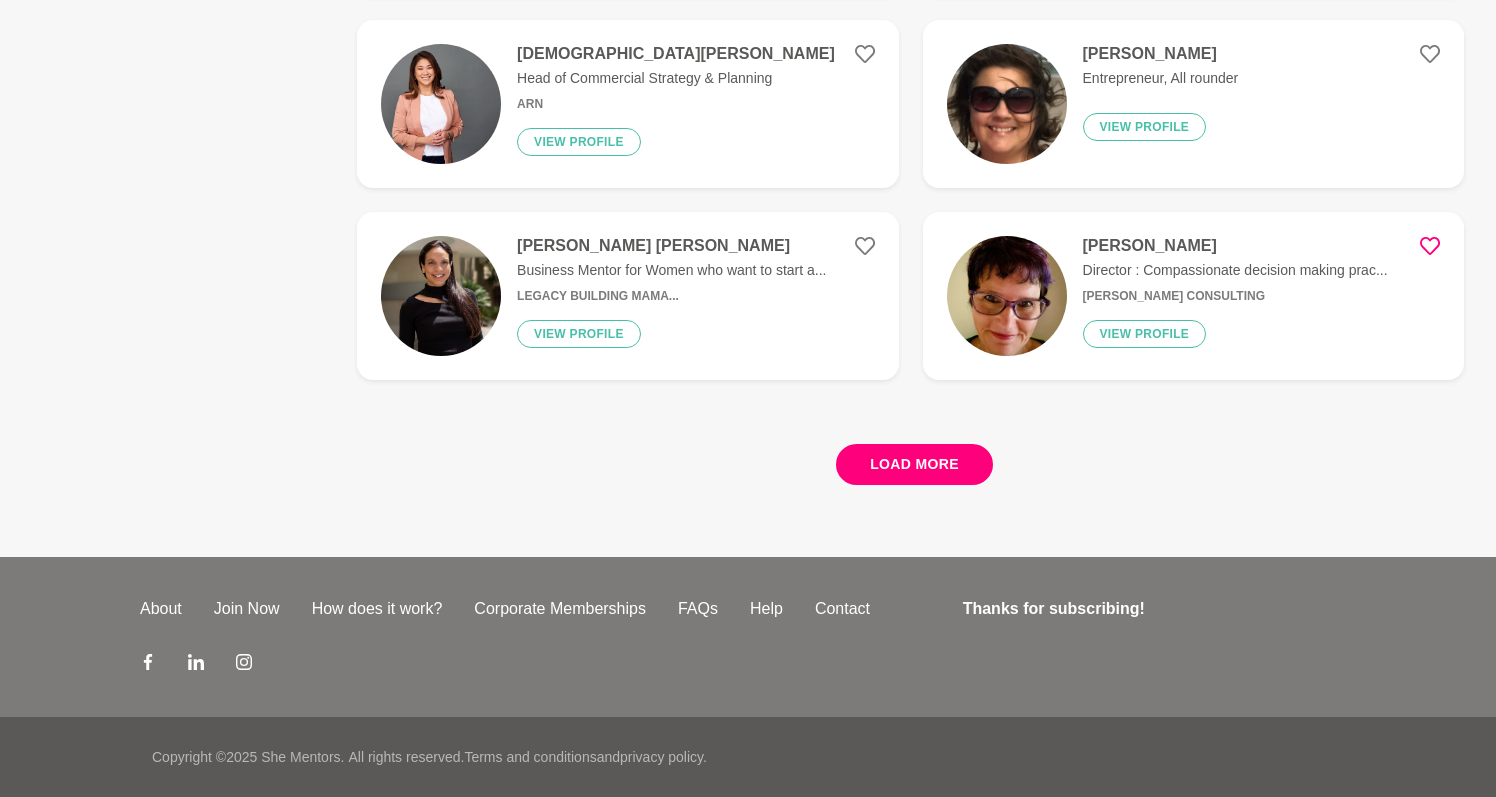 click on "Load more" at bounding box center (914, 464) 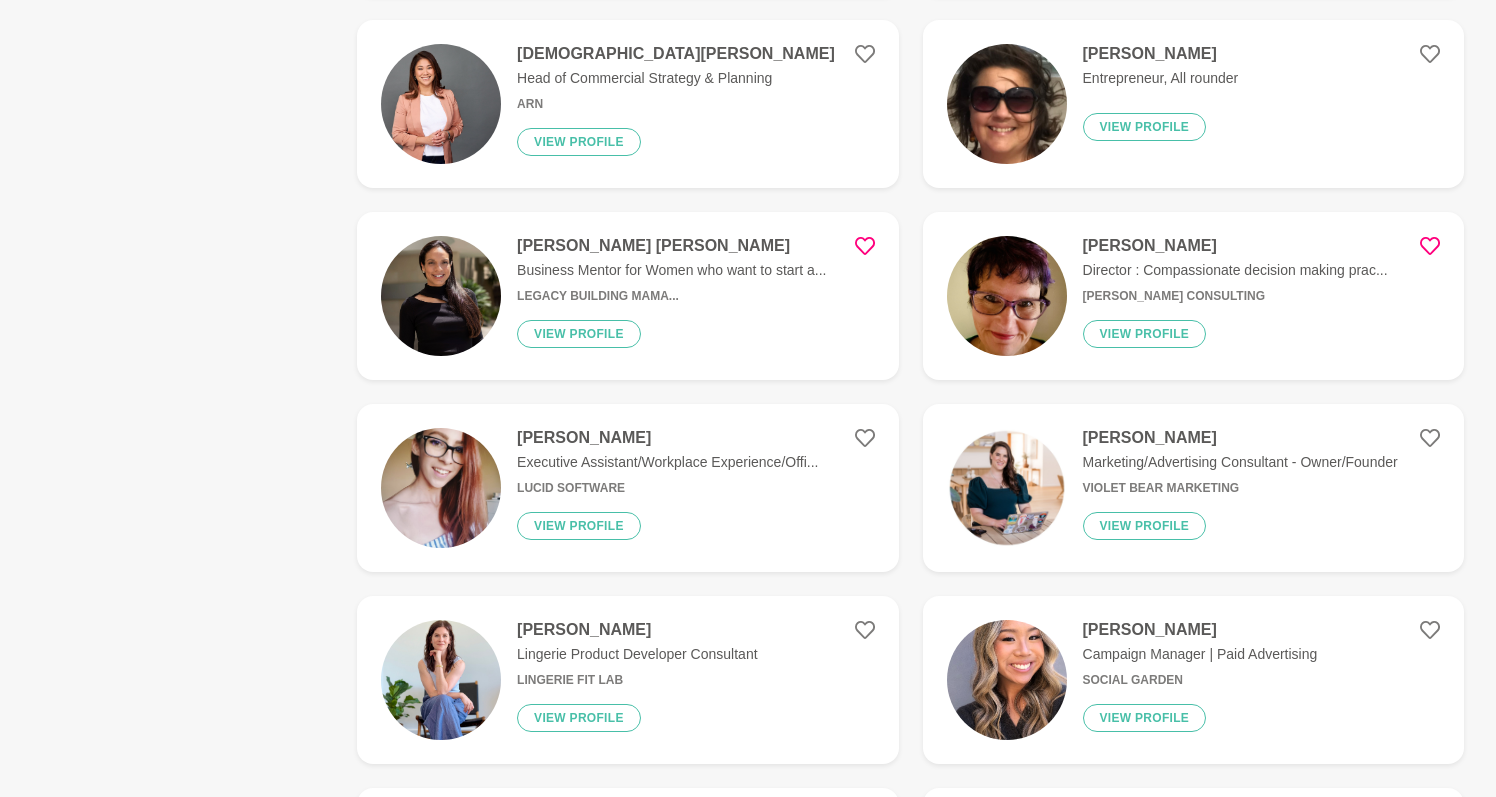 click 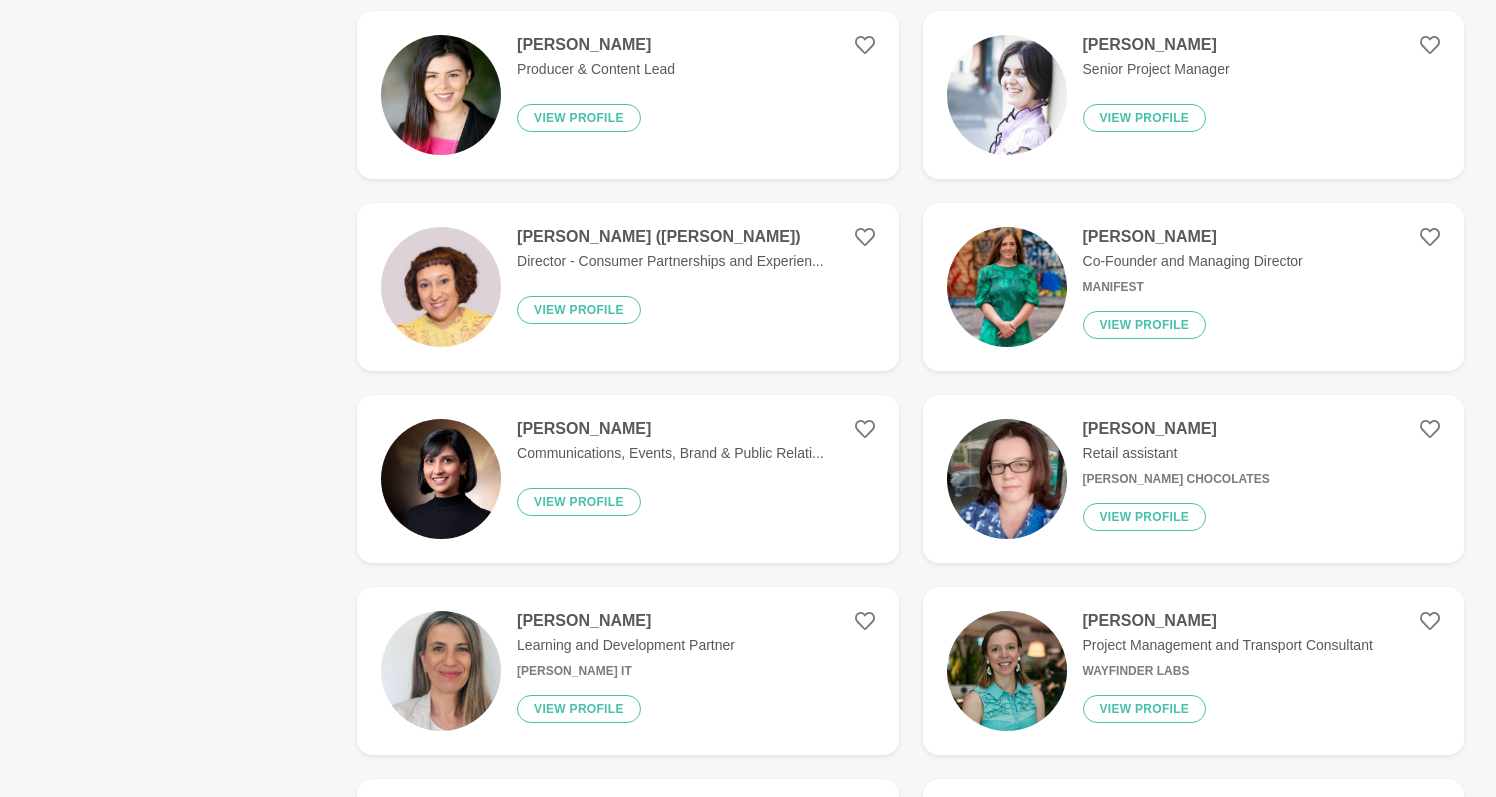 scroll, scrollTop: 6851, scrollLeft: 0, axis: vertical 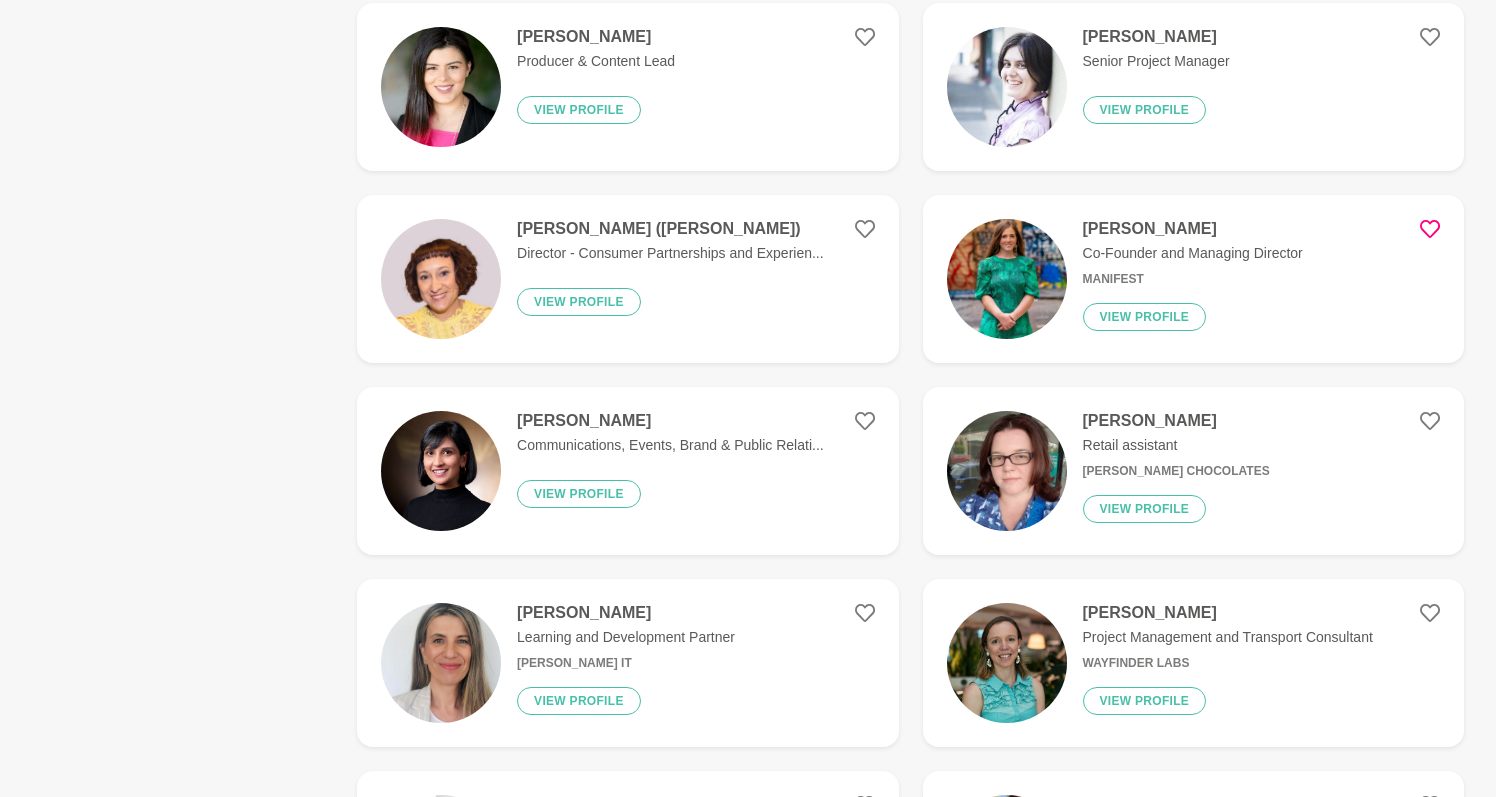 click 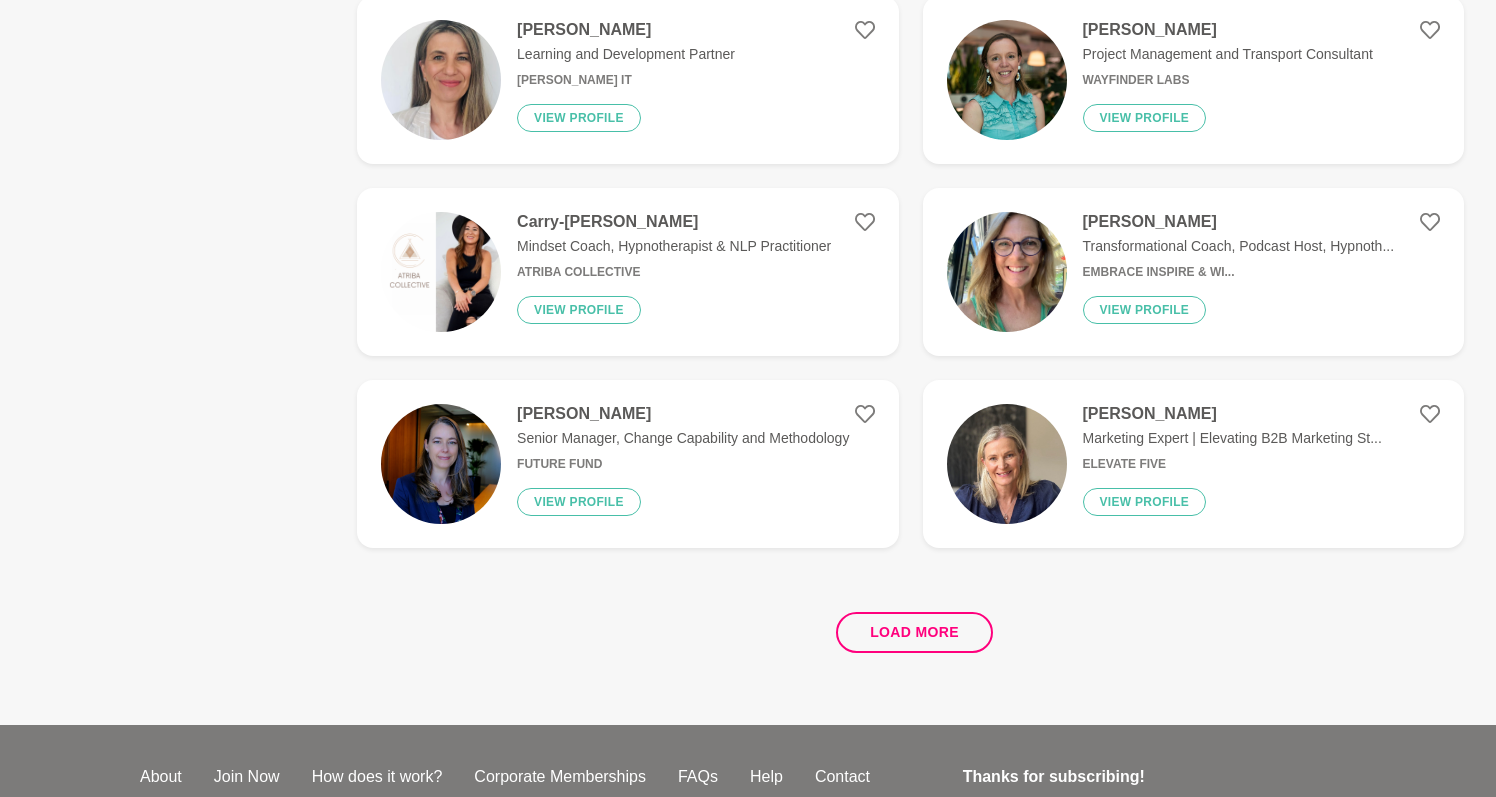 scroll, scrollTop: 7435, scrollLeft: 0, axis: vertical 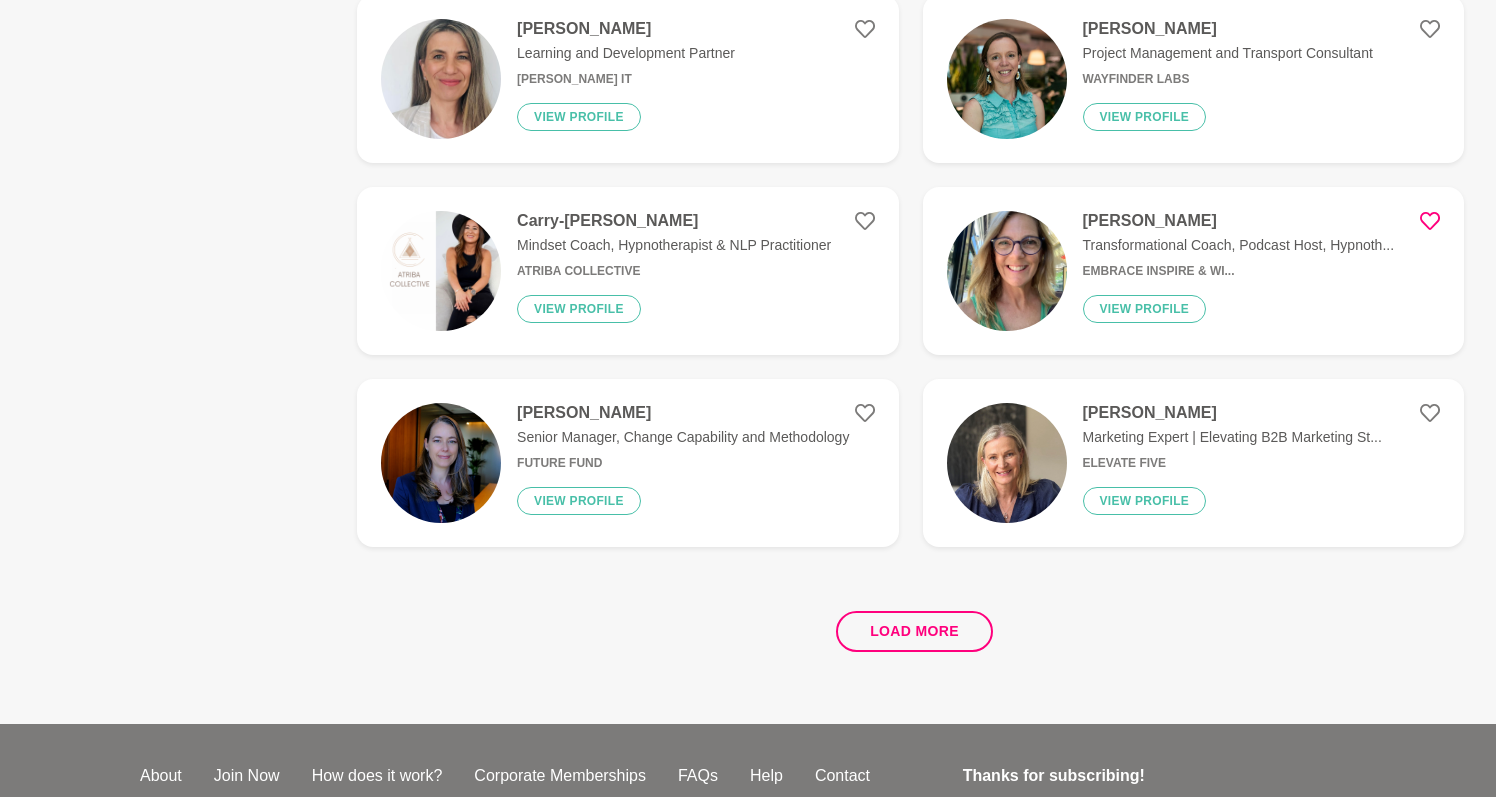 click 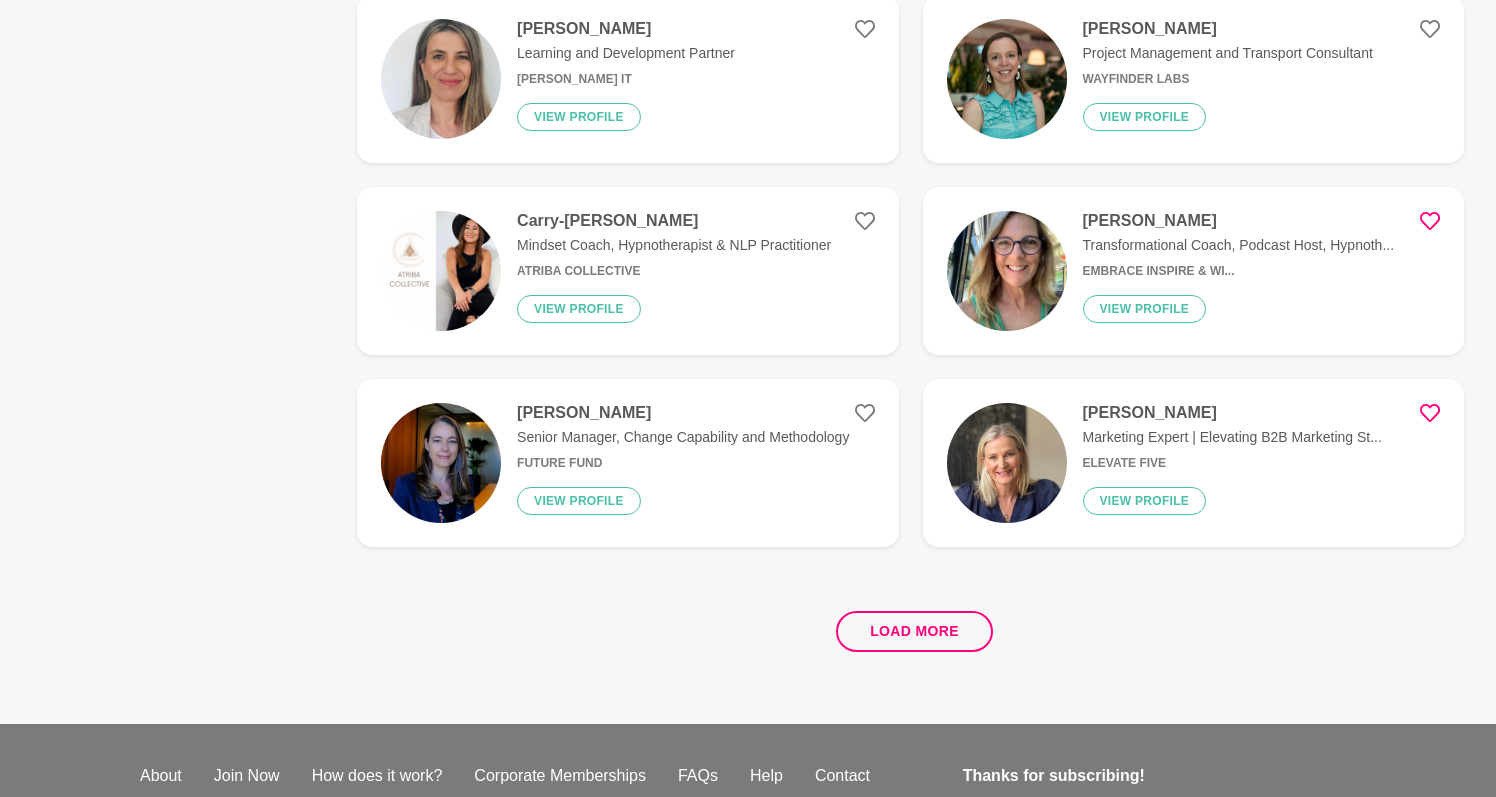 click 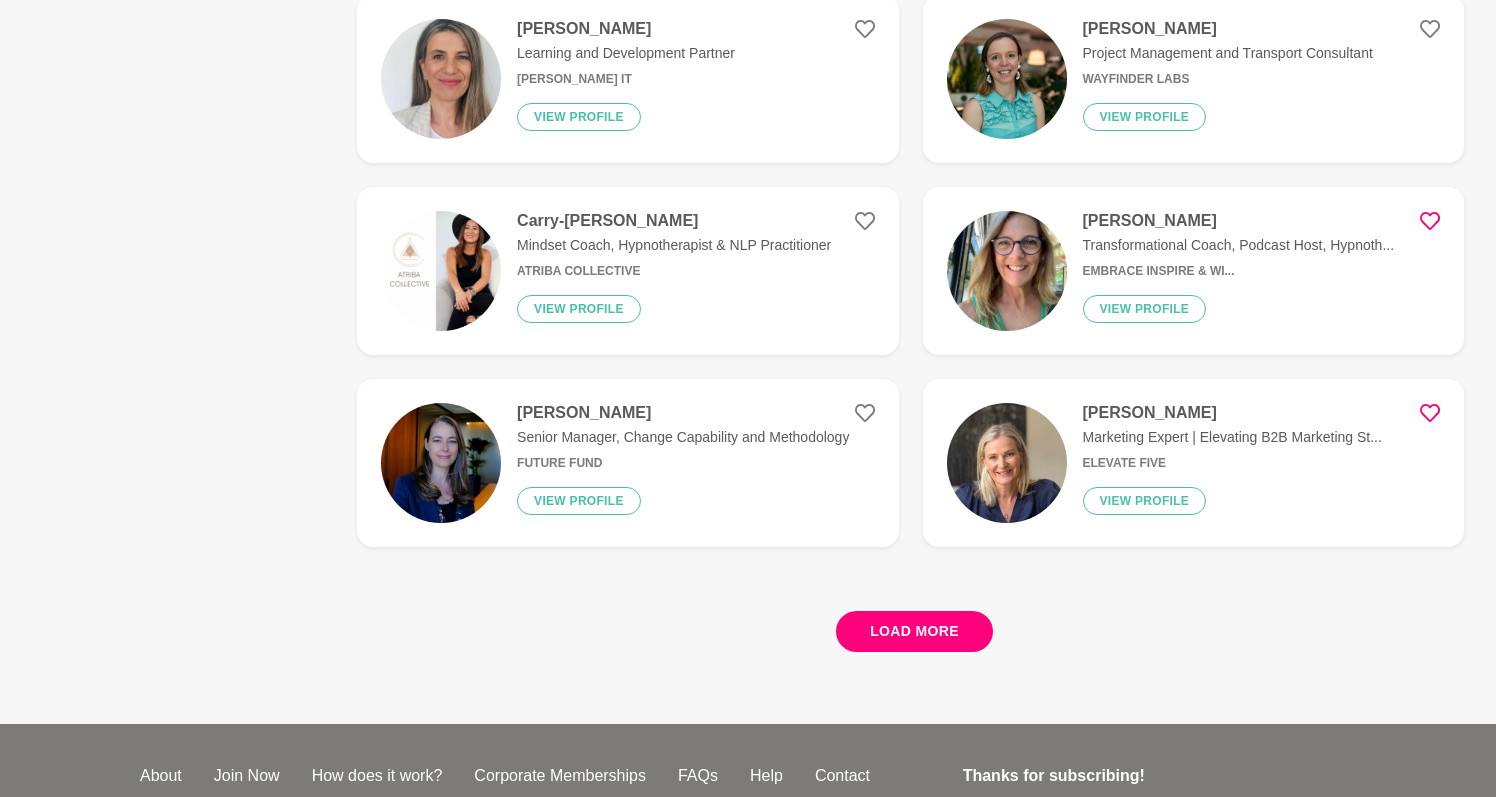 click on "Load more" at bounding box center [914, 631] 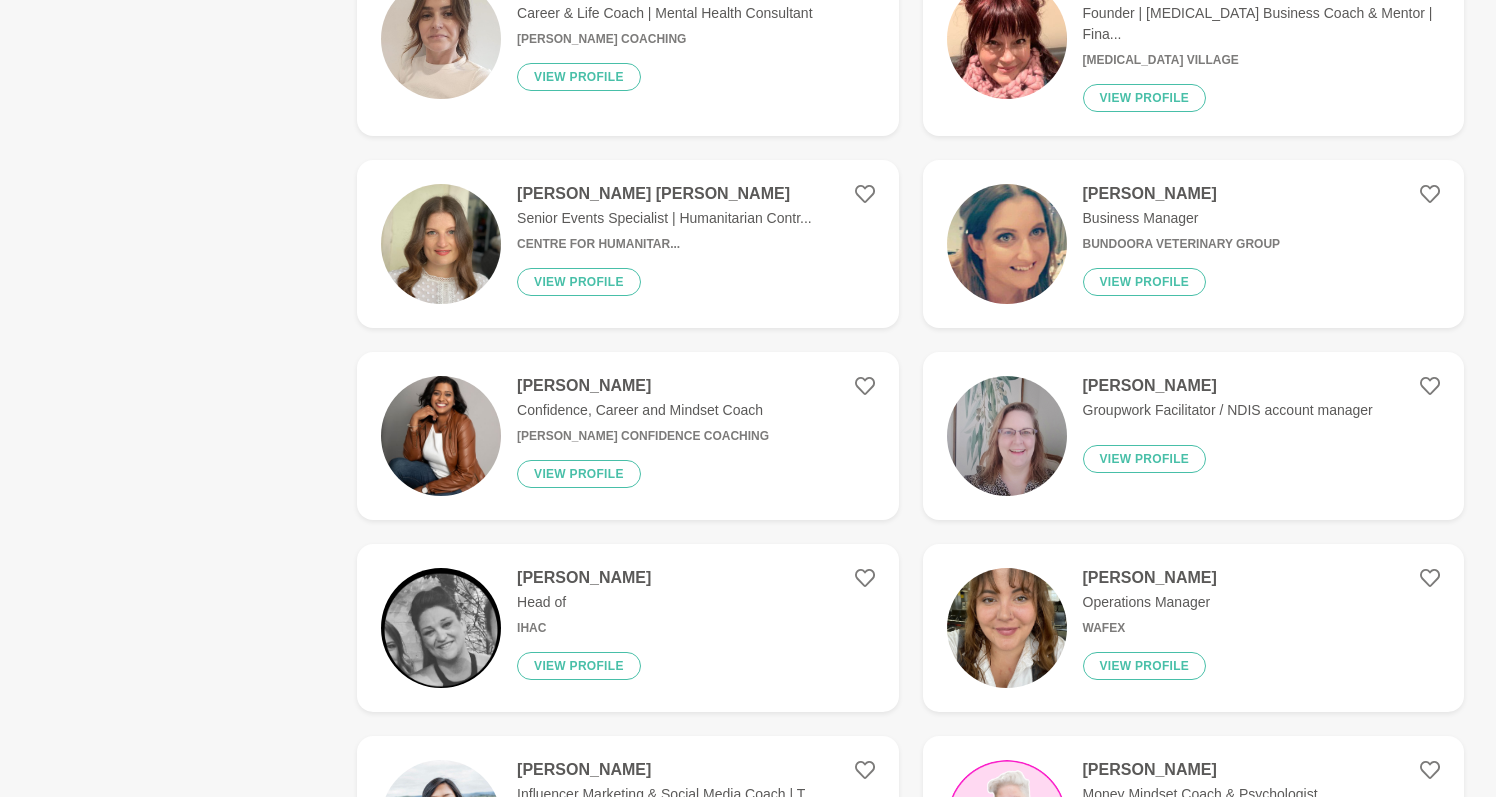 scroll, scrollTop: 8426, scrollLeft: 0, axis: vertical 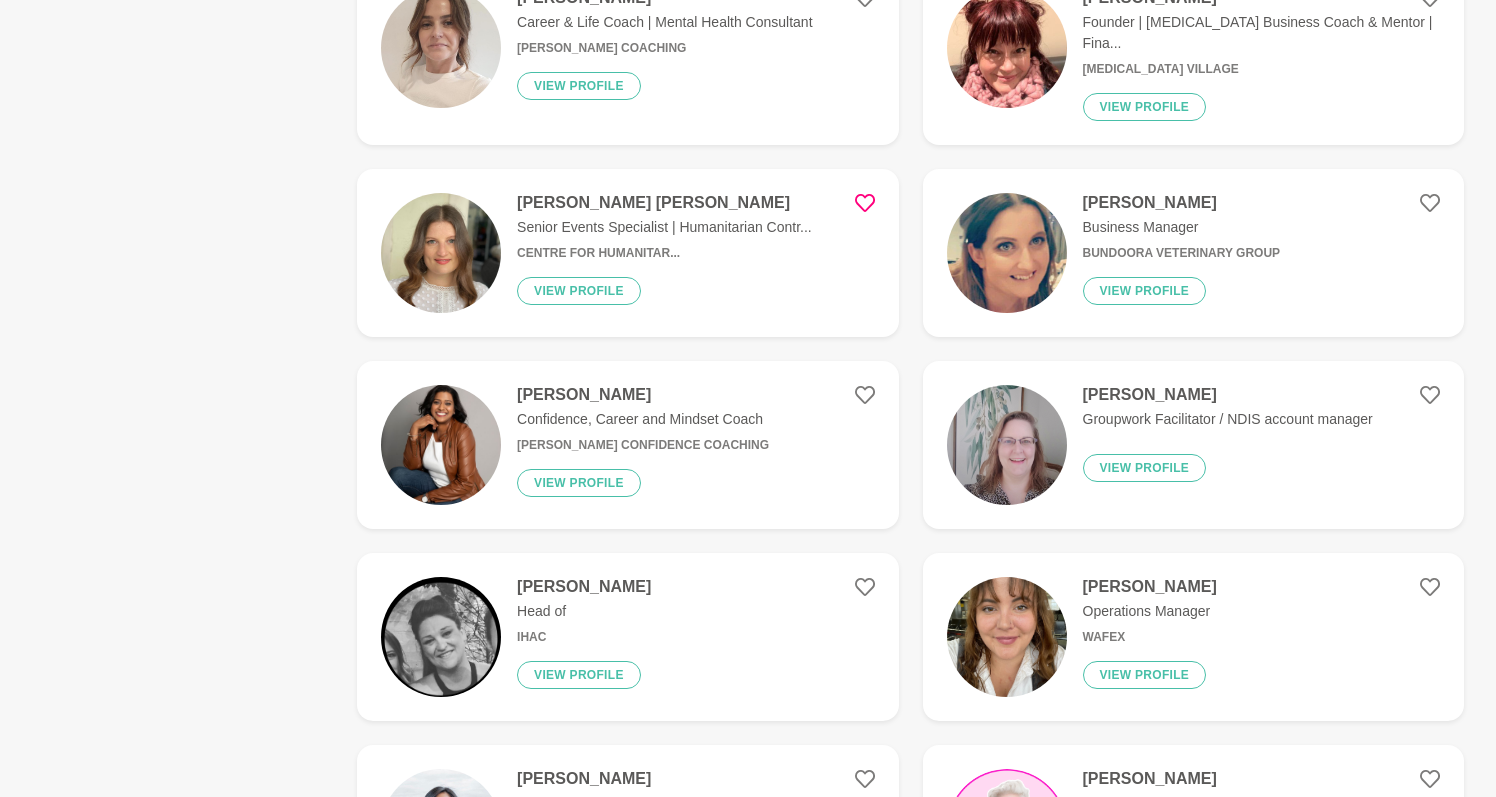click 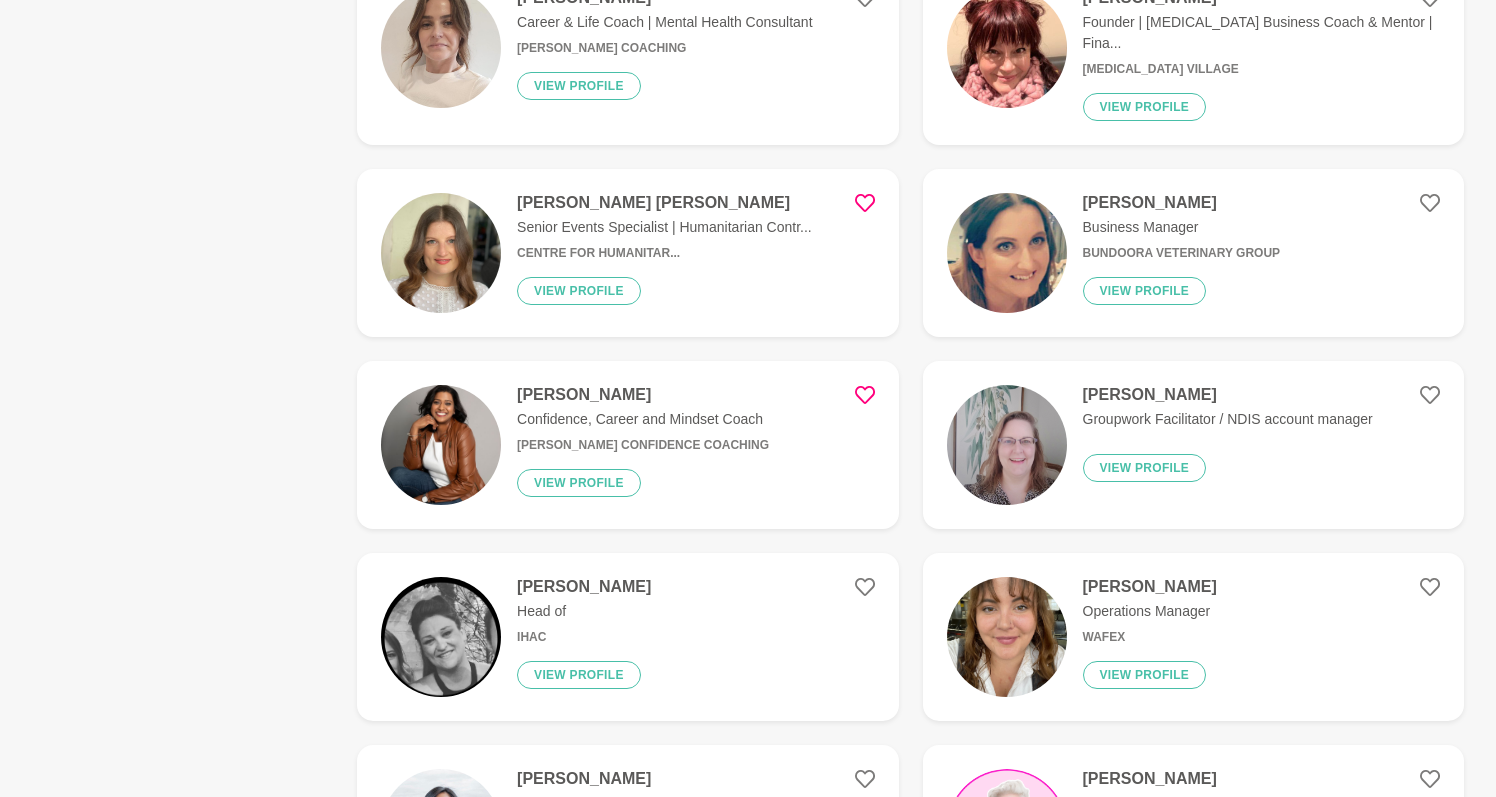 click 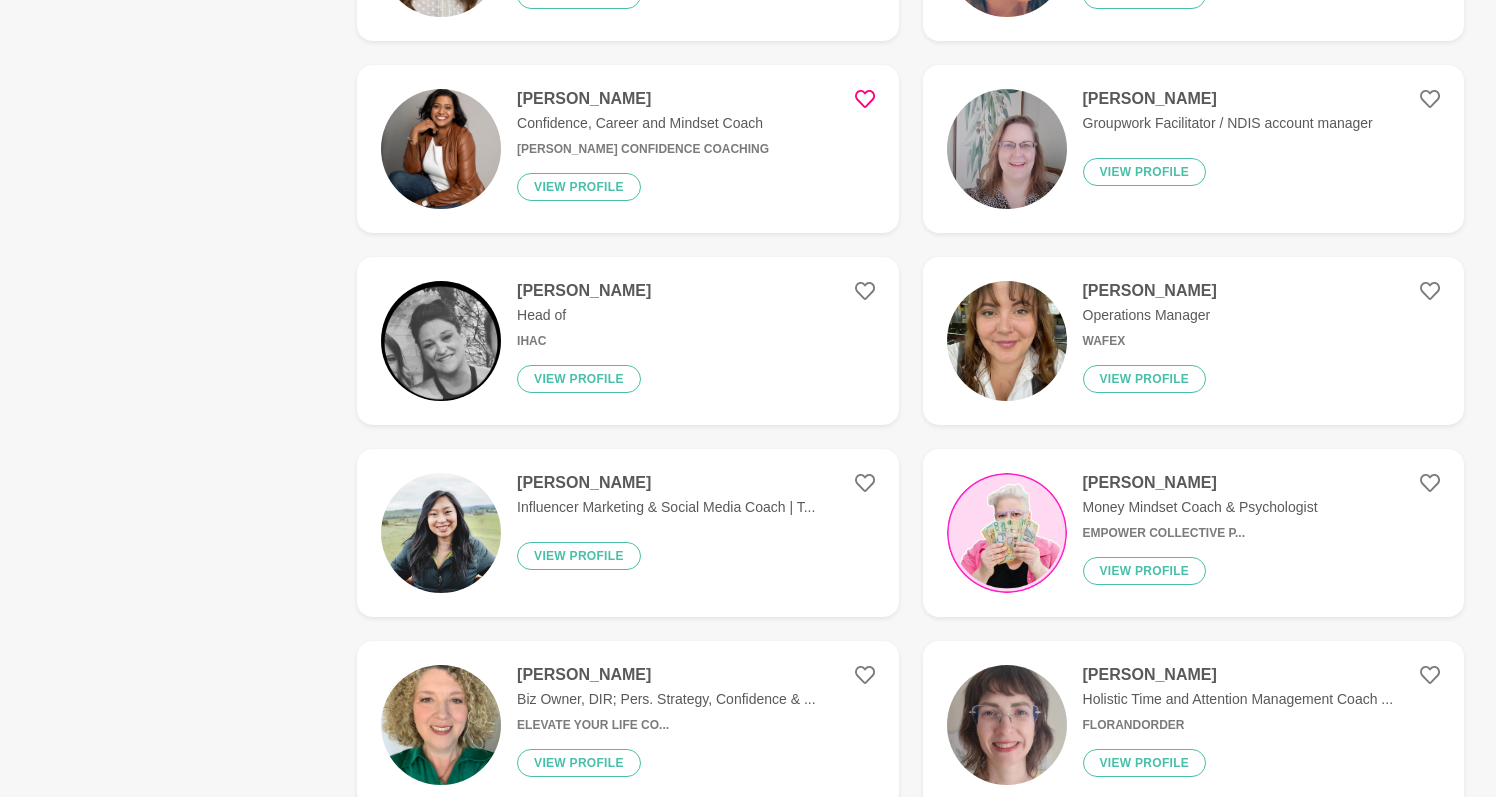 scroll, scrollTop: 8723, scrollLeft: 0, axis: vertical 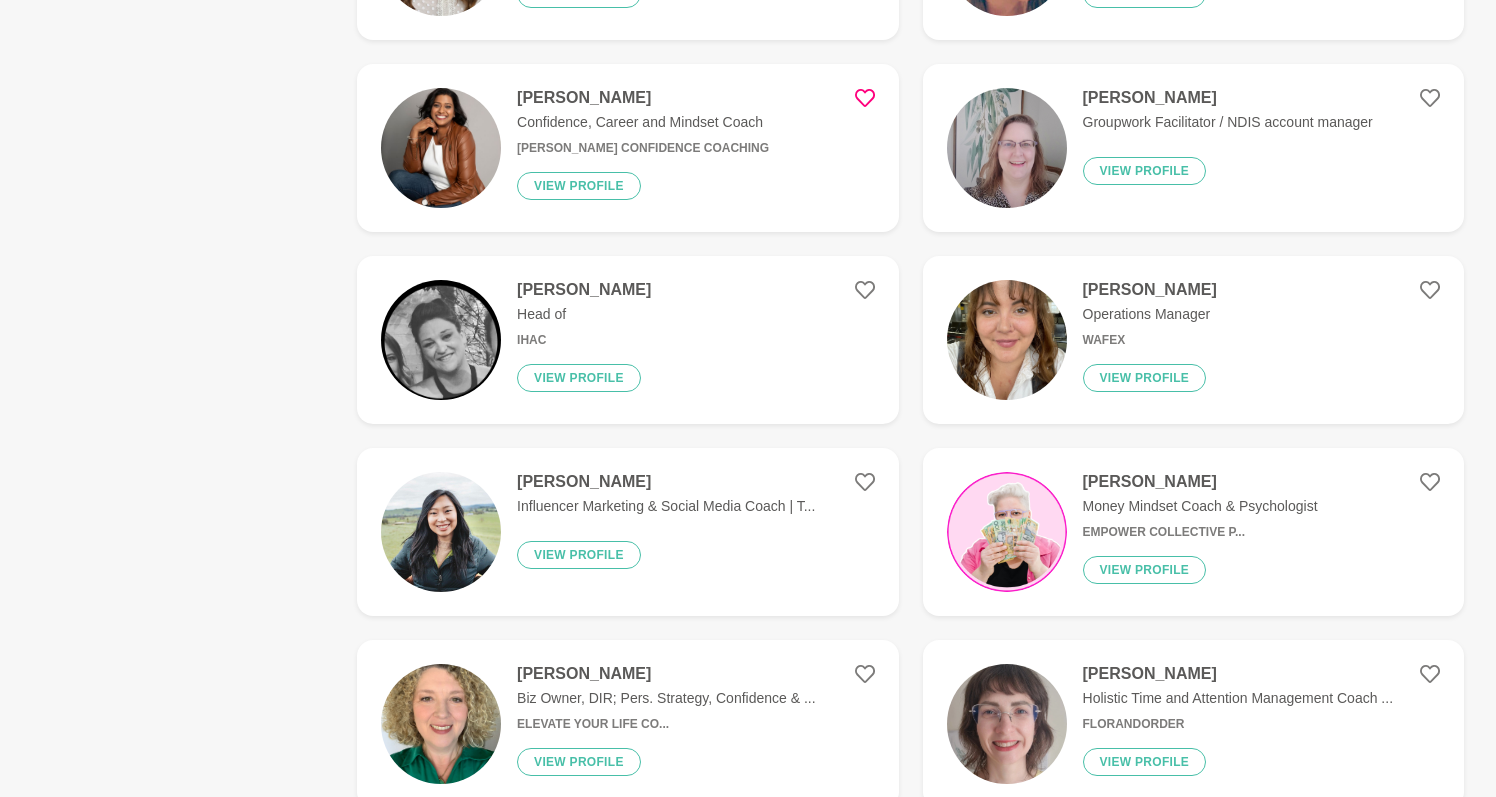 click at bounding box center [441, 148] 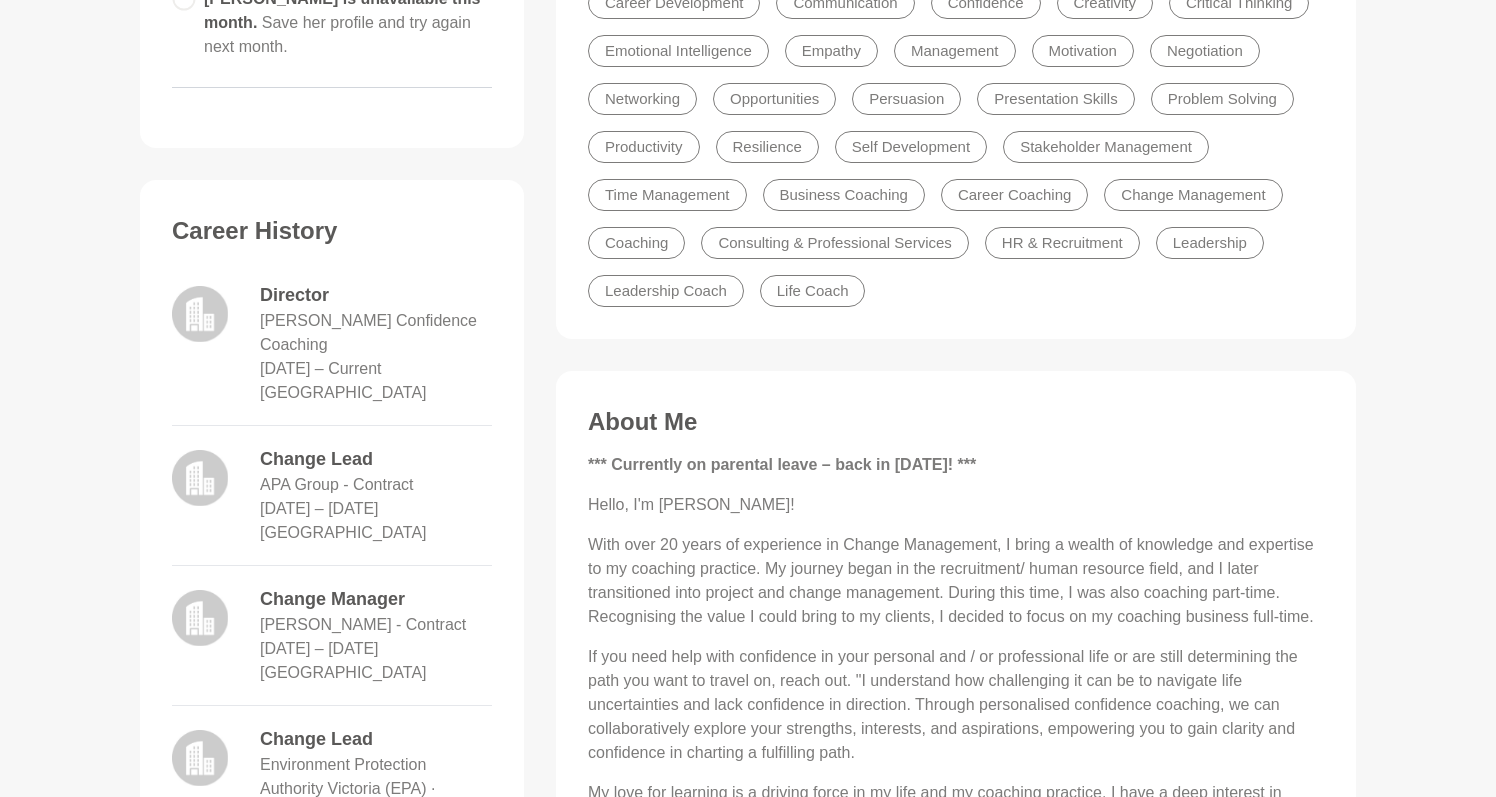 scroll, scrollTop: 636, scrollLeft: 0, axis: vertical 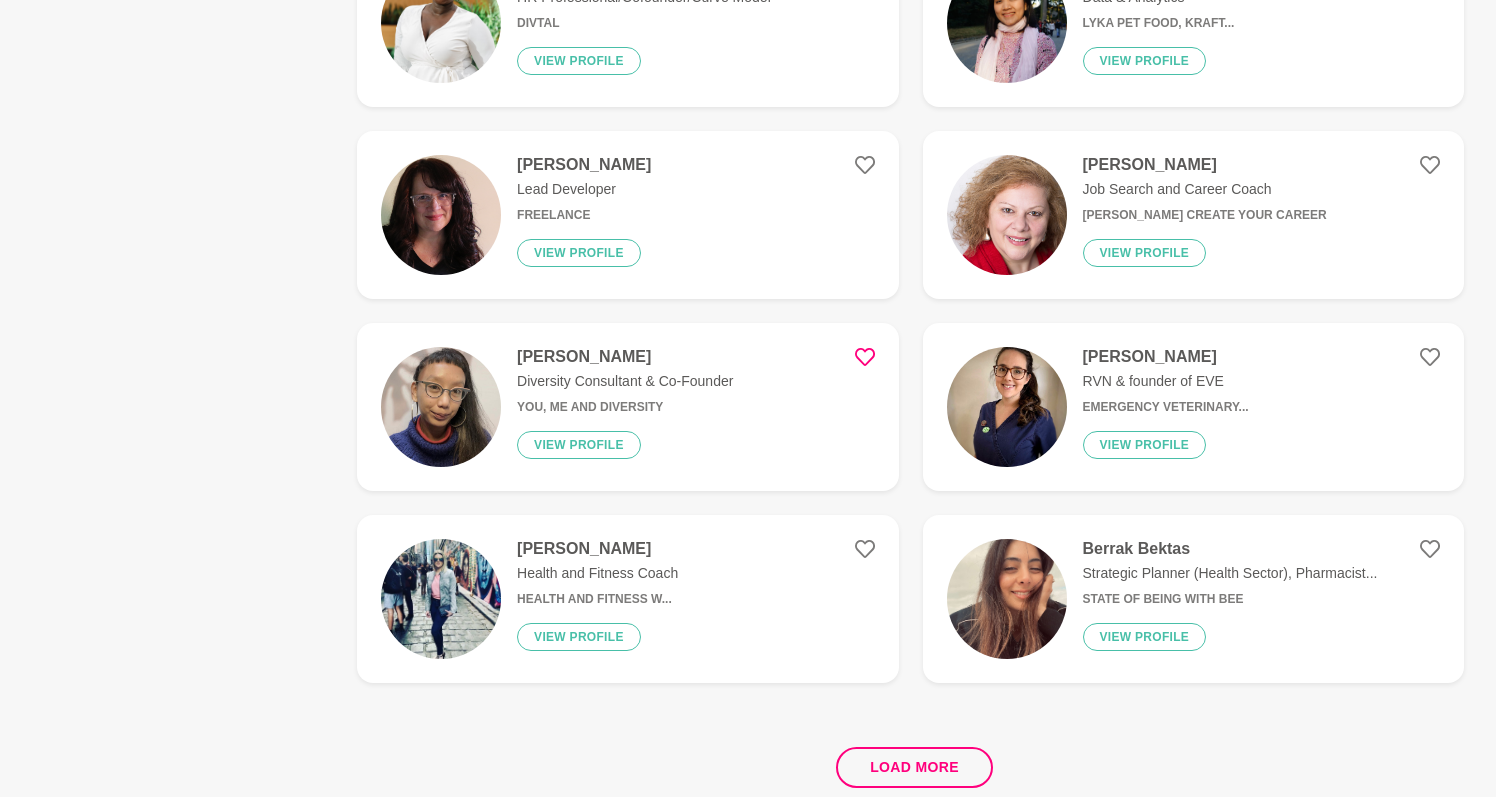 click 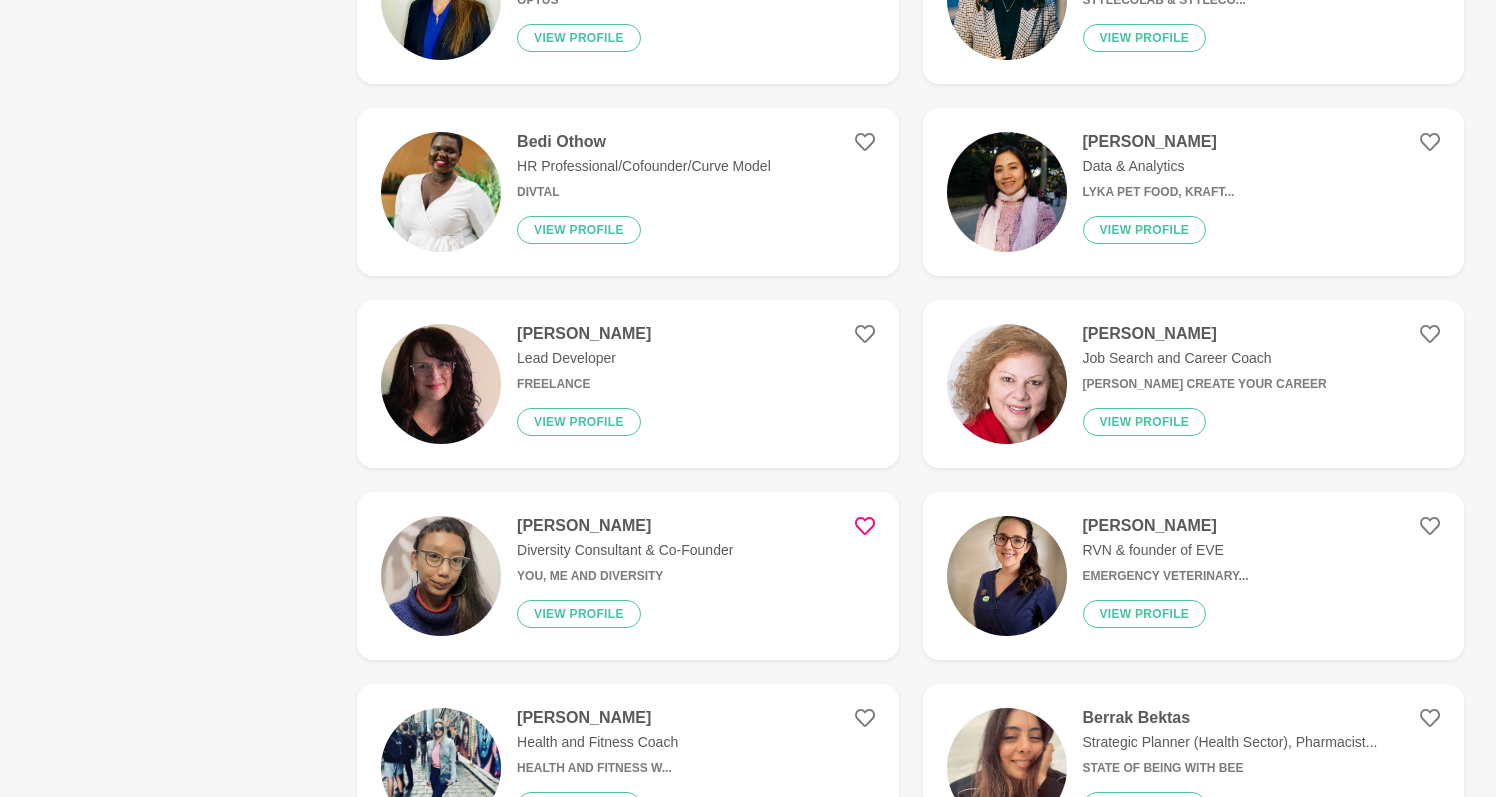 scroll, scrollTop: 3315, scrollLeft: 0, axis: vertical 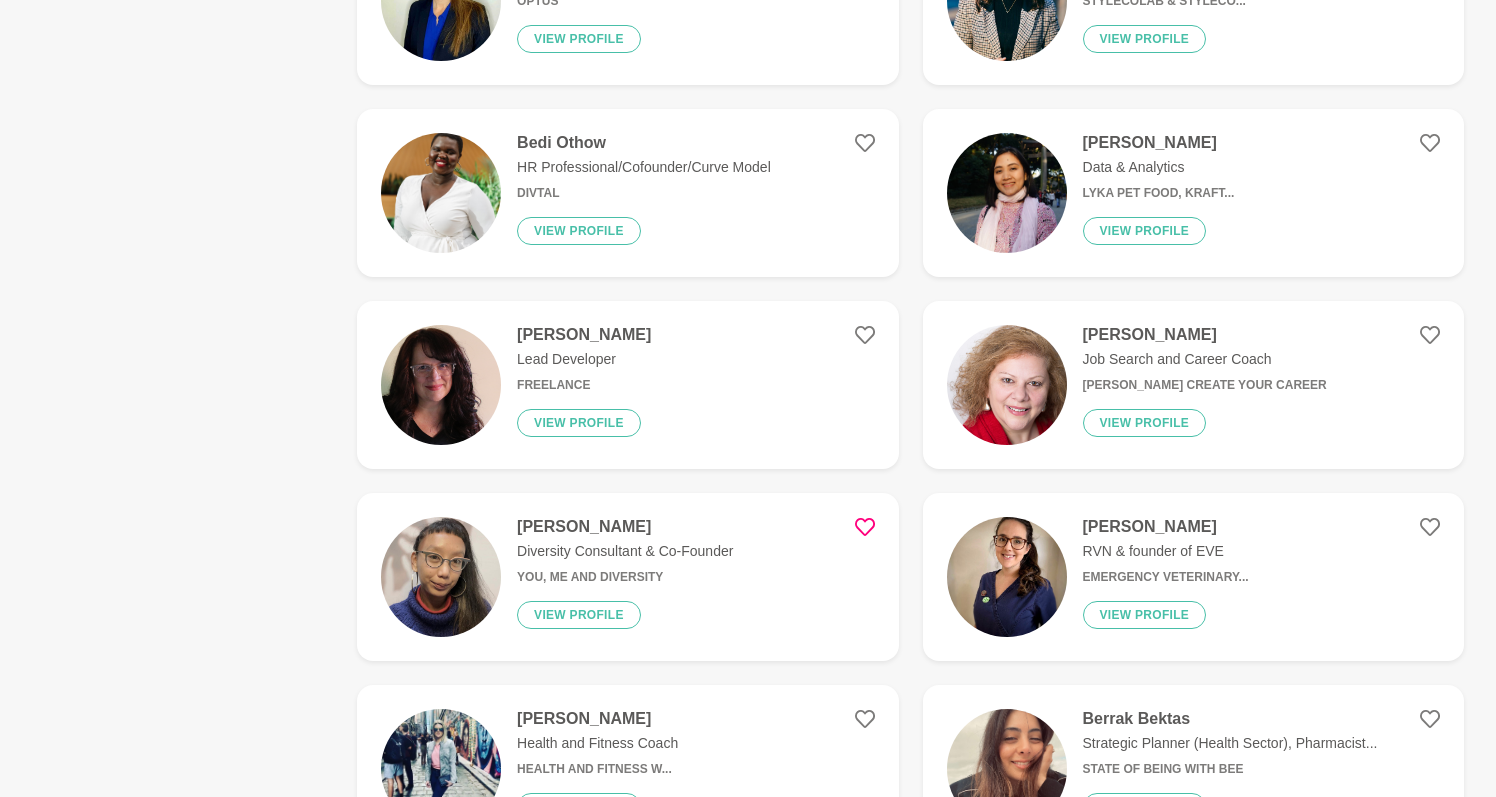 click at bounding box center [1007, 385] 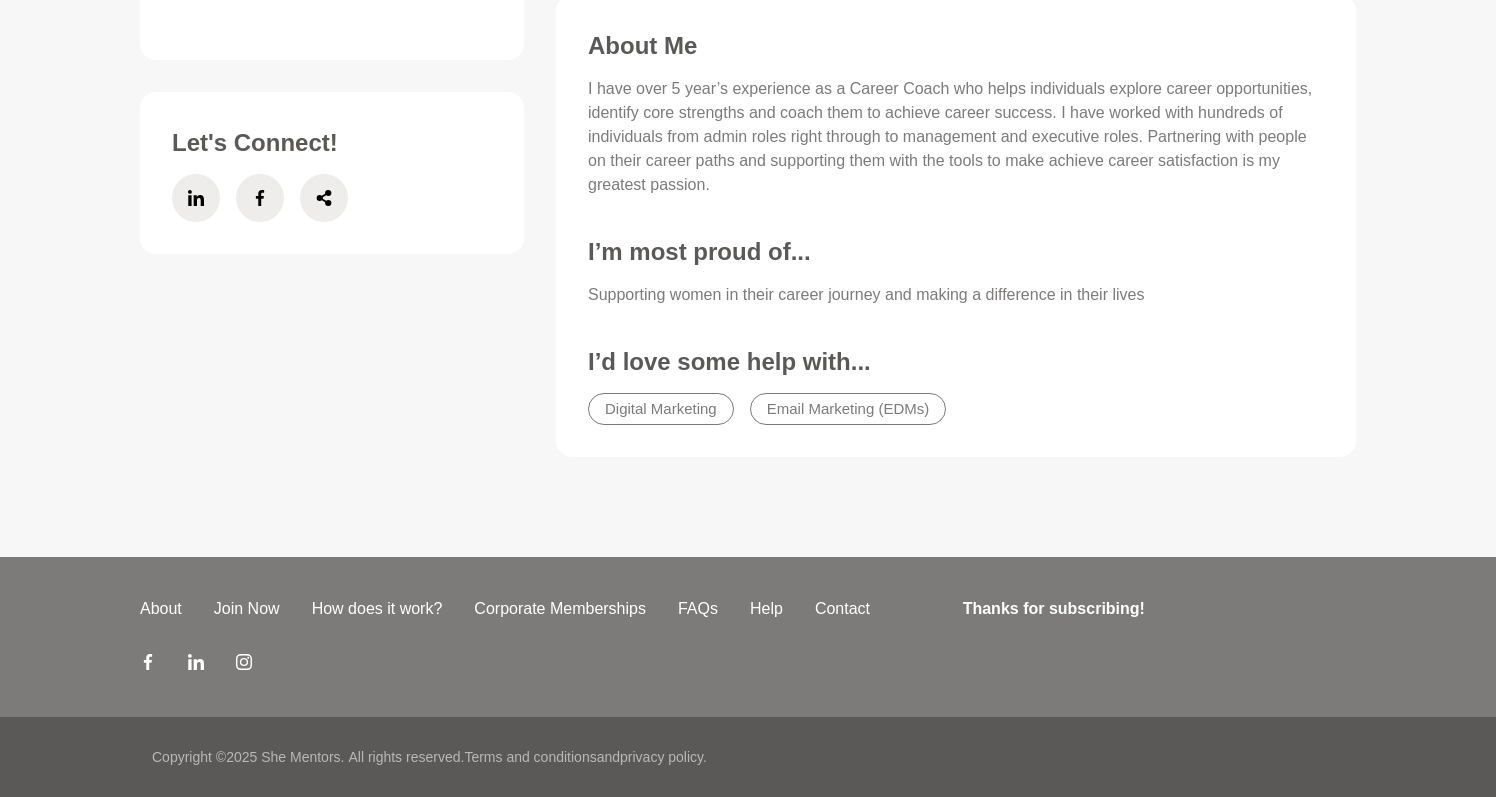 scroll, scrollTop: 0, scrollLeft: 0, axis: both 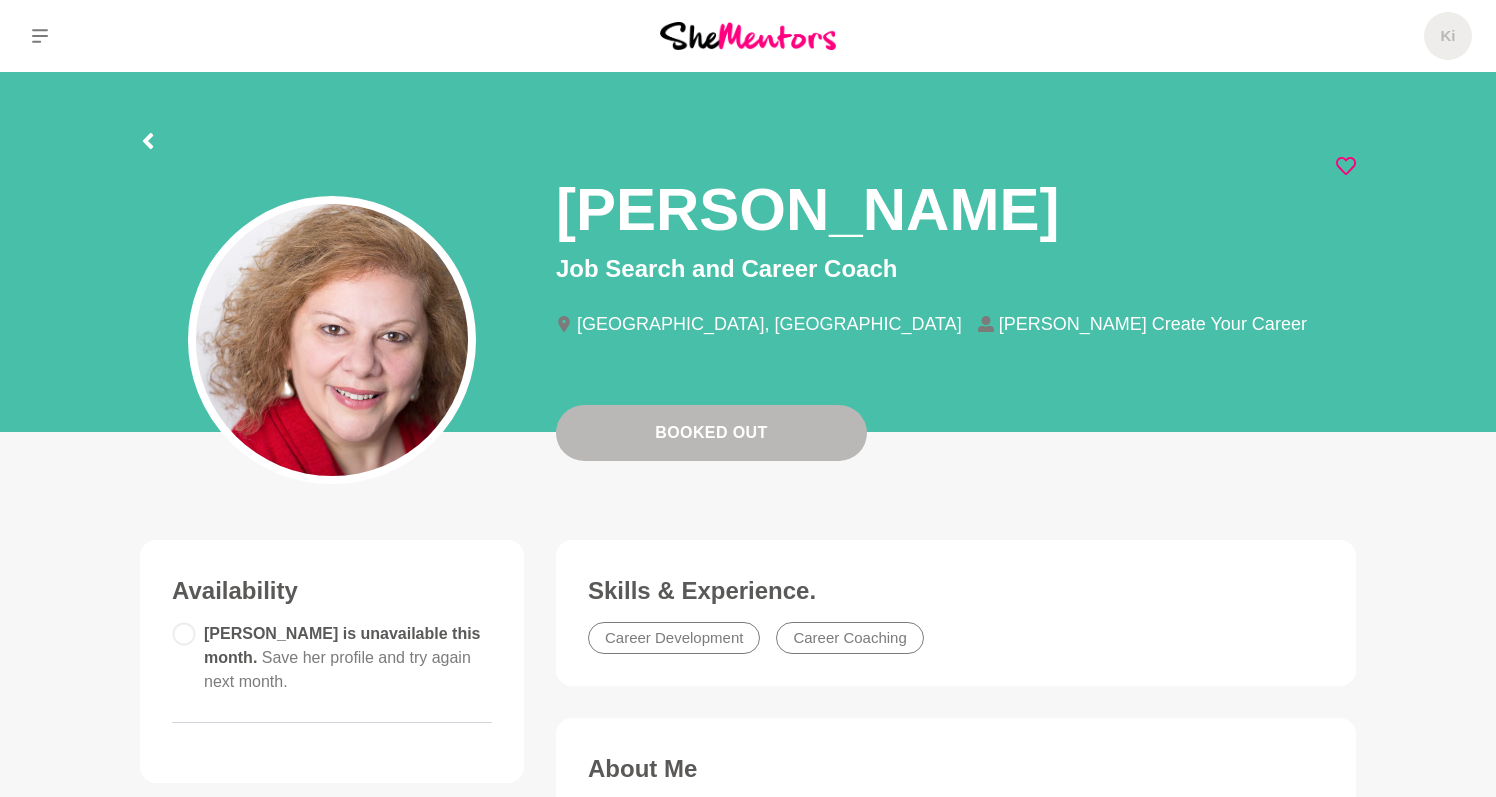 click 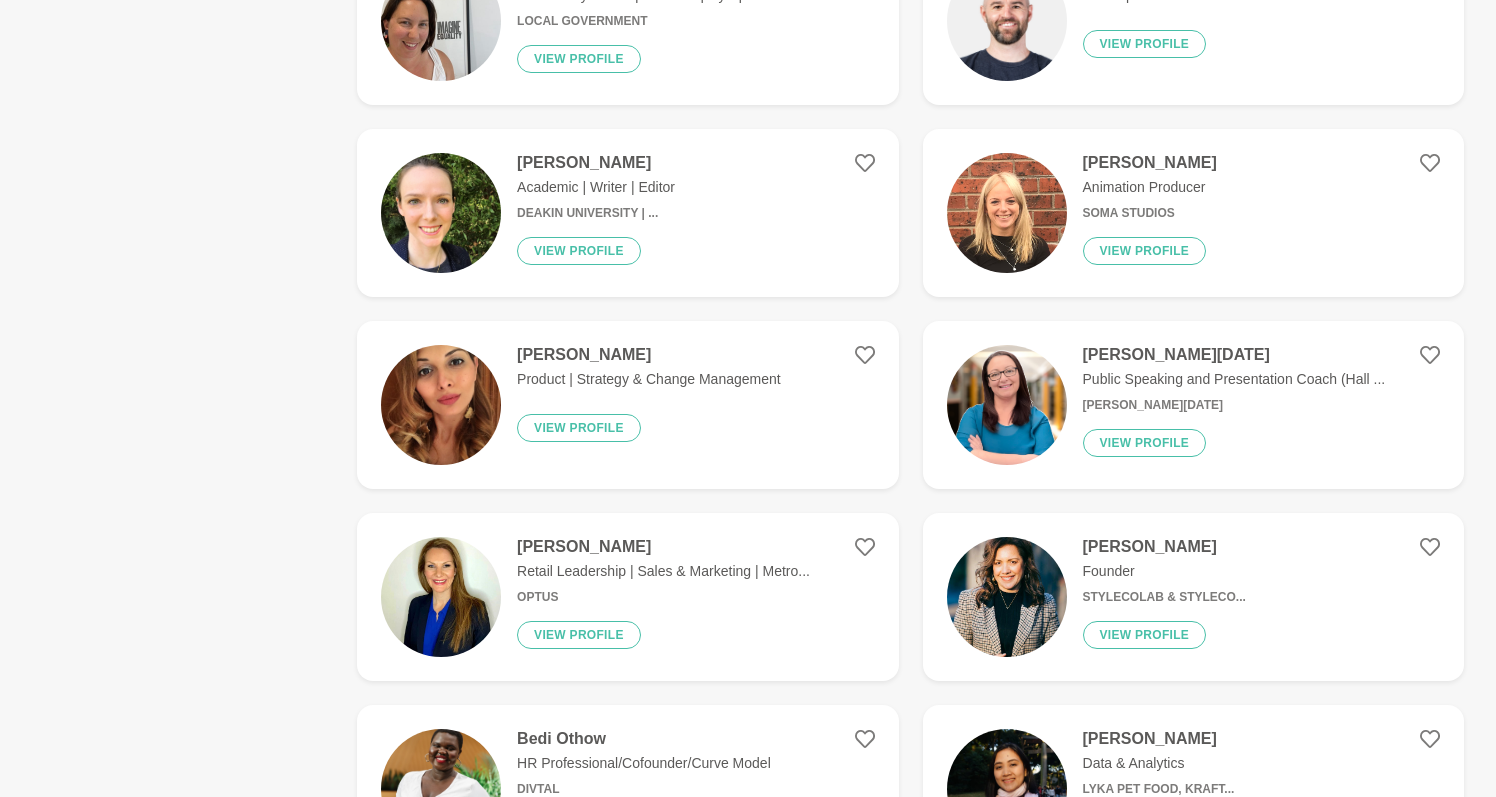 scroll, scrollTop: 2725, scrollLeft: 0, axis: vertical 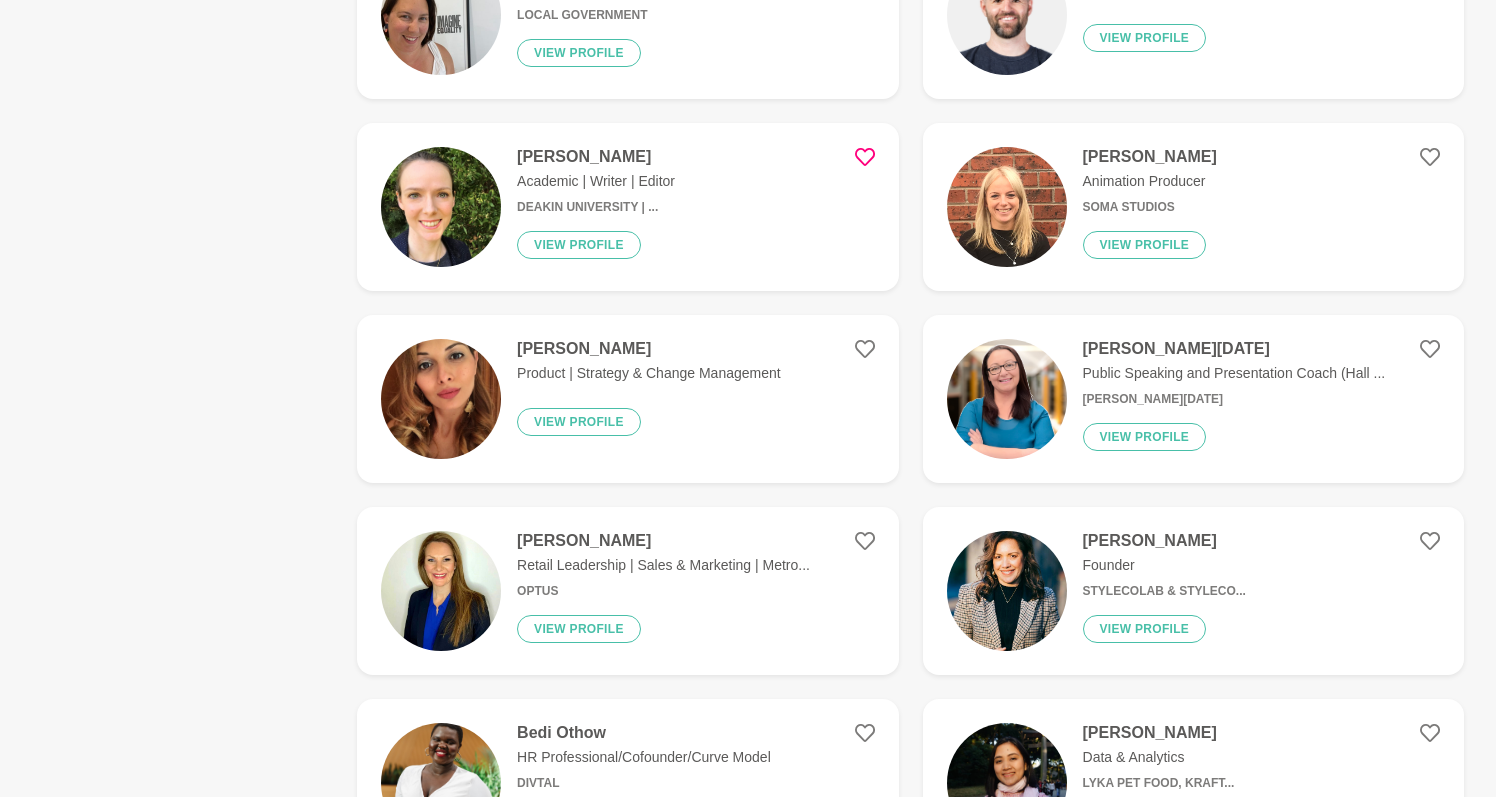 click 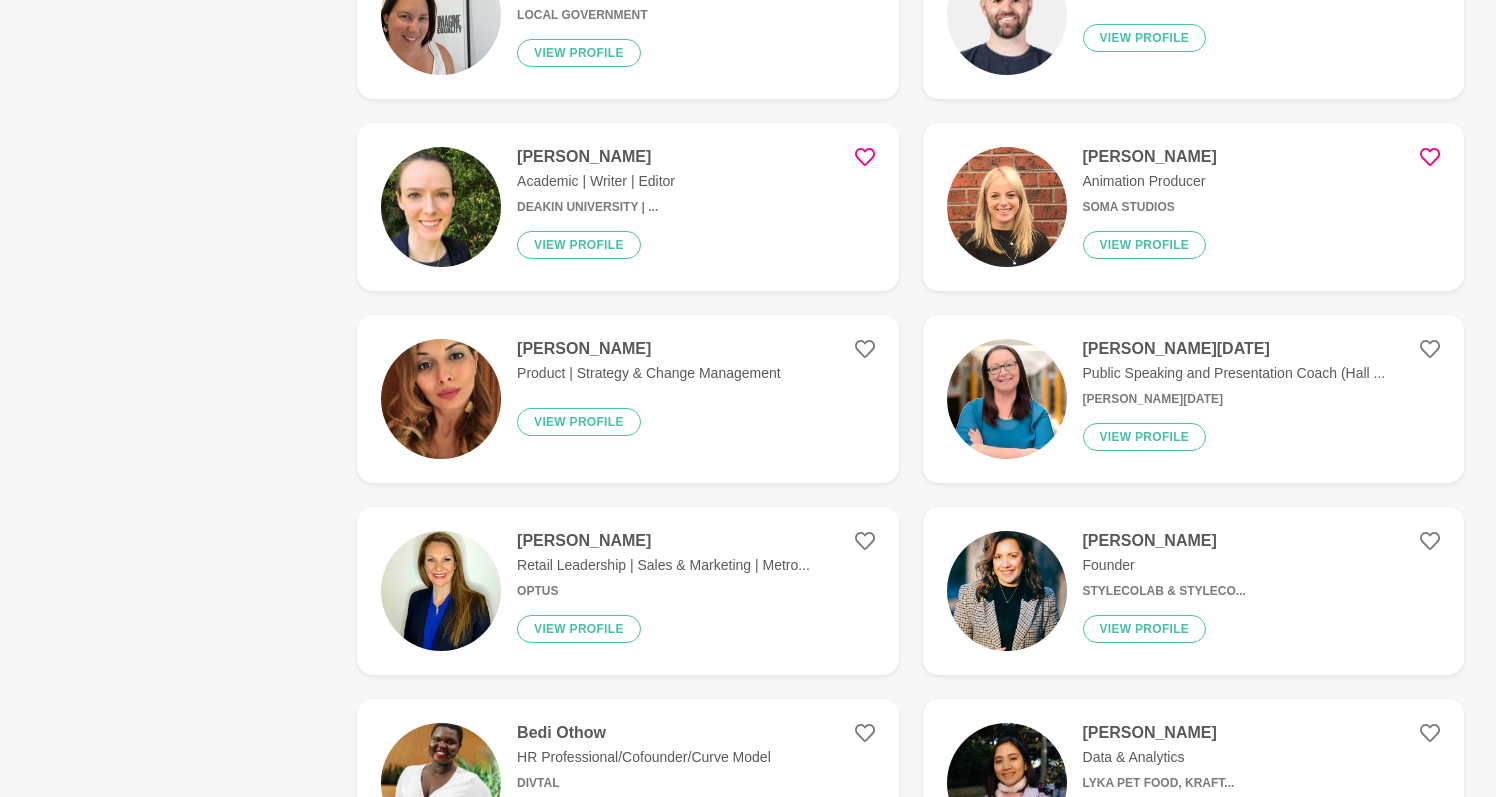 click 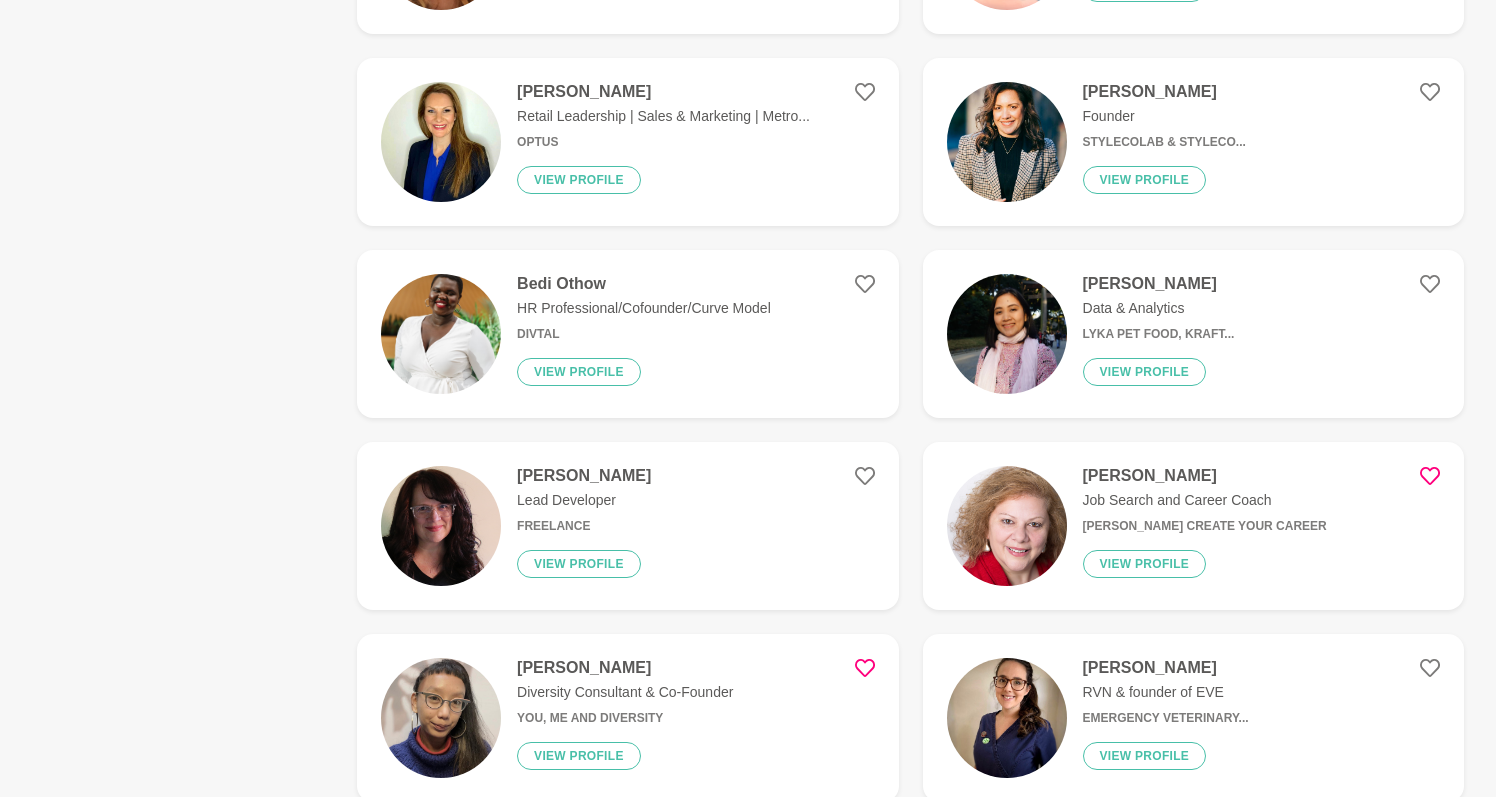 scroll, scrollTop: 3175, scrollLeft: 0, axis: vertical 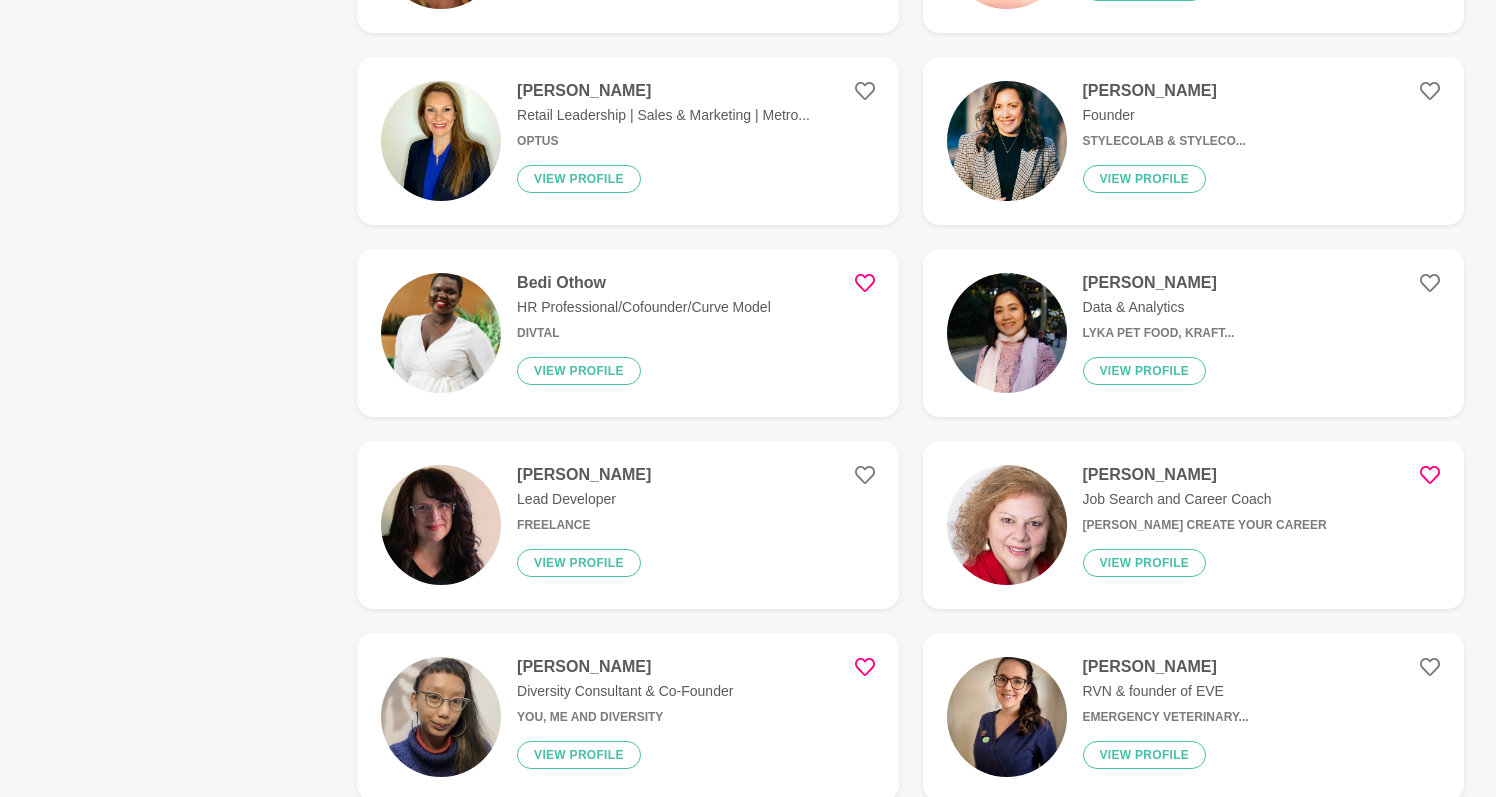click 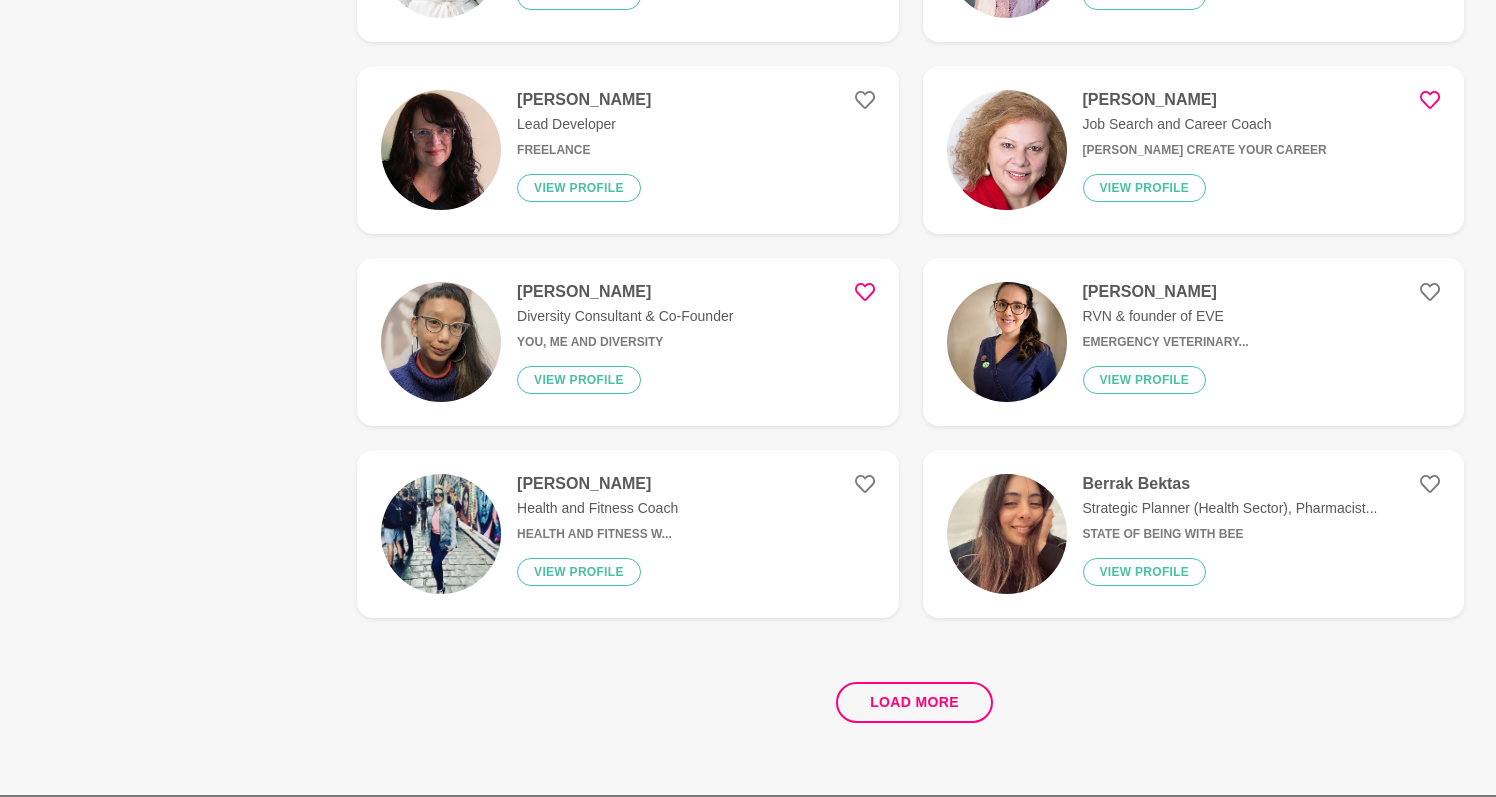 scroll, scrollTop: 3552, scrollLeft: 0, axis: vertical 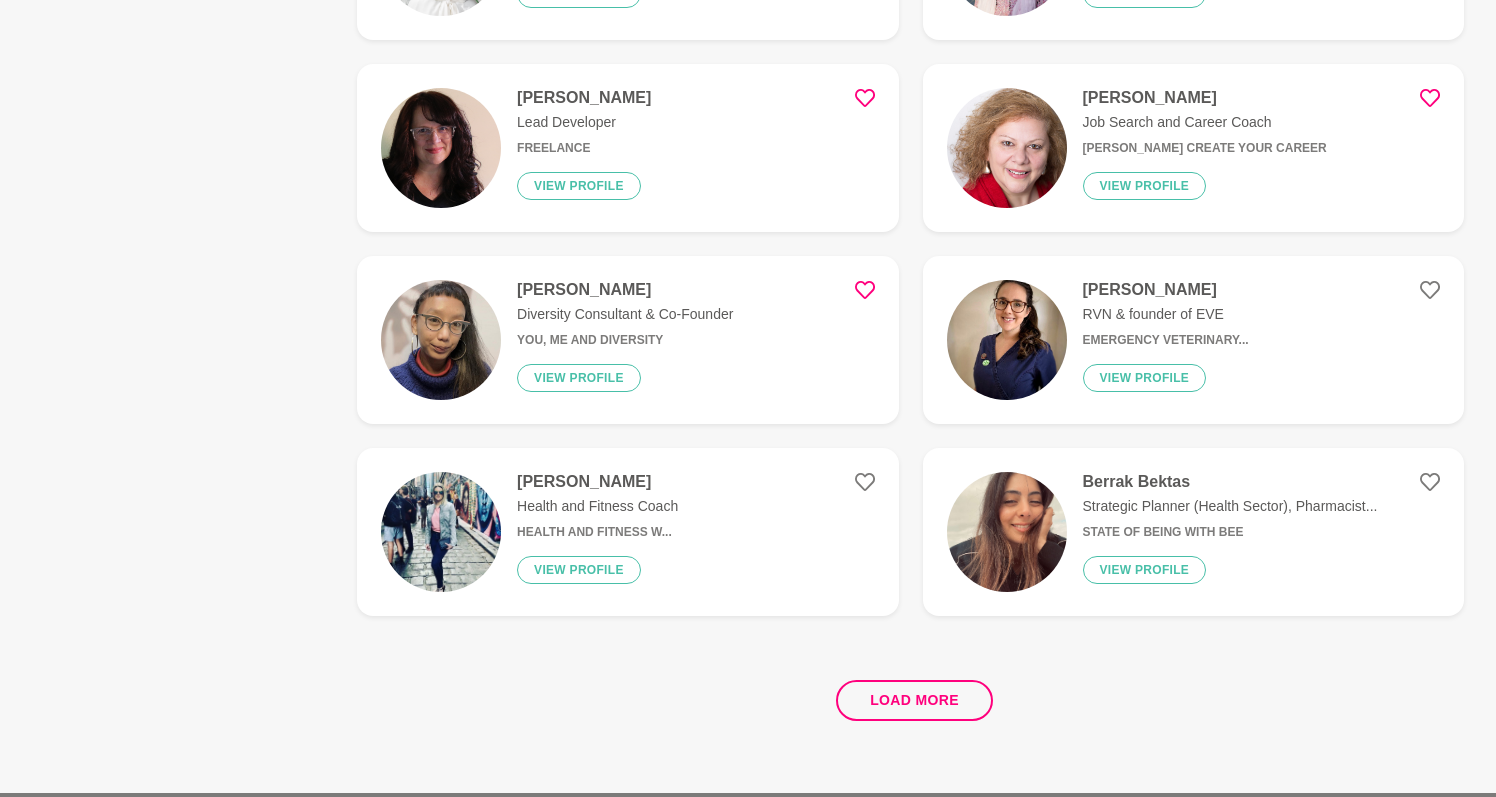 click 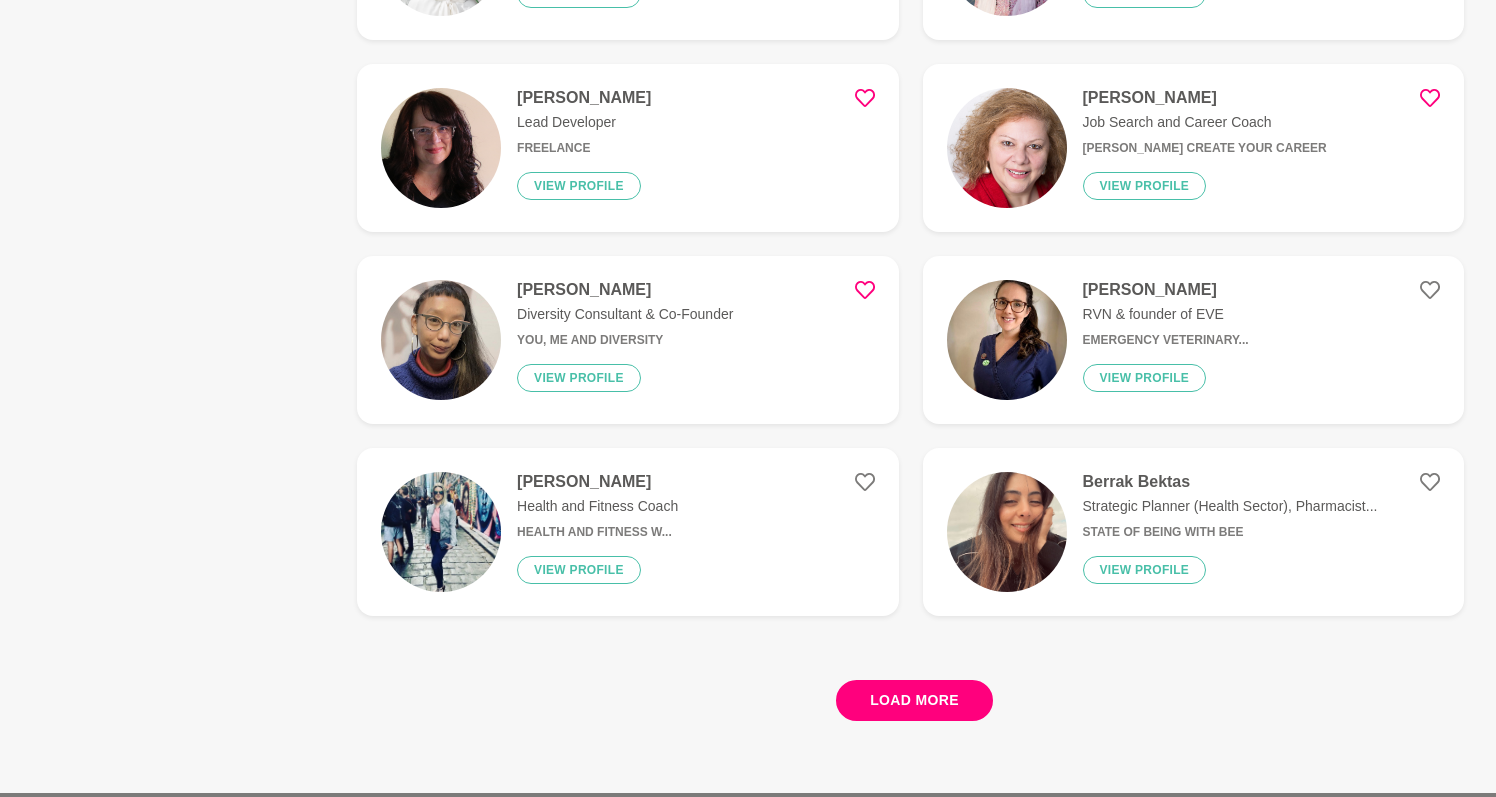 click on "Load more" at bounding box center (914, 700) 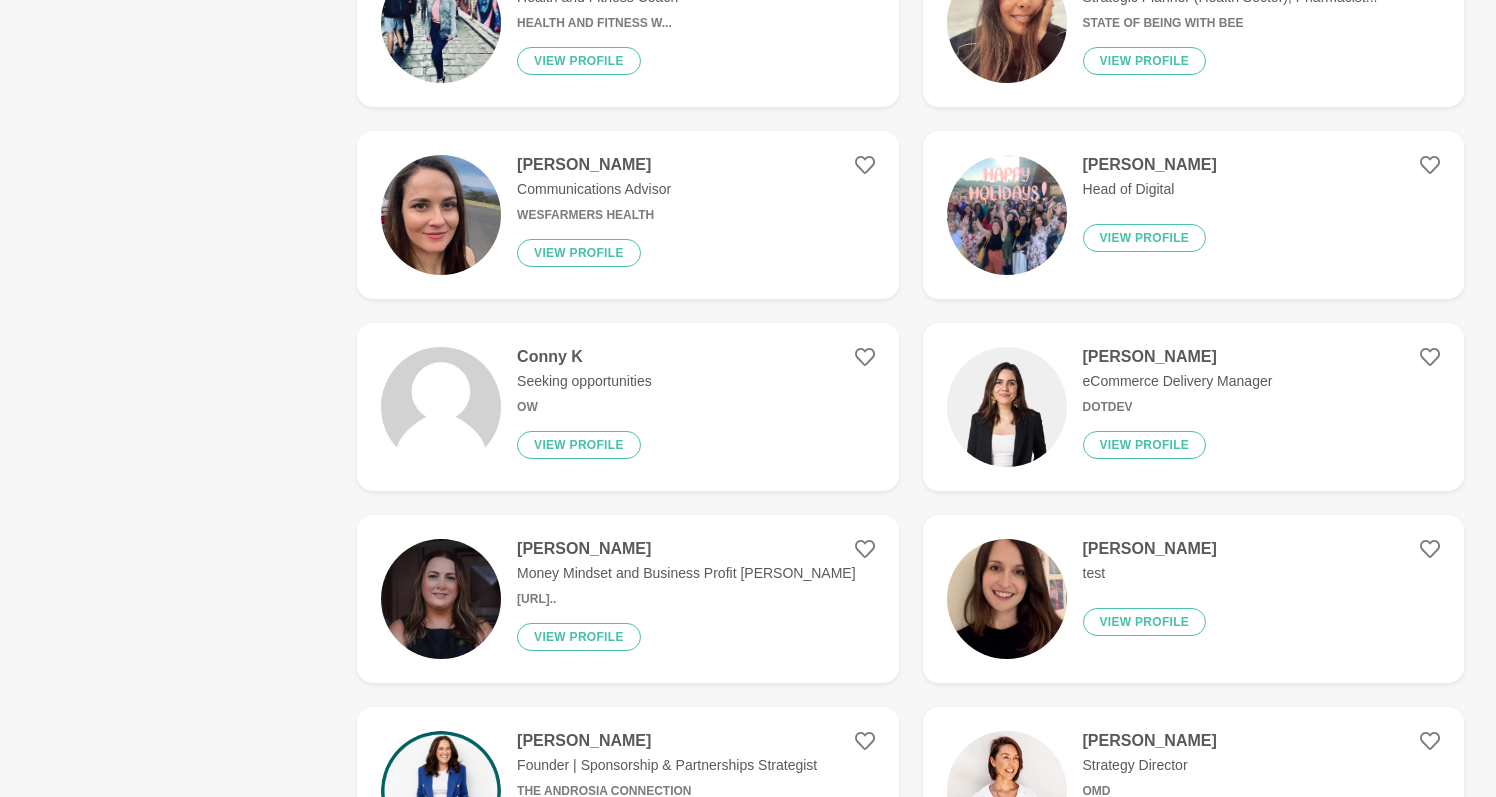 scroll, scrollTop: 4064, scrollLeft: 0, axis: vertical 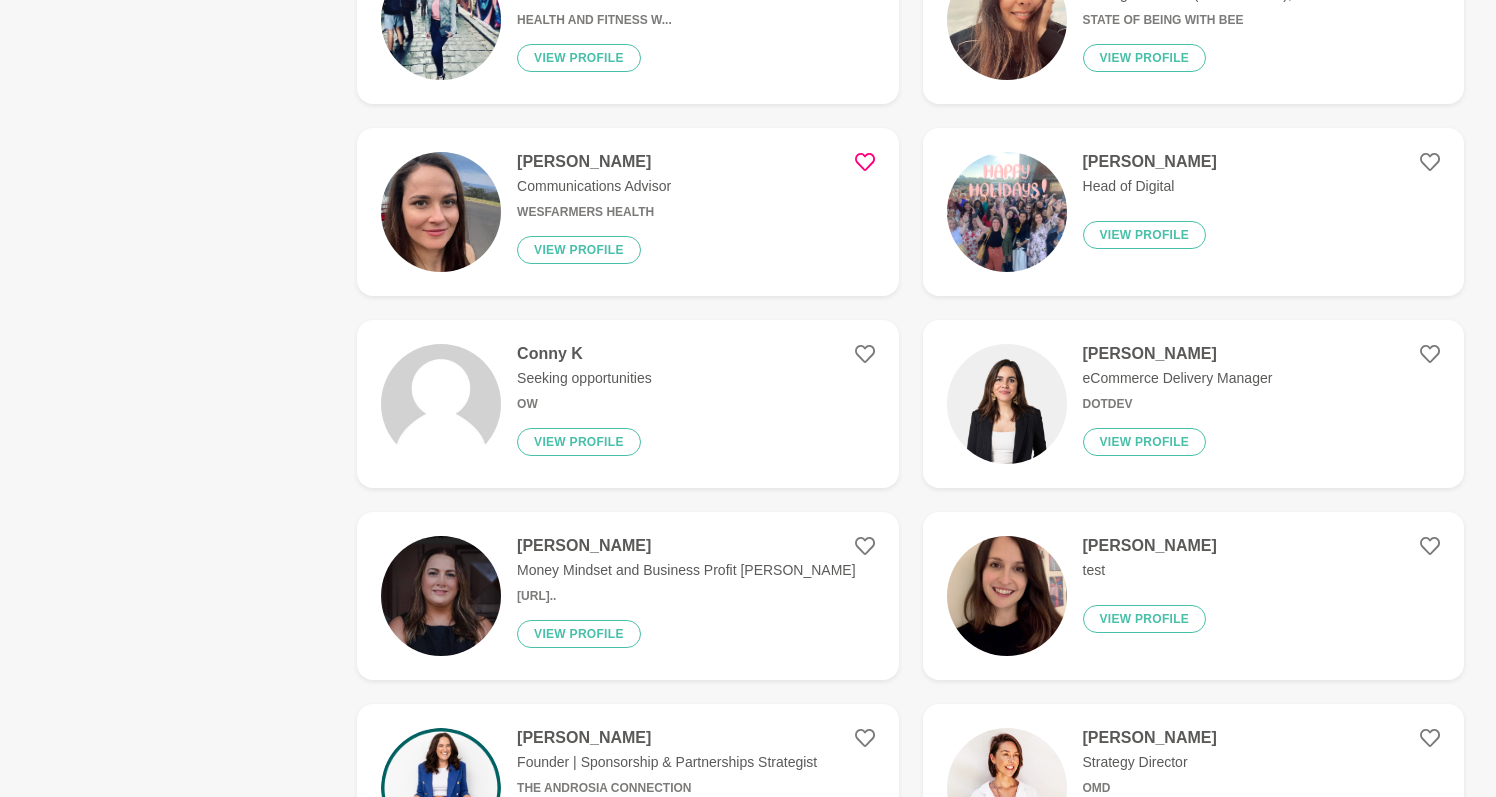 click 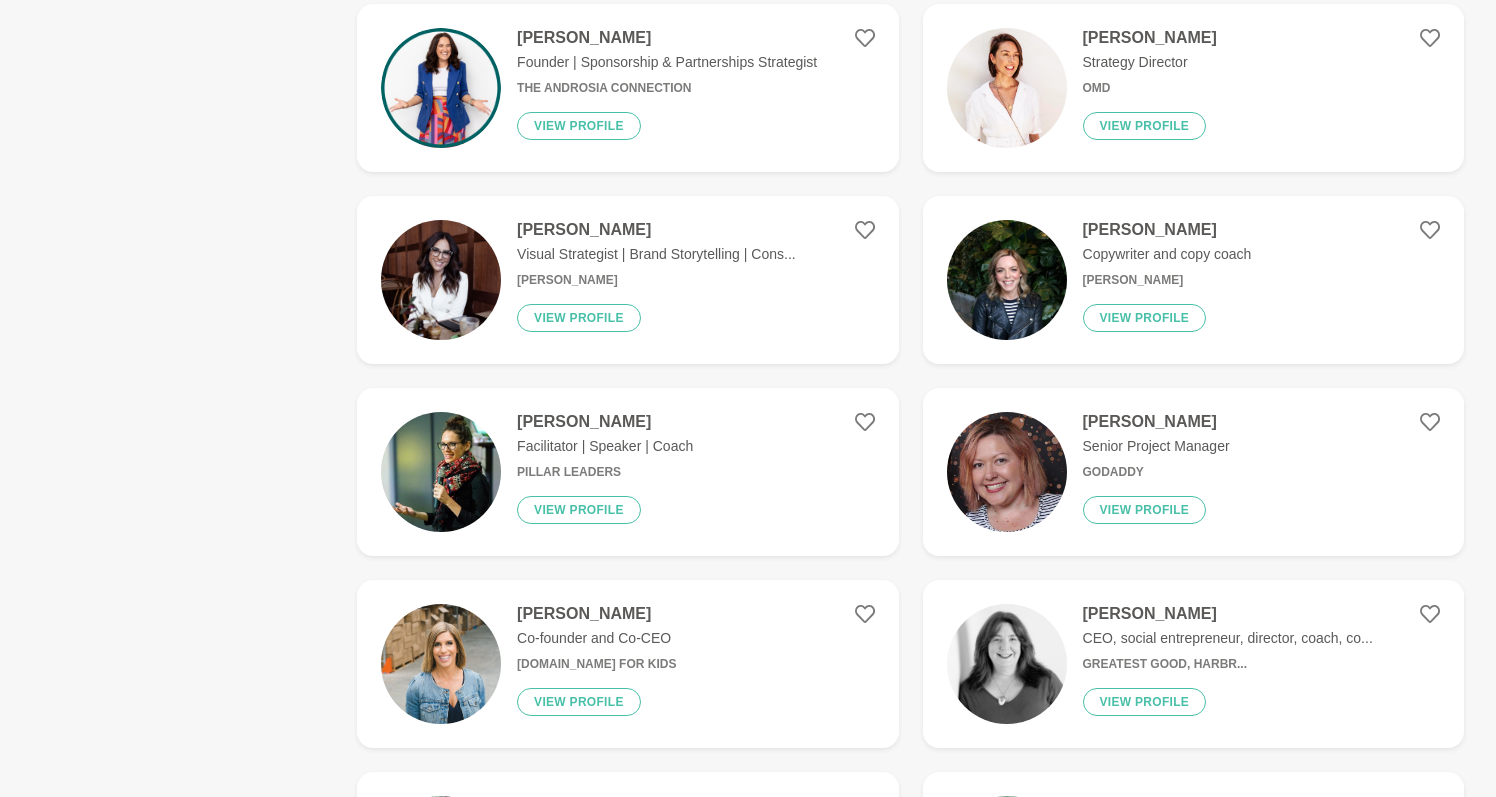 scroll, scrollTop: 4765, scrollLeft: 0, axis: vertical 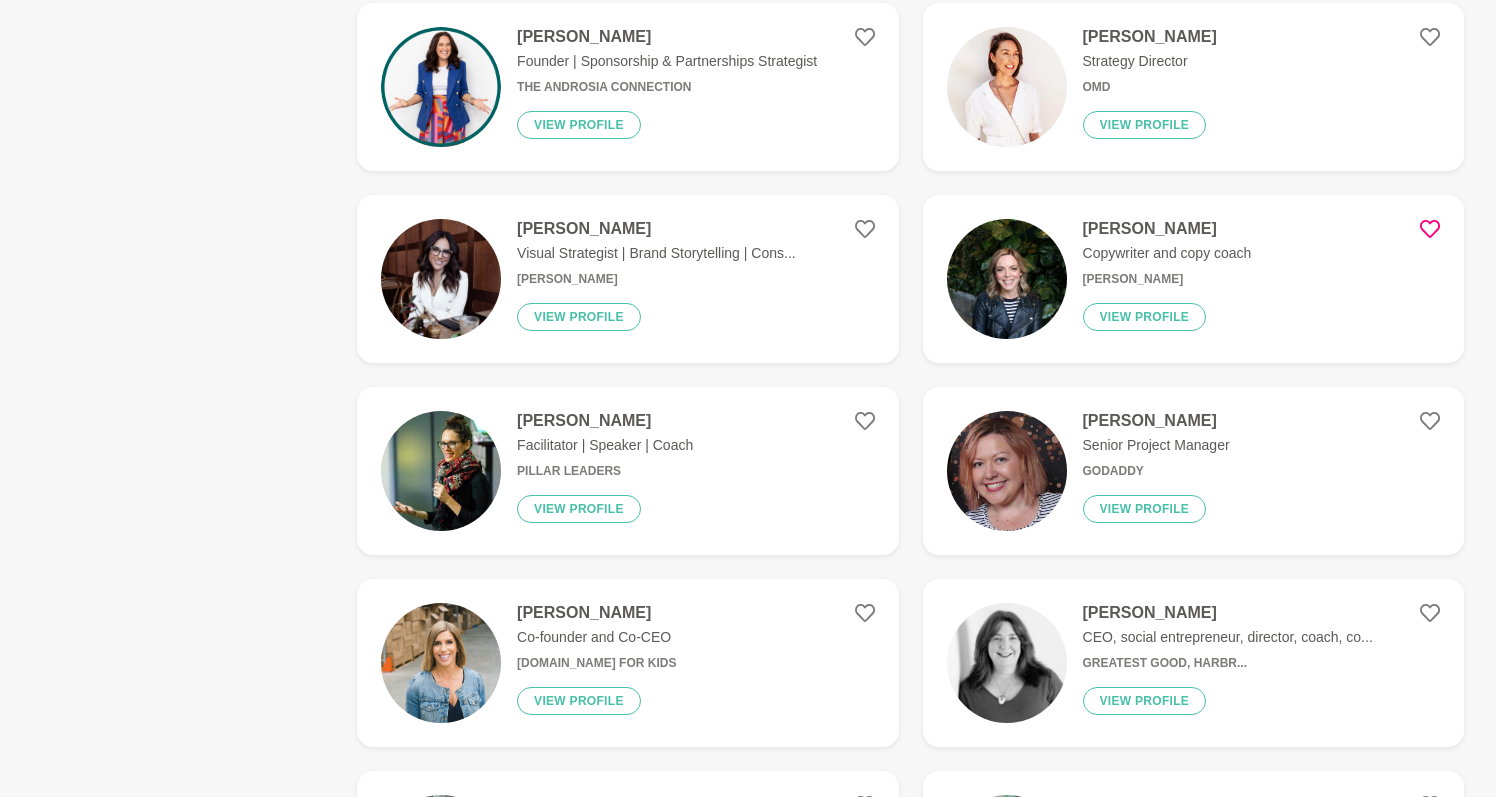 click 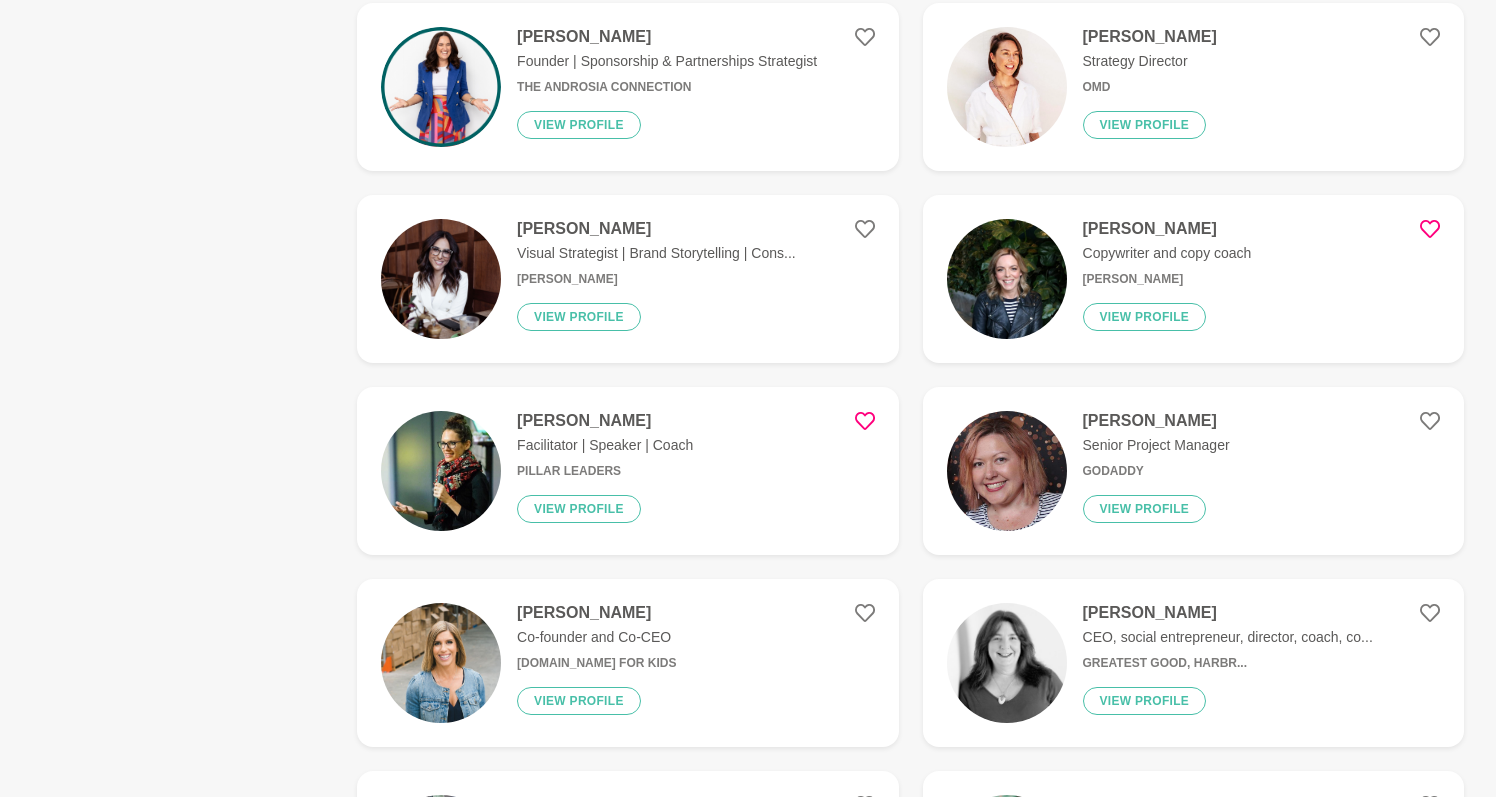 click 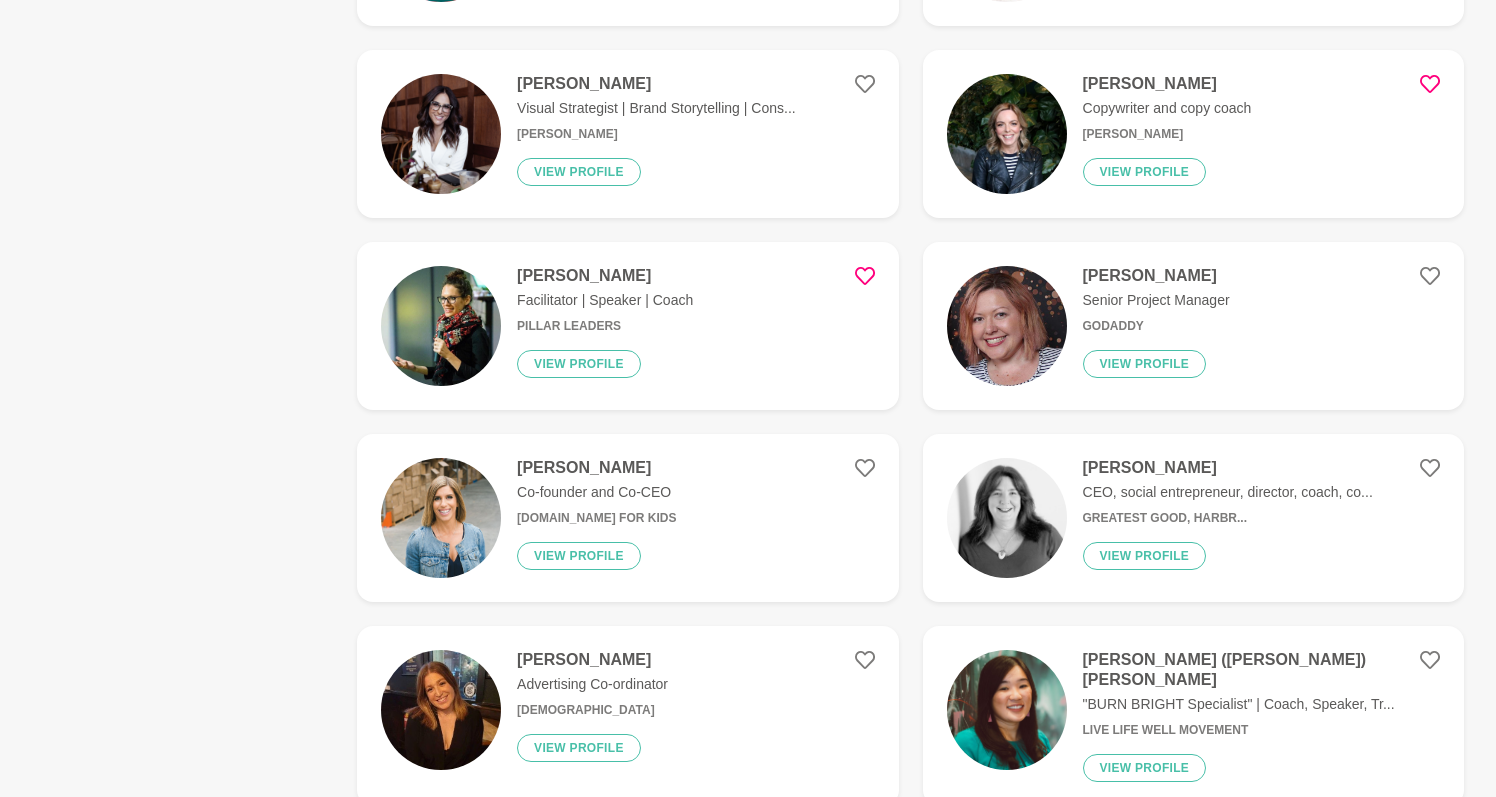 scroll, scrollTop: 4922, scrollLeft: 0, axis: vertical 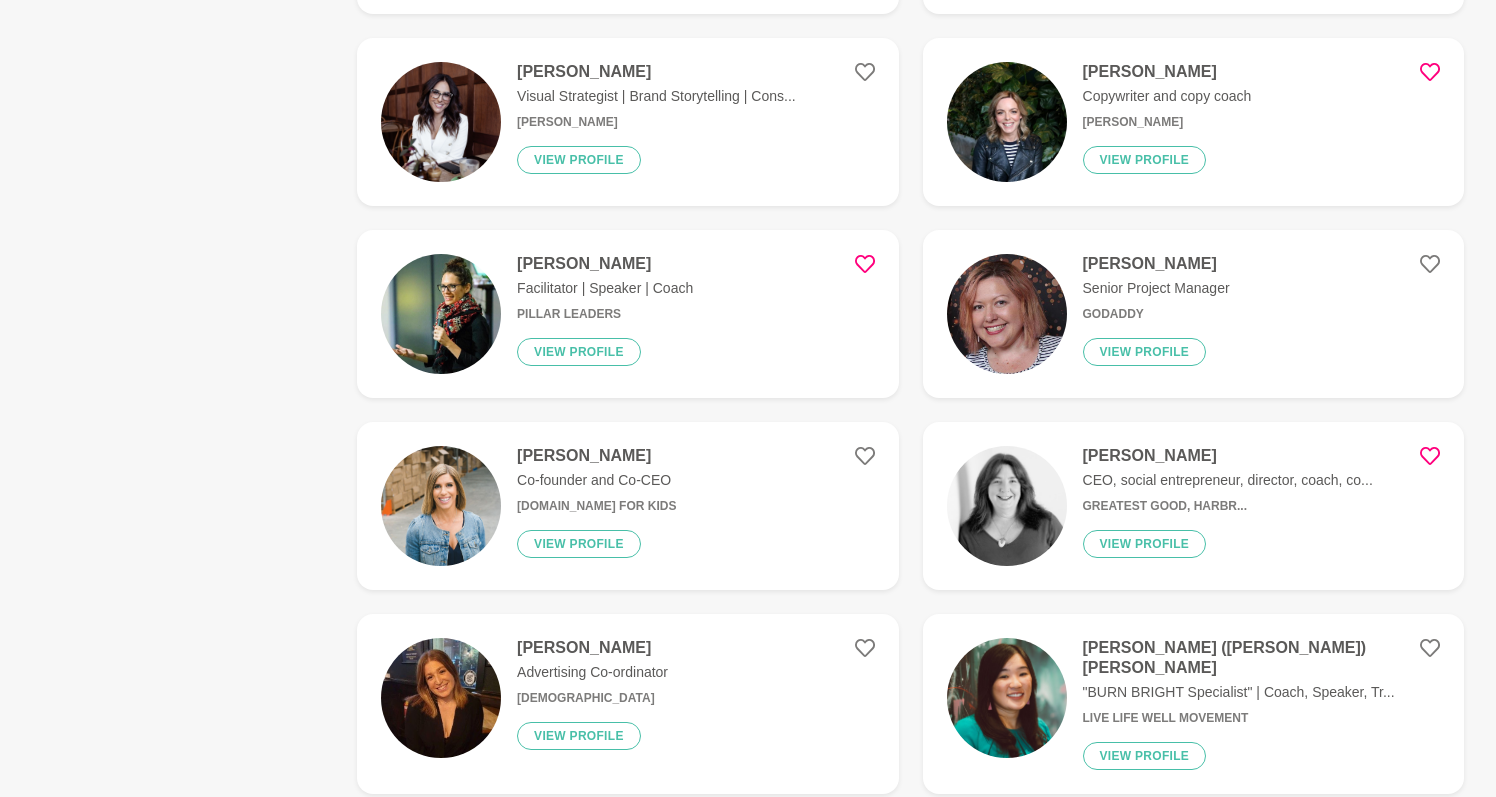 click 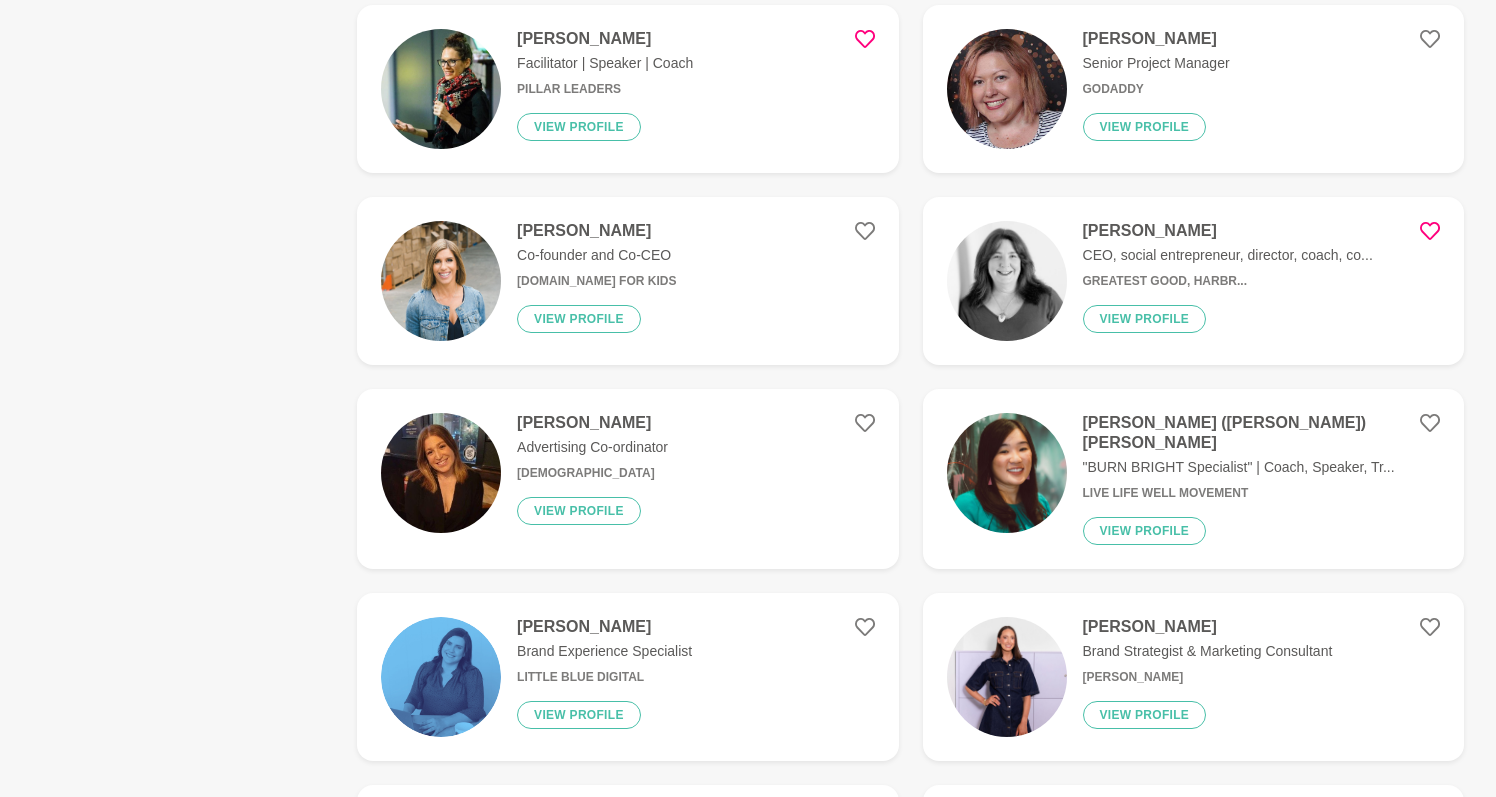 scroll, scrollTop: 5151, scrollLeft: 0, axis: vertical 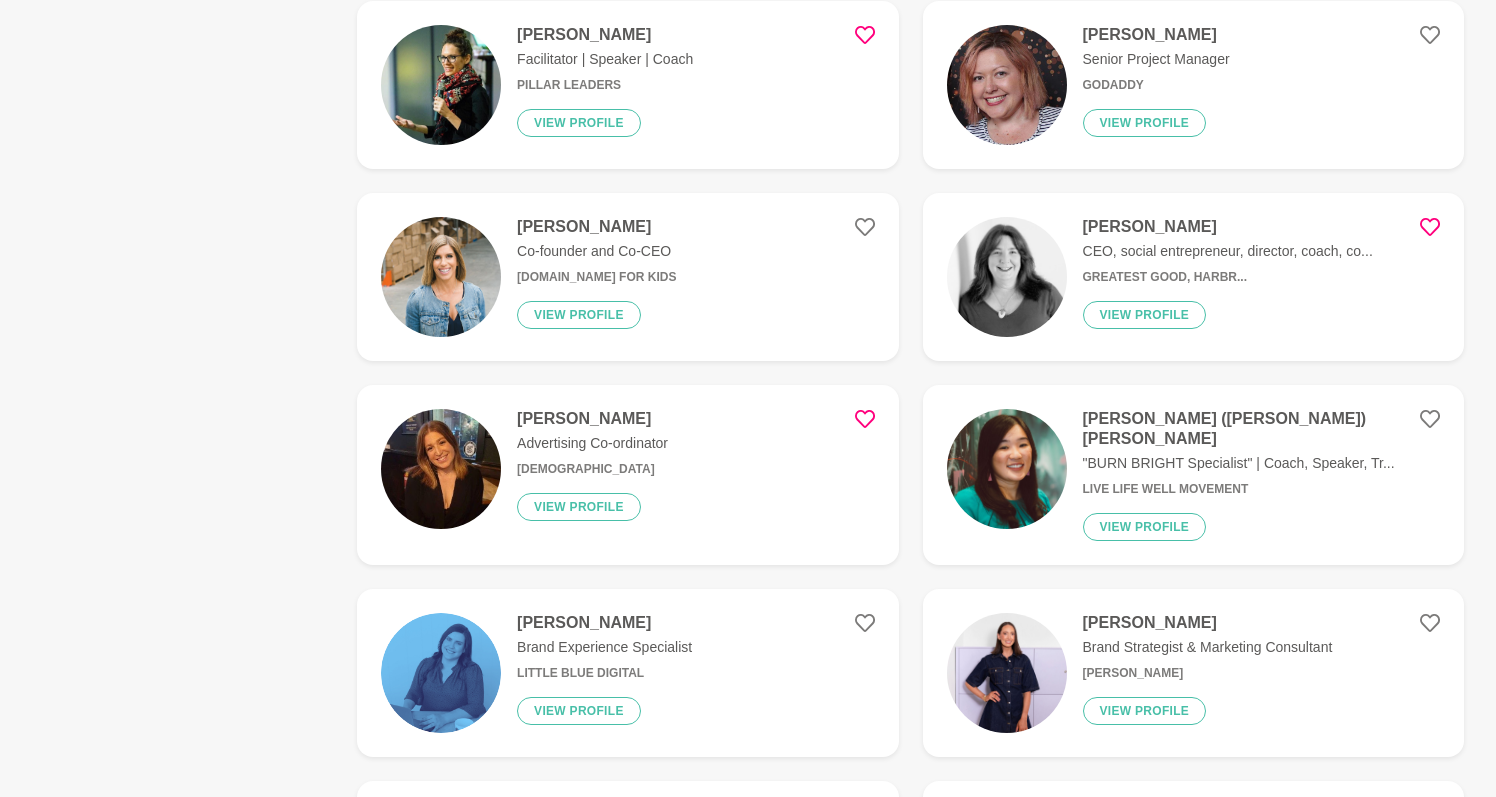 click 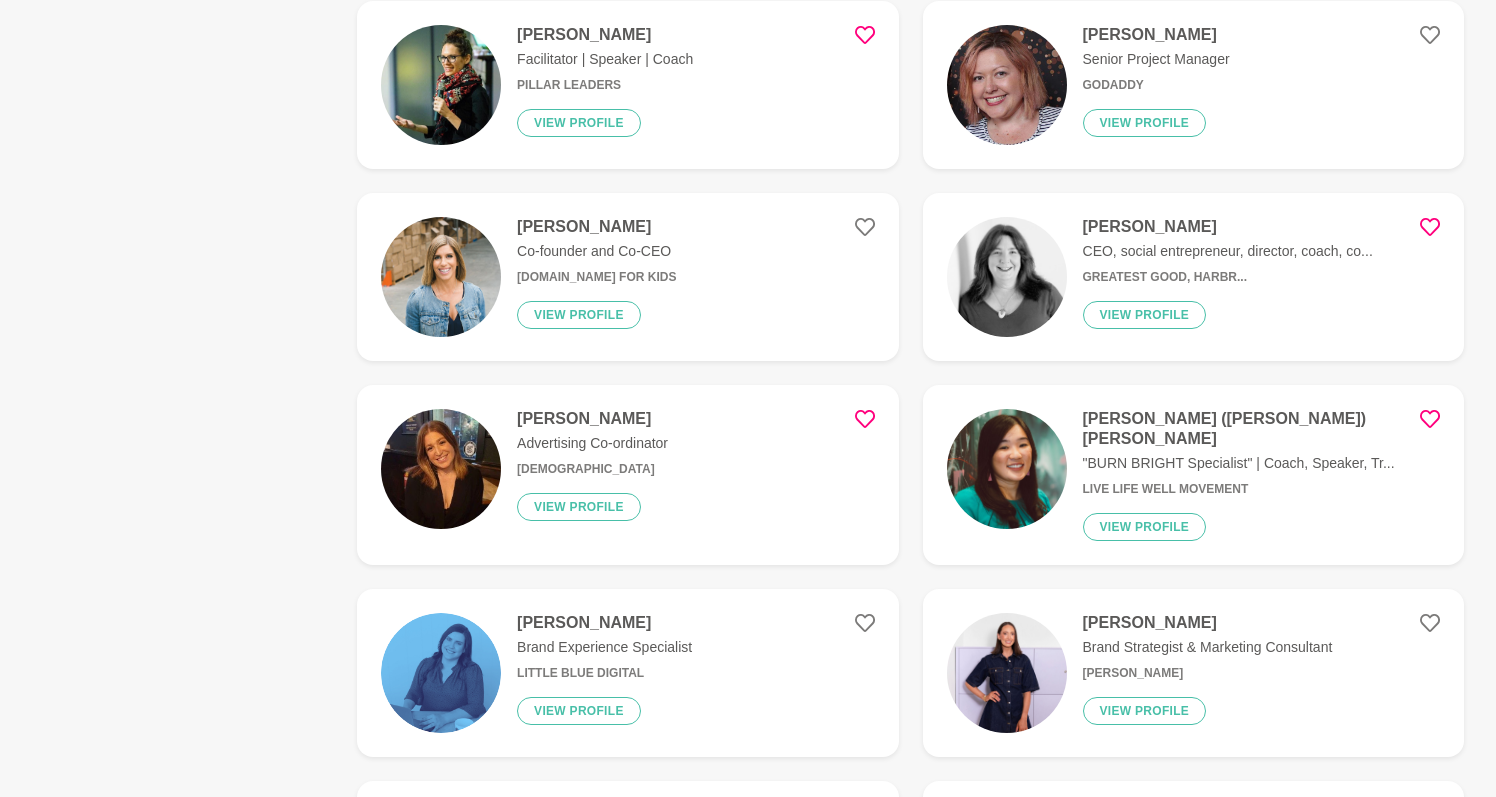 click 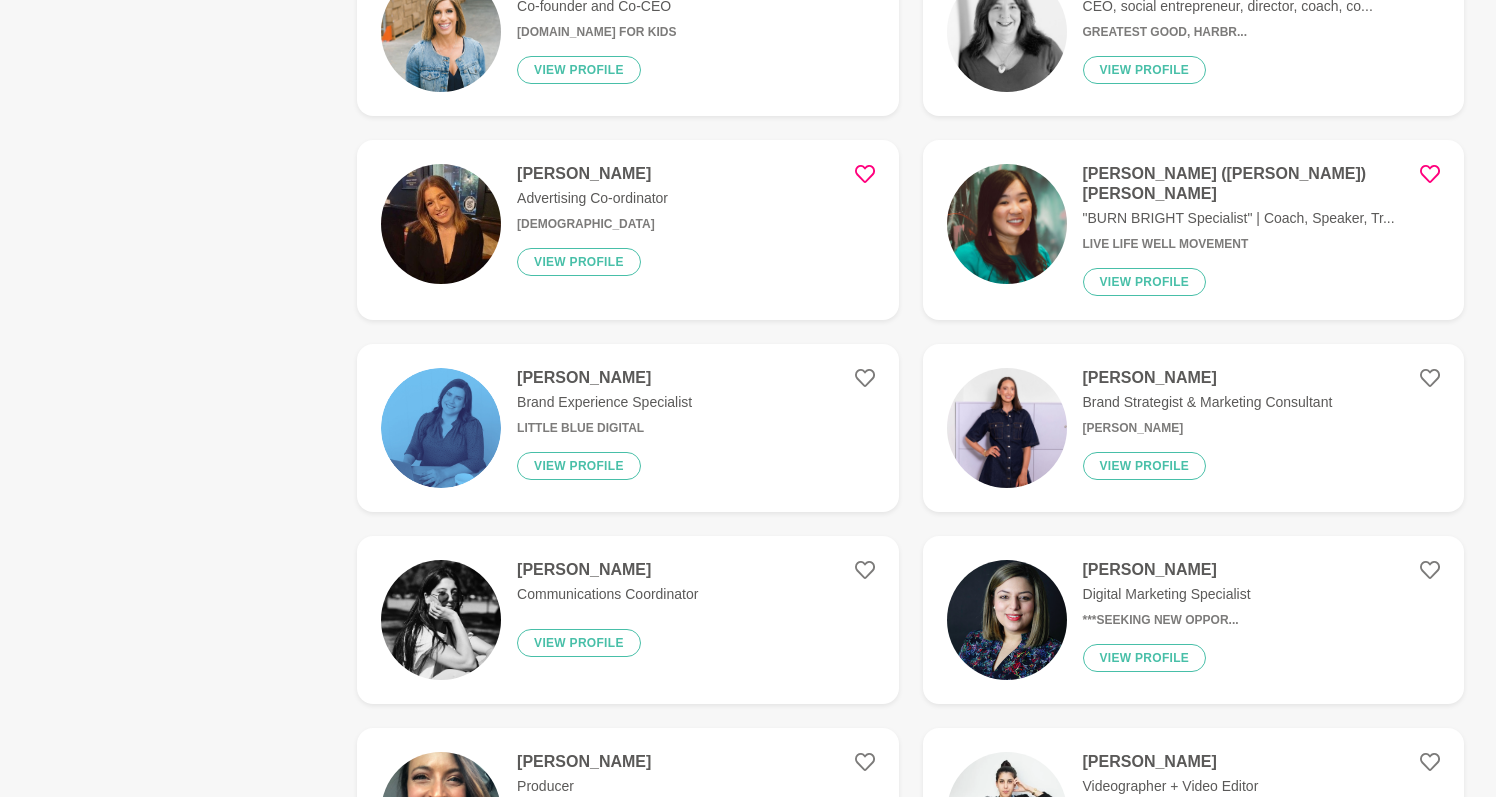 scroll, scrollTop: 5397, scrollLeft: 0, axis: vertical 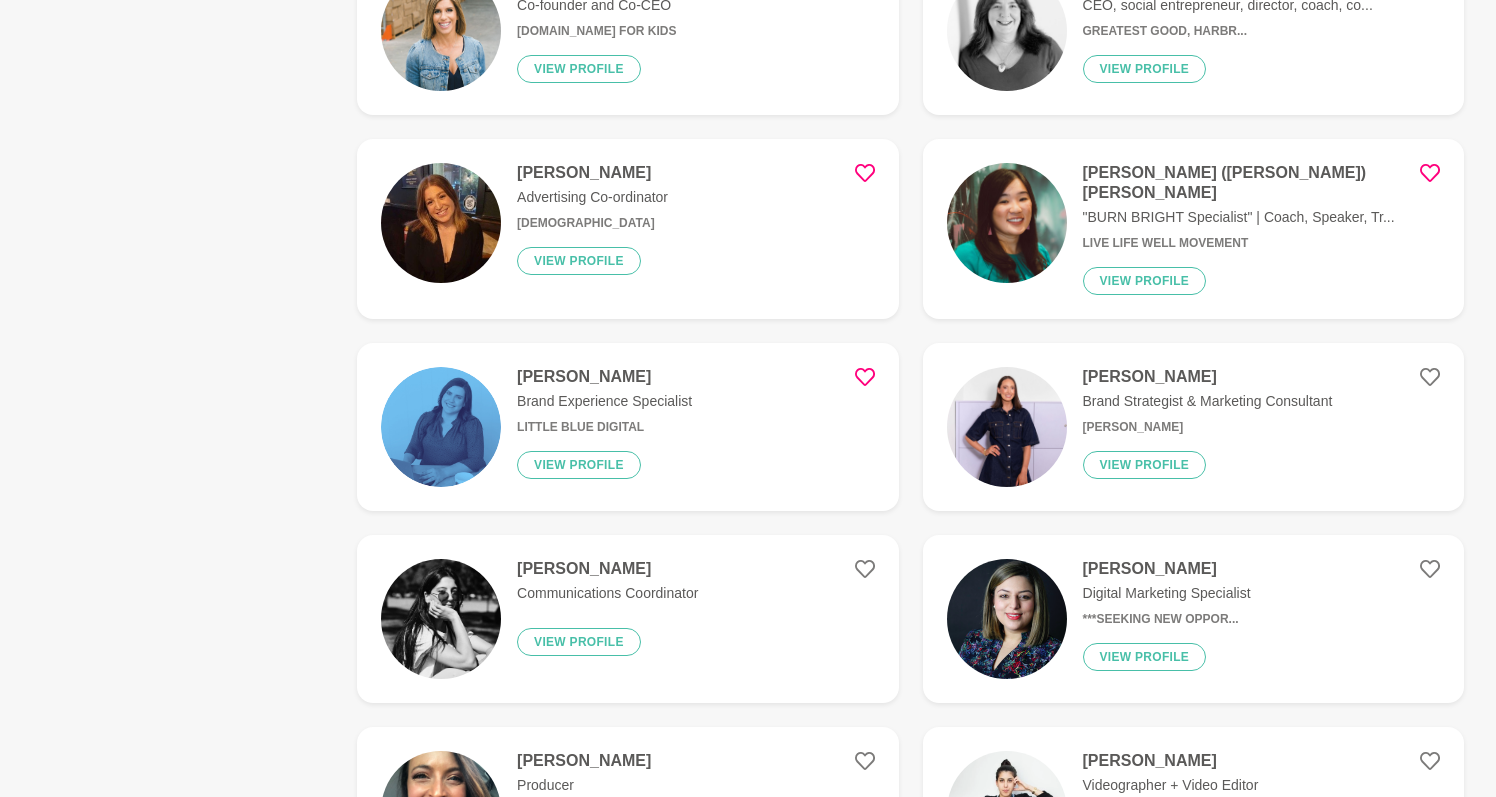 click 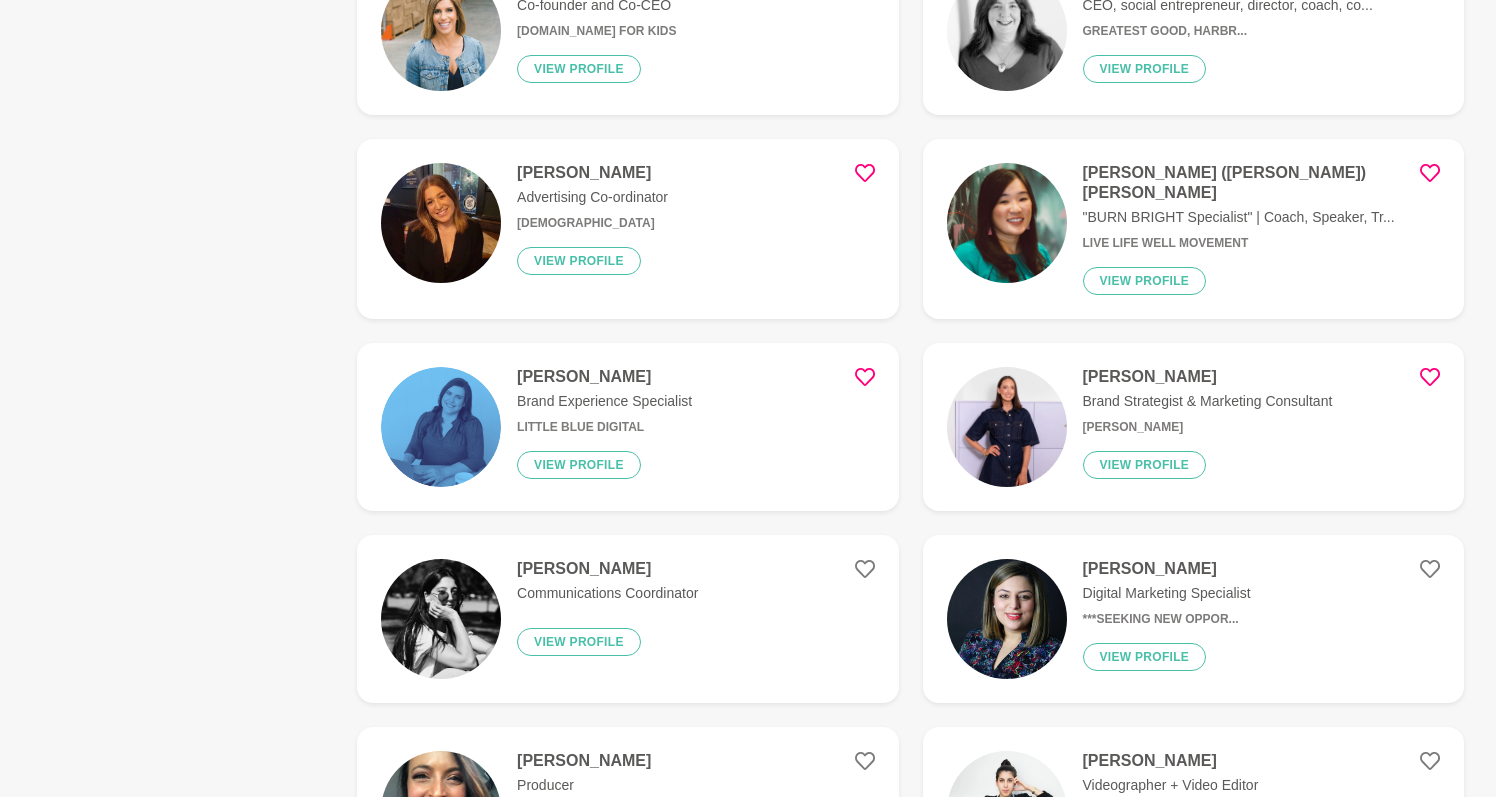 click 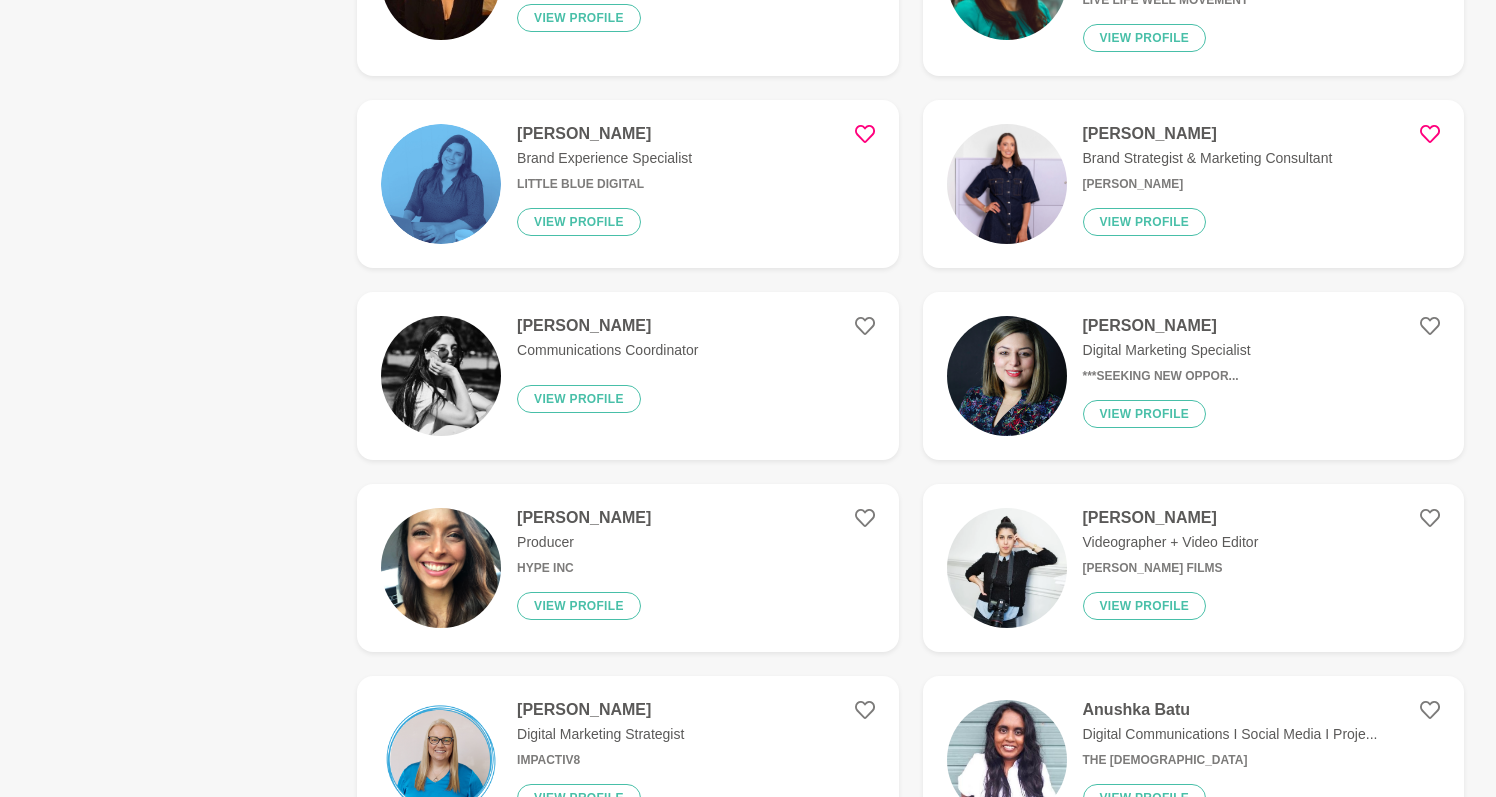 scroll, scrollTop: 5661, scrollLeft: 0, axis: vertical 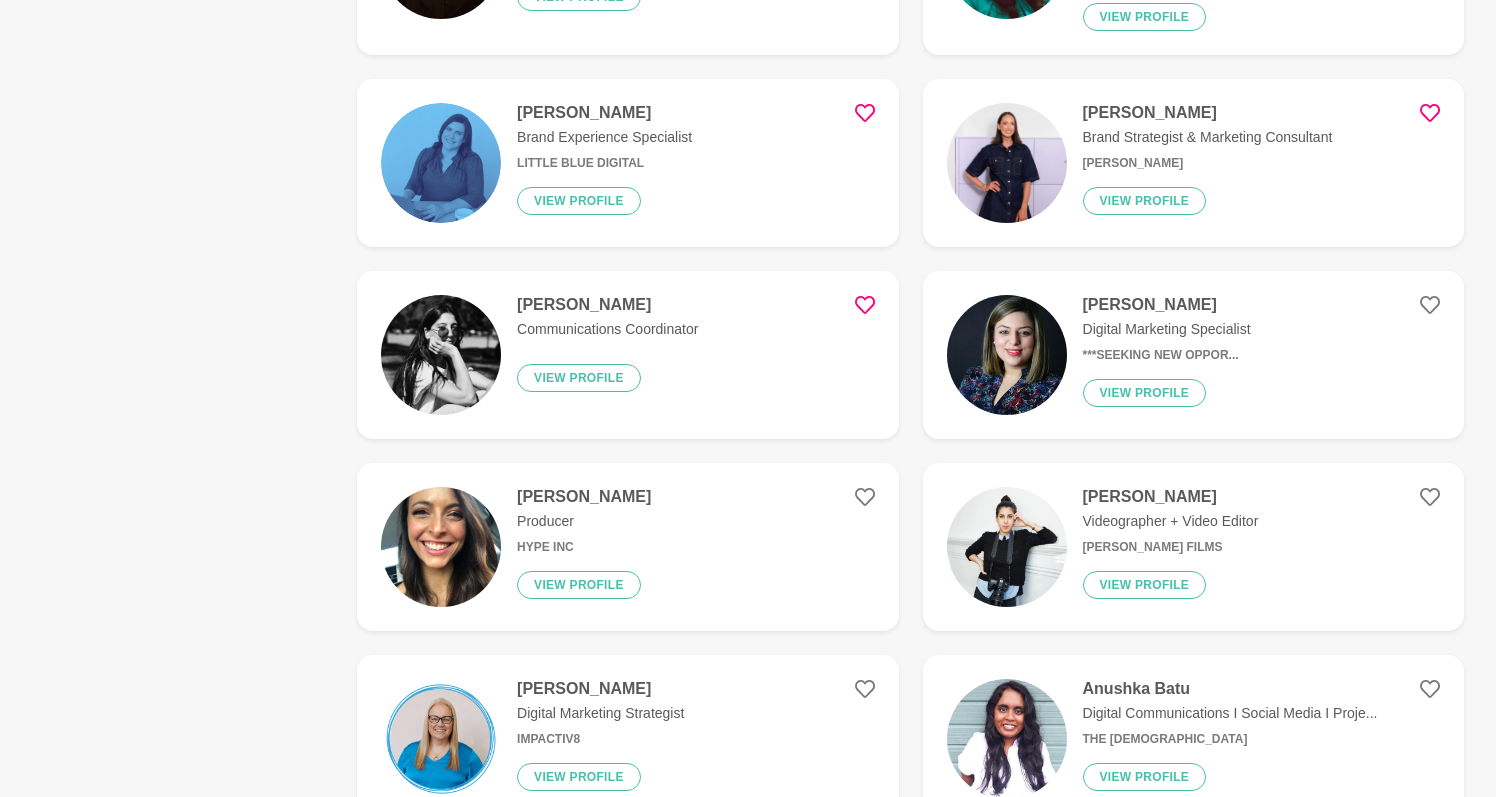 click 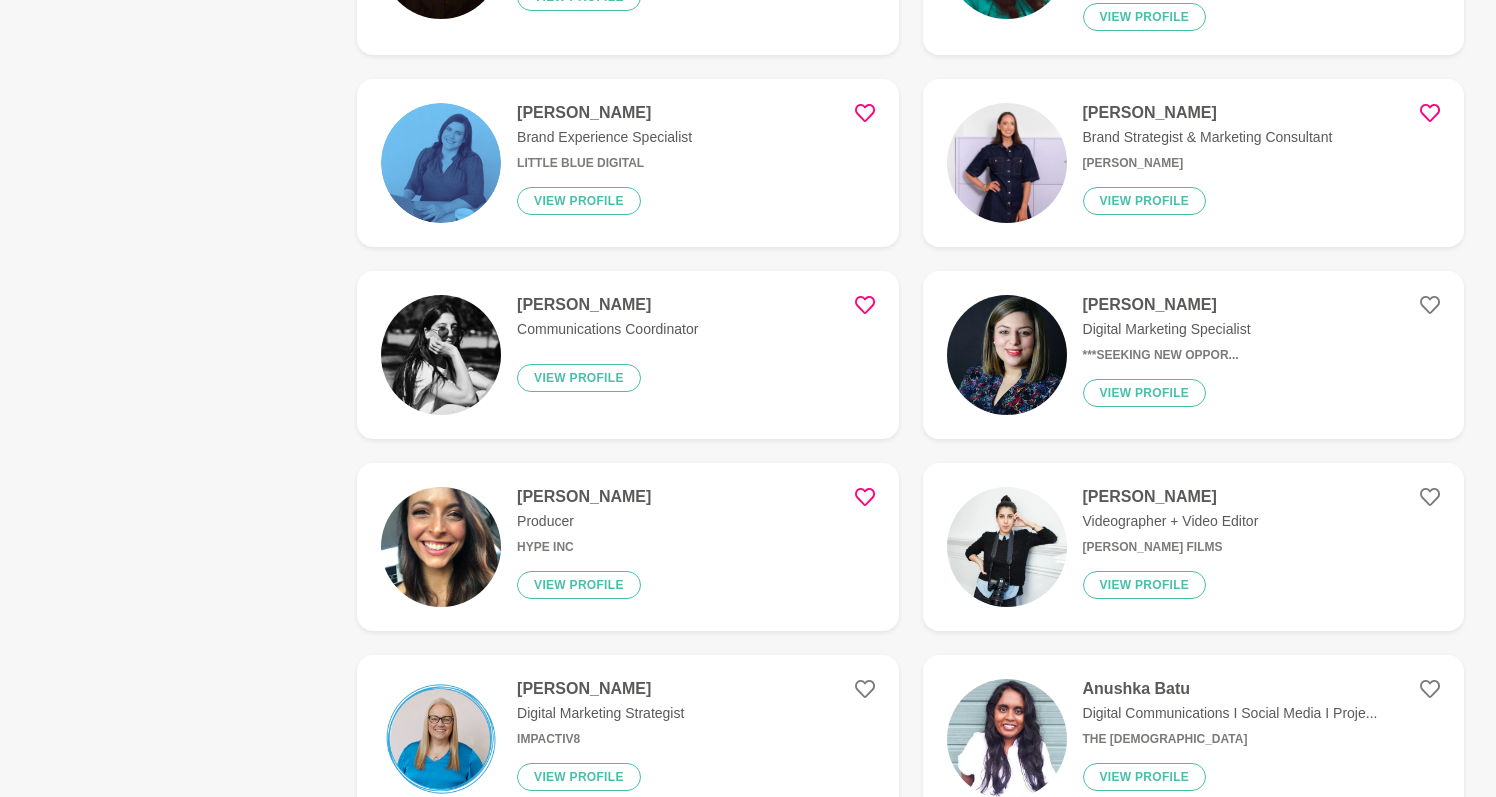 click 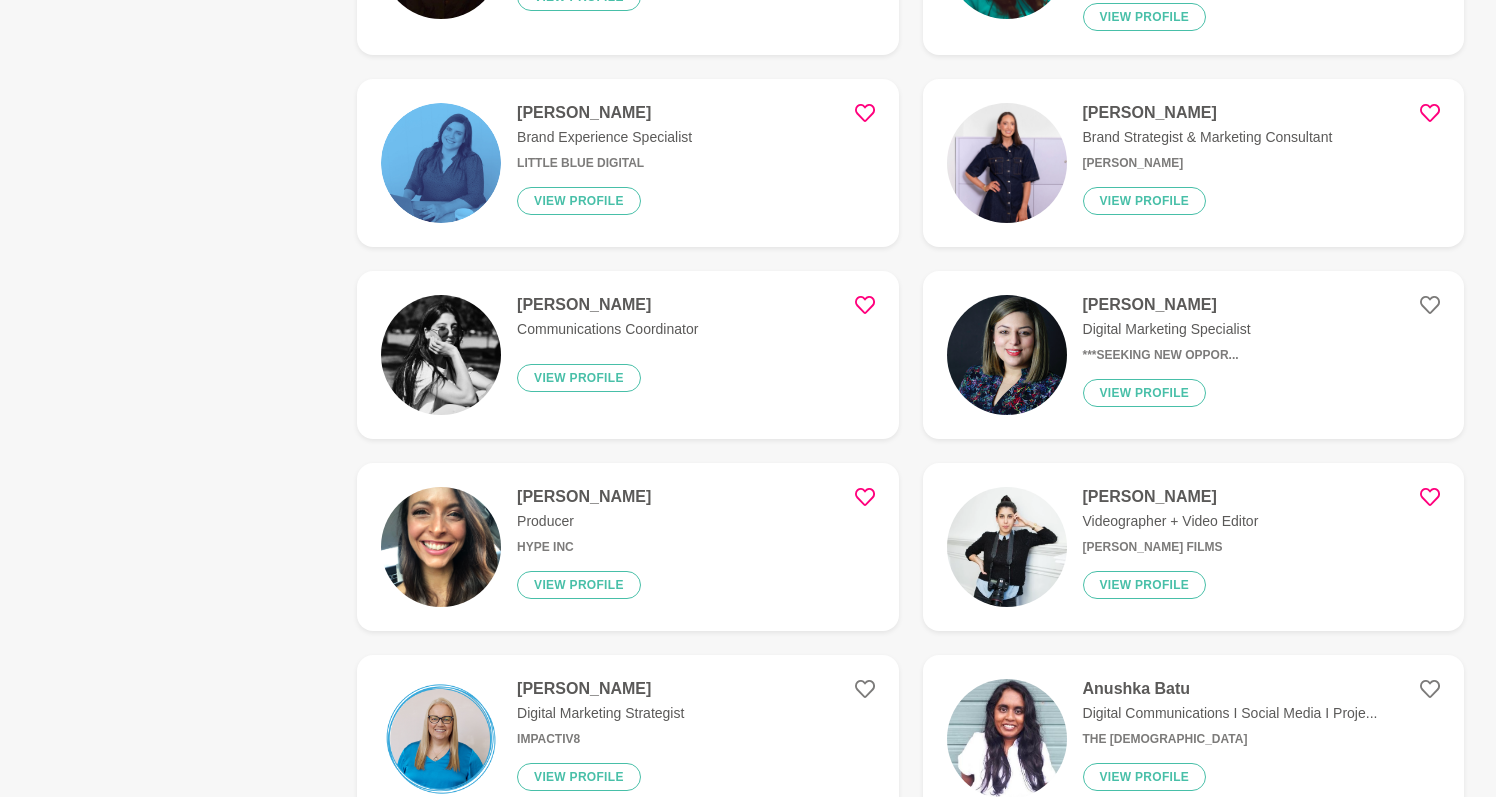 click 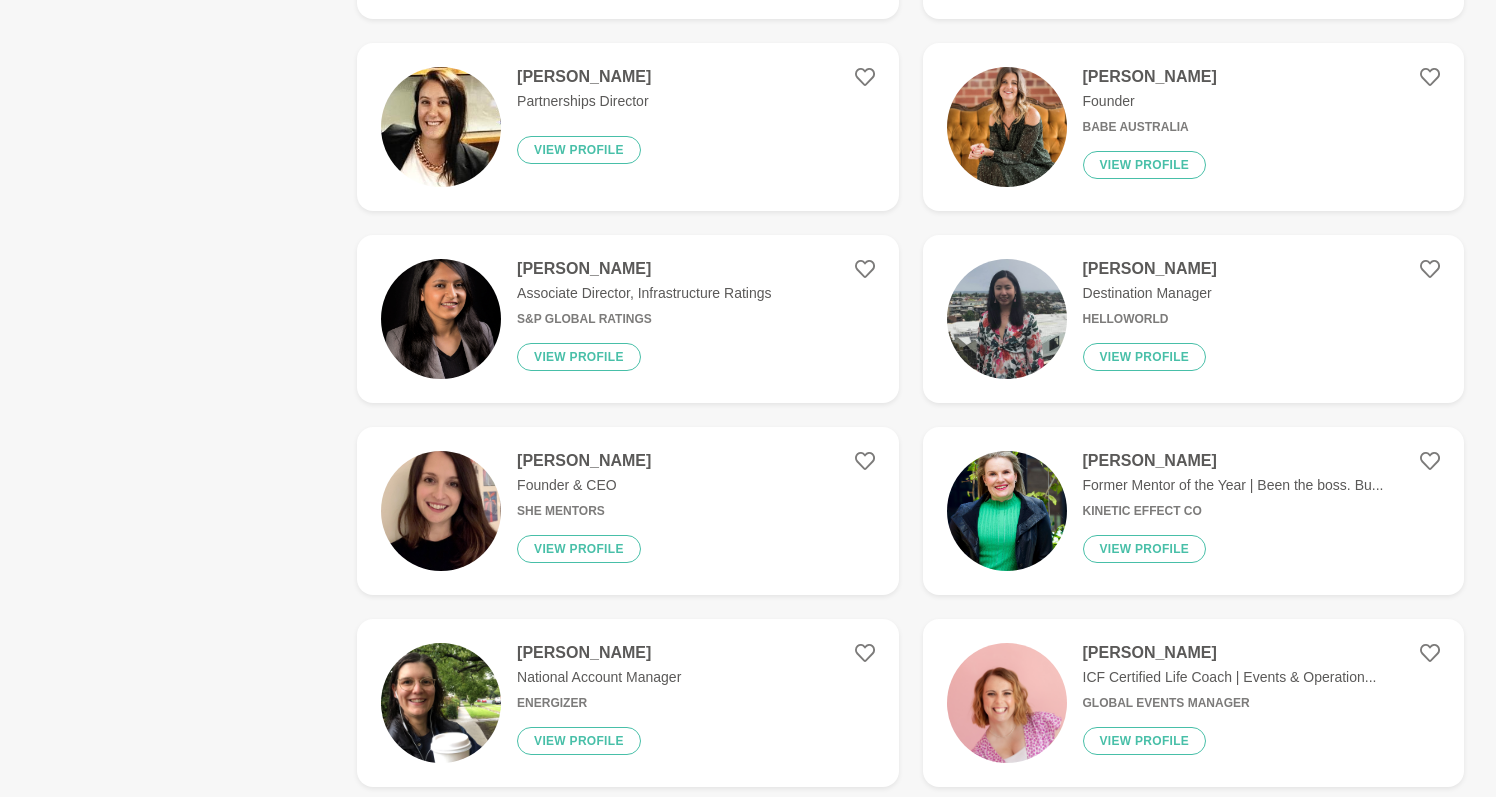 scroll, scrollTop: 6661, scrollLeft: 0, axis: vertical 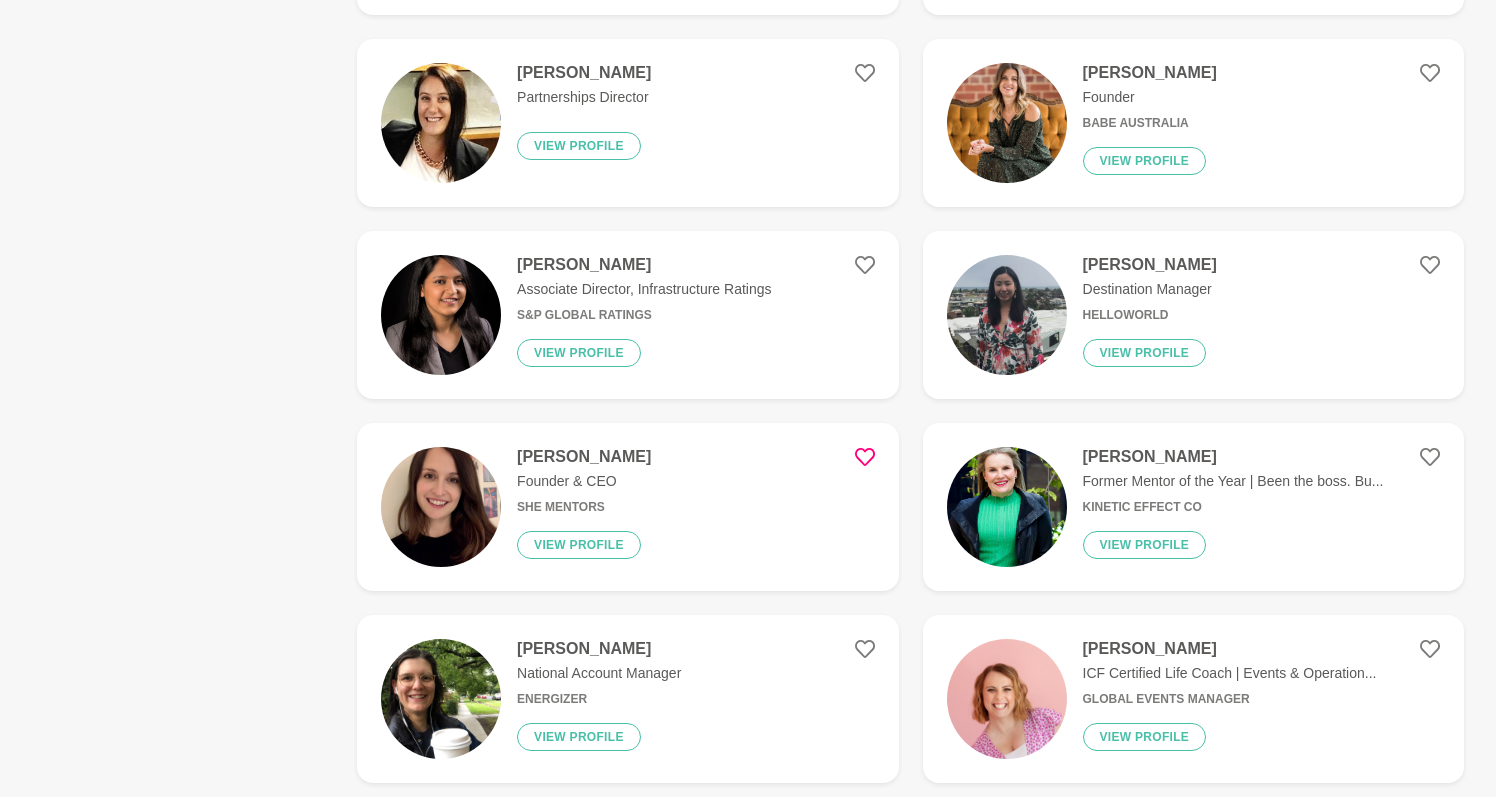 click 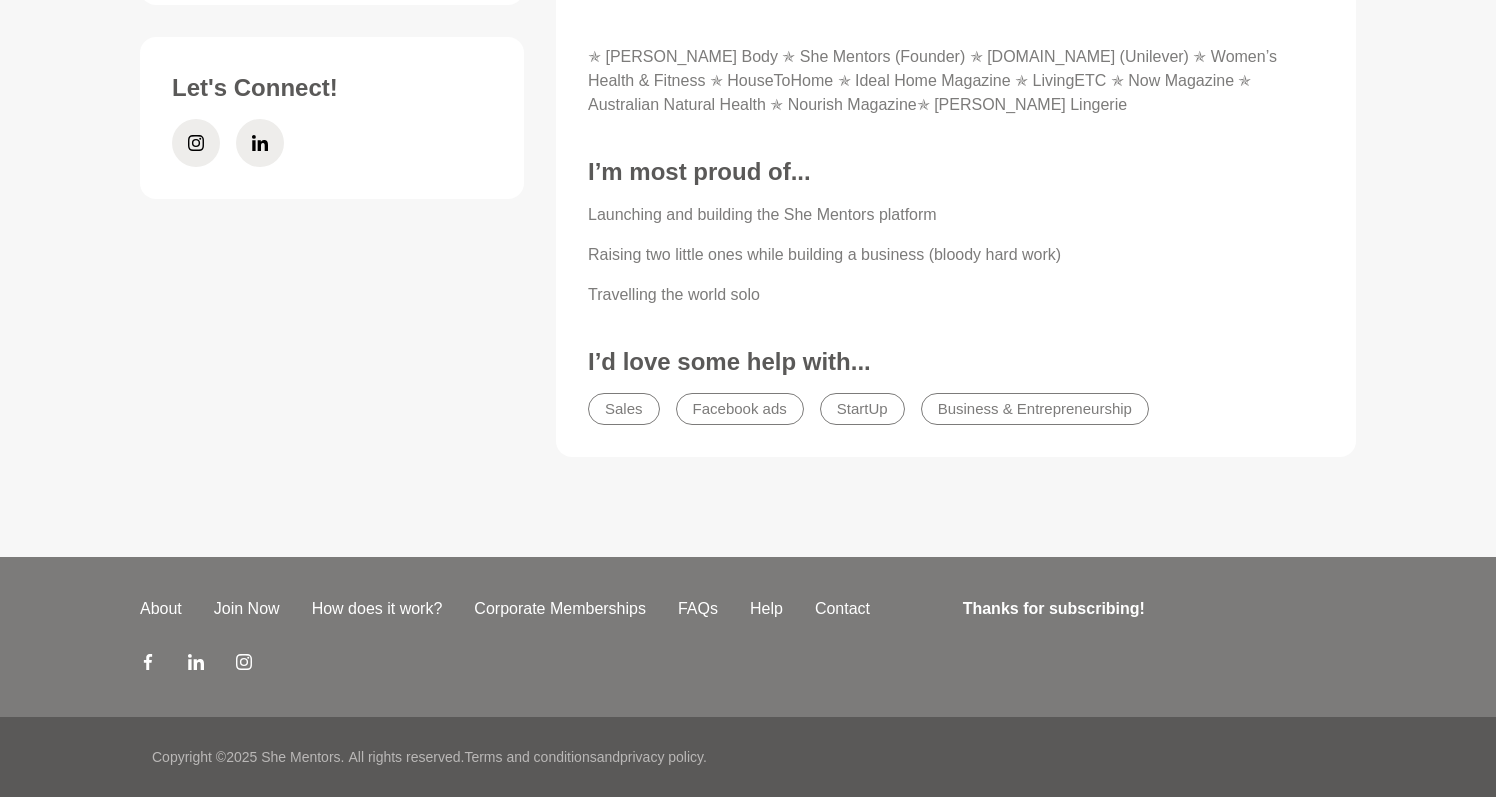 scroll, scrollTop: 0, scrollLeft: 0, axis: both 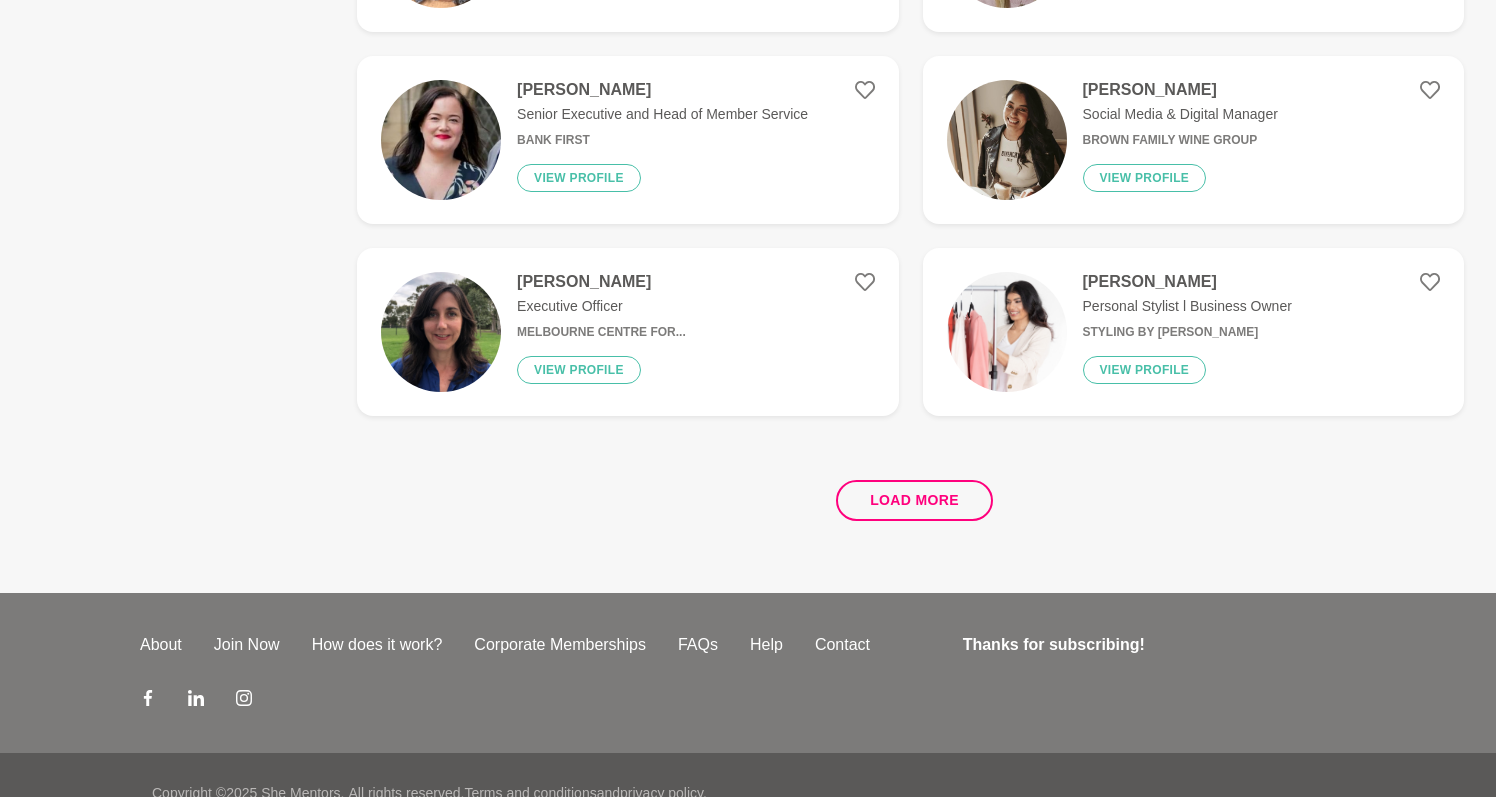 click at bounding box center (441, 332) 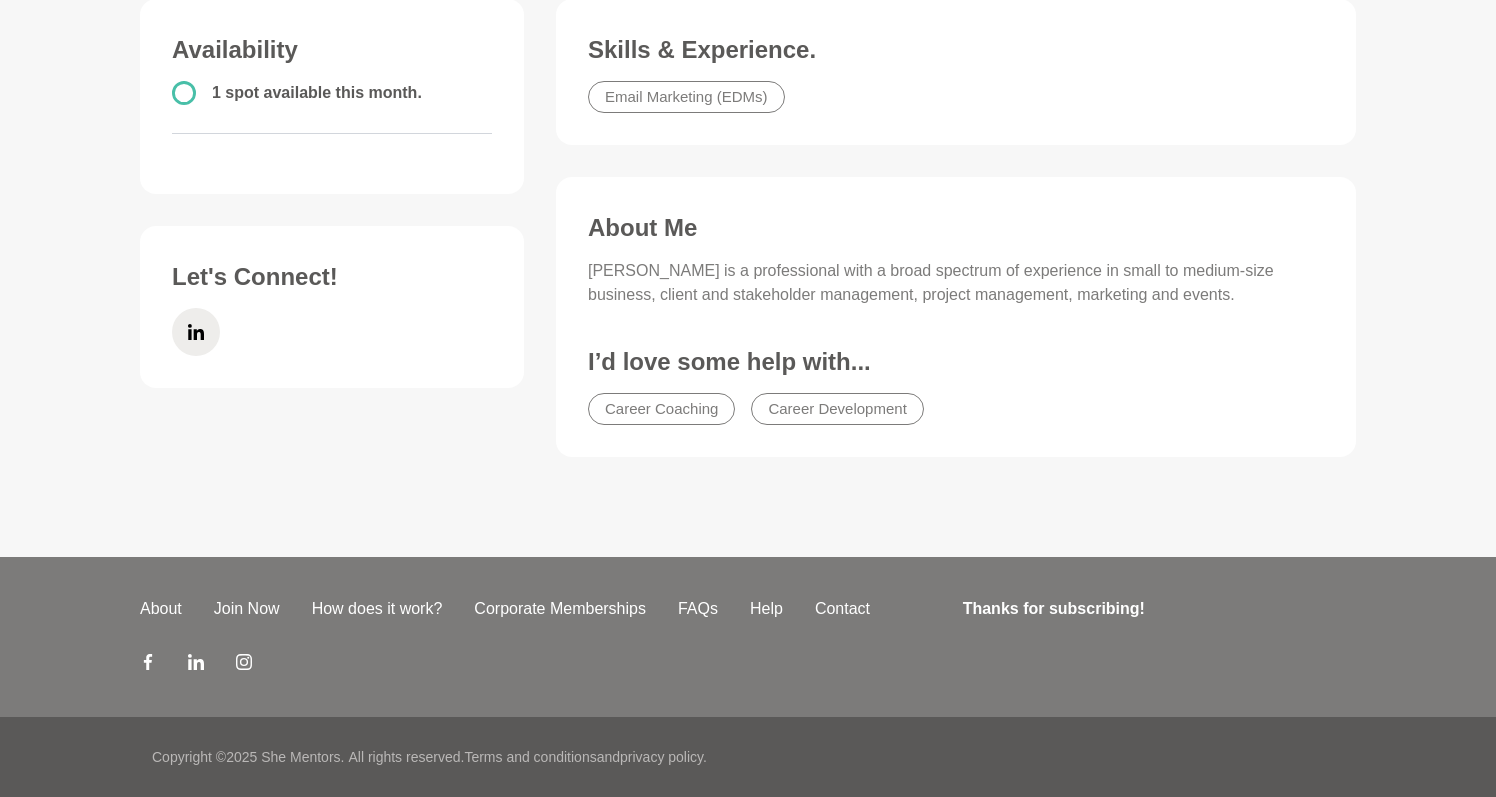 scroll, scrollTop: 0, scrollLeft: 0, axis: both 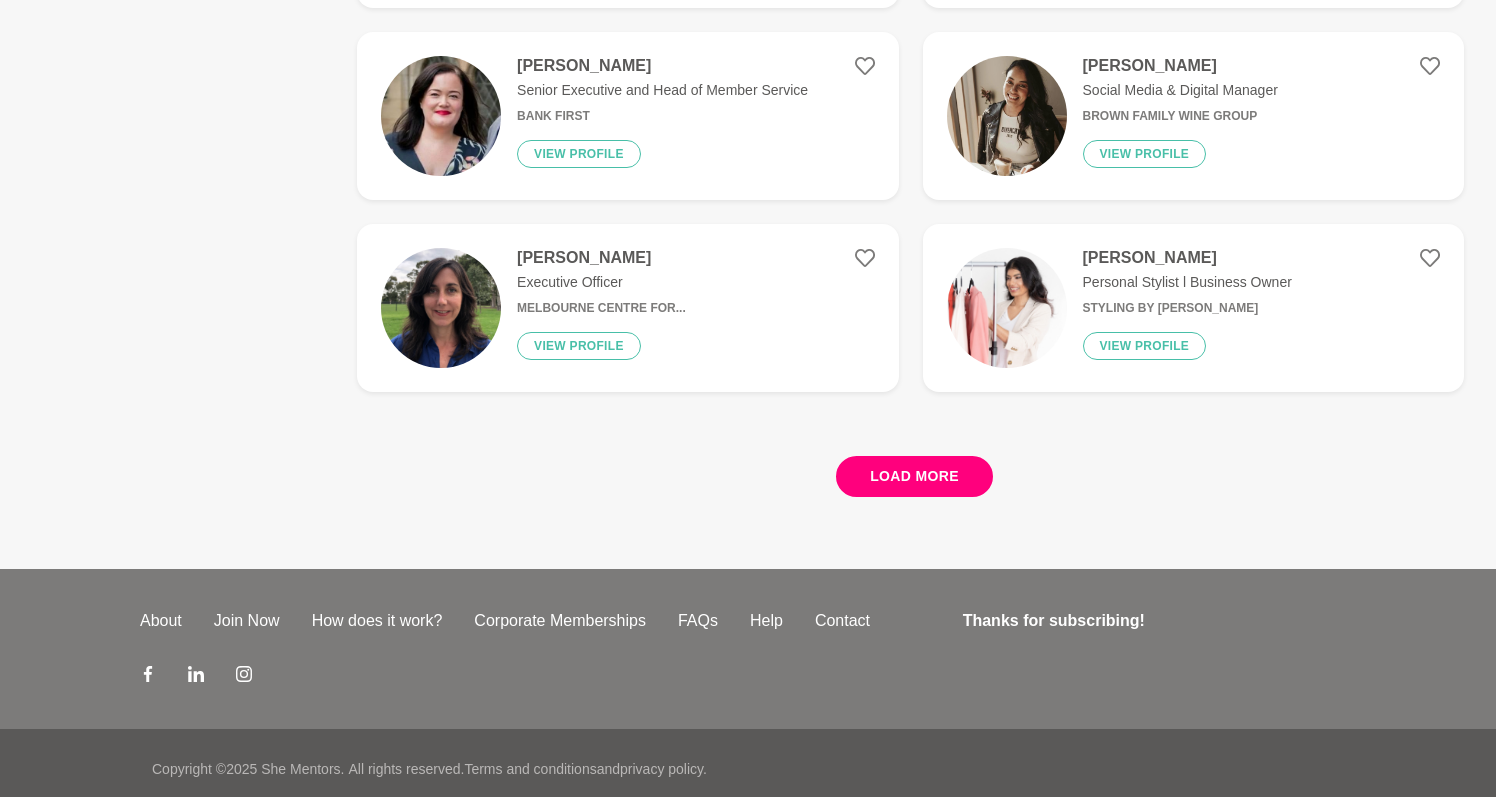 click on "Load more" at bounding box center [914, 476] 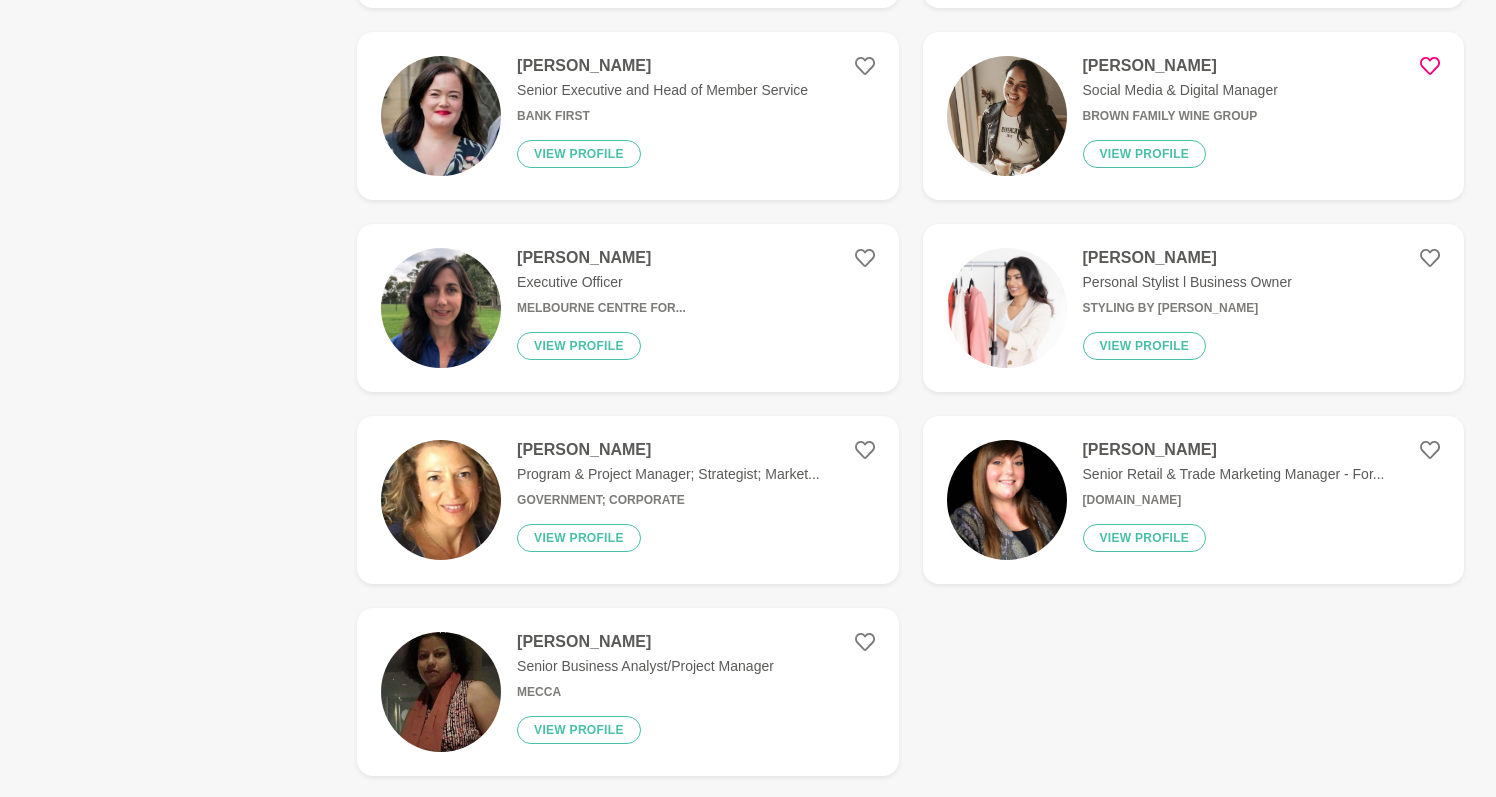 click 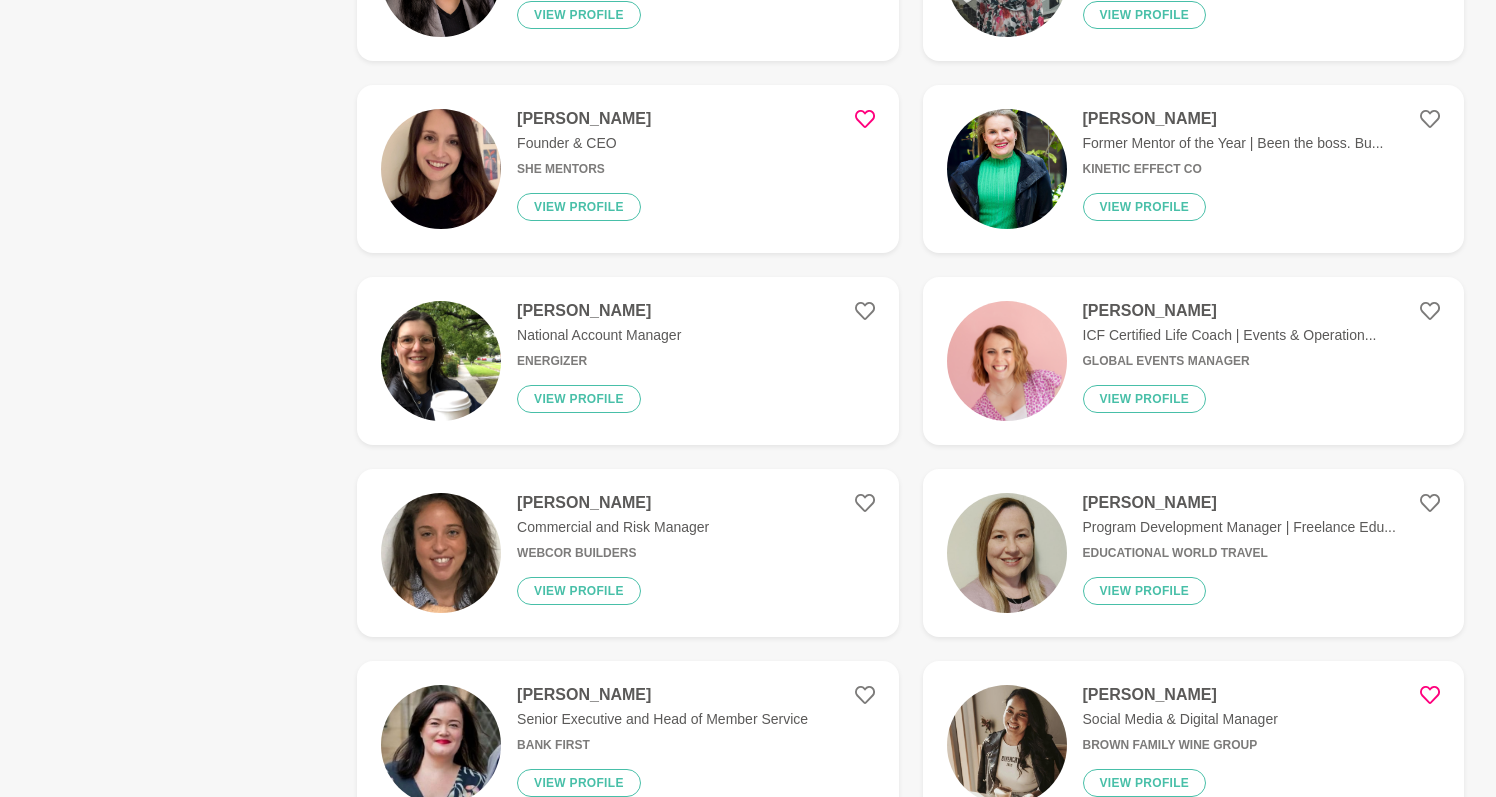 scroll, scrollTop: 3128, scrollLeft: 0, axis: vertical 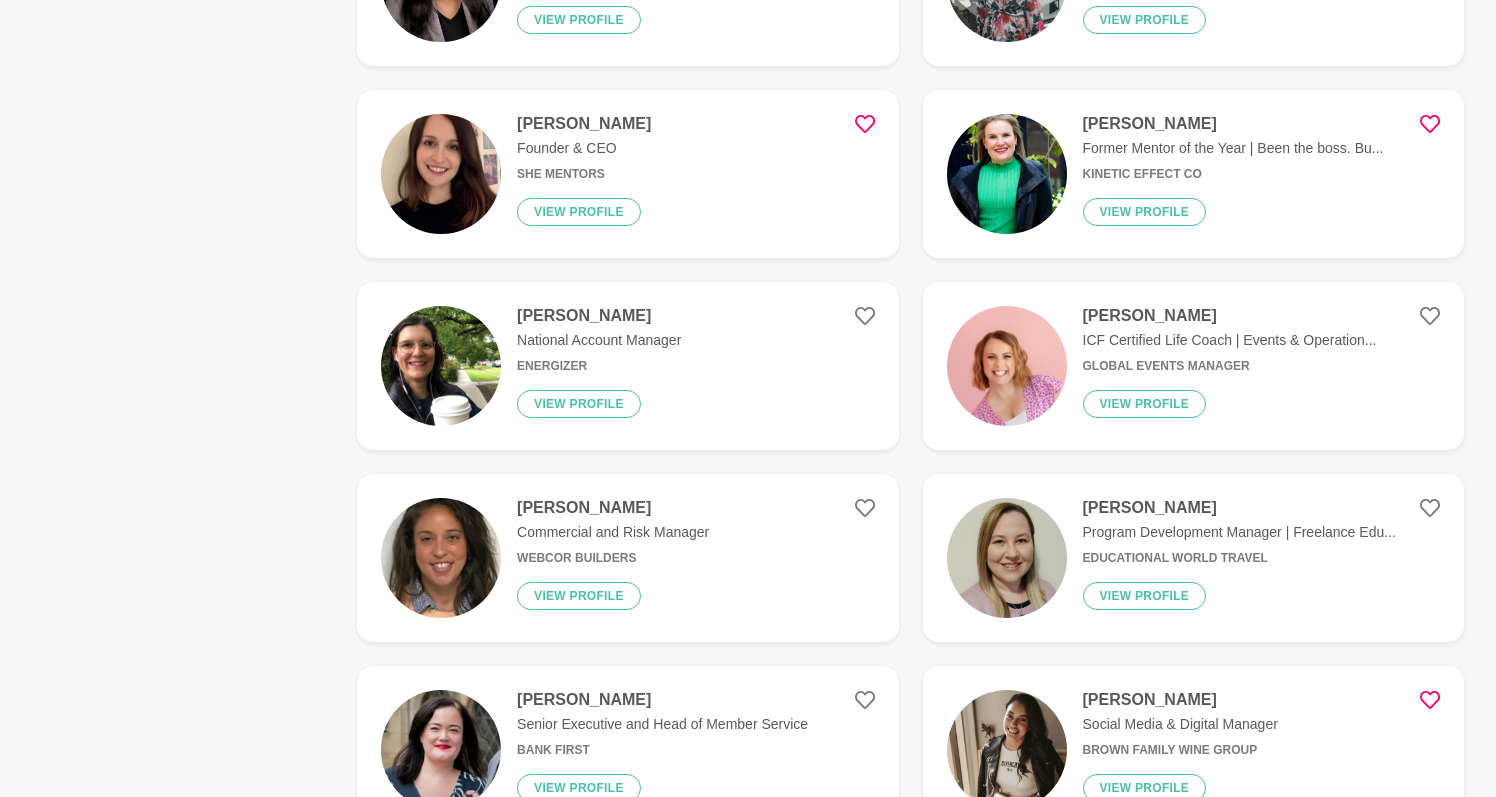 click 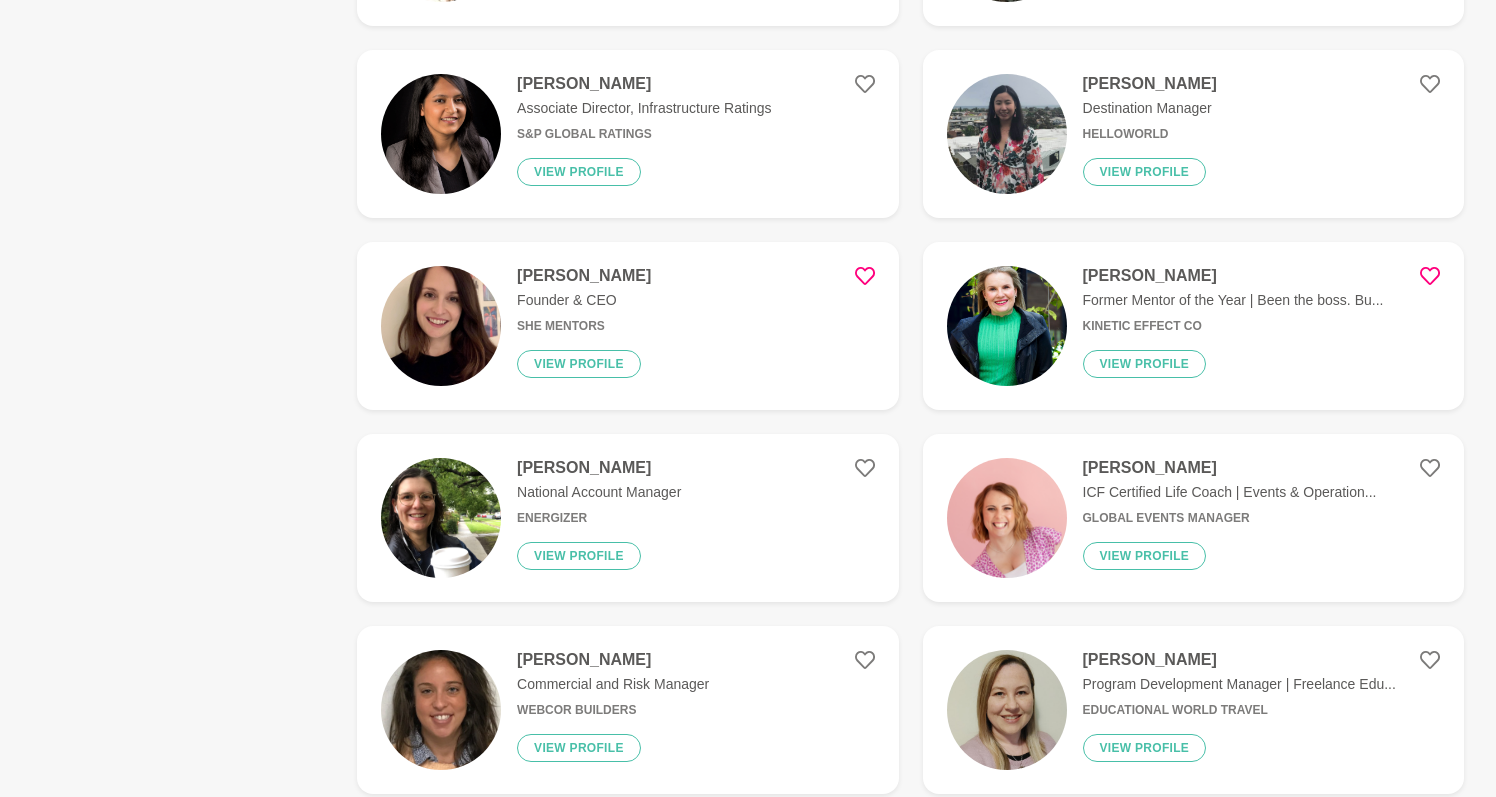scroll, scrollTop: 2975, scrollLeft: 0, axis: vertical 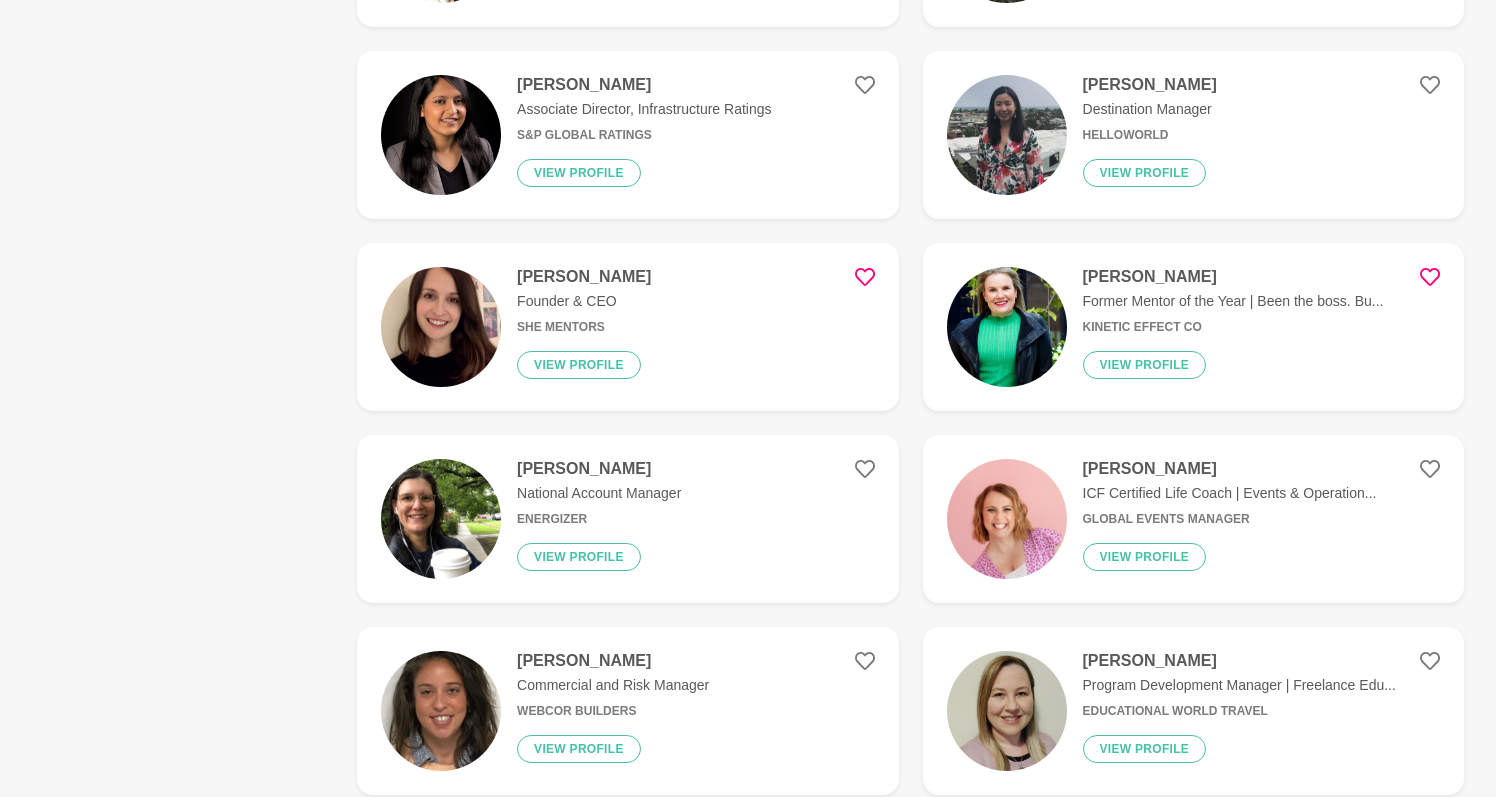 click at bounding box center (1007, 327) 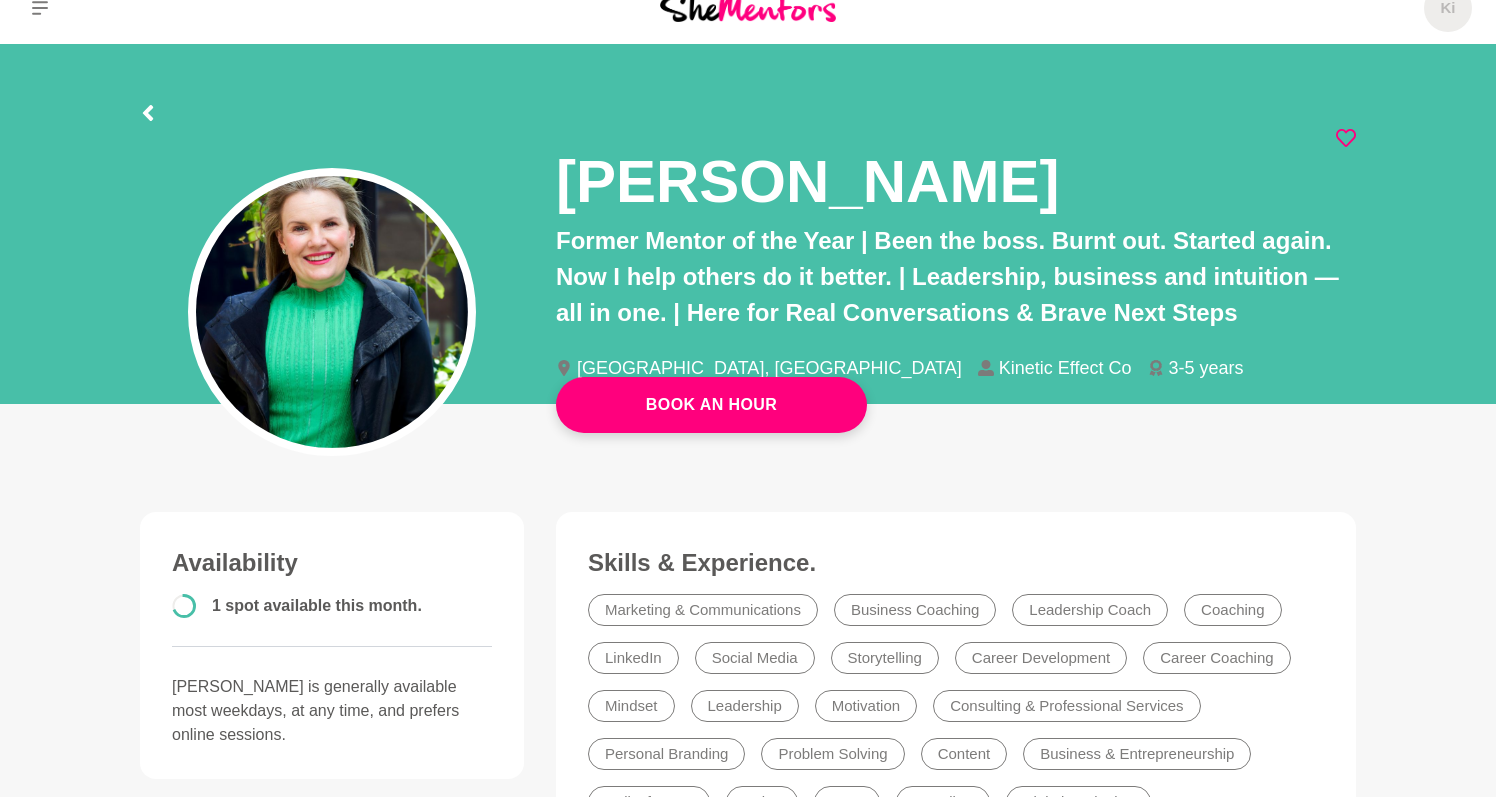scroll, scrollTop: 31, scrollLeft: 0, axis: vertical 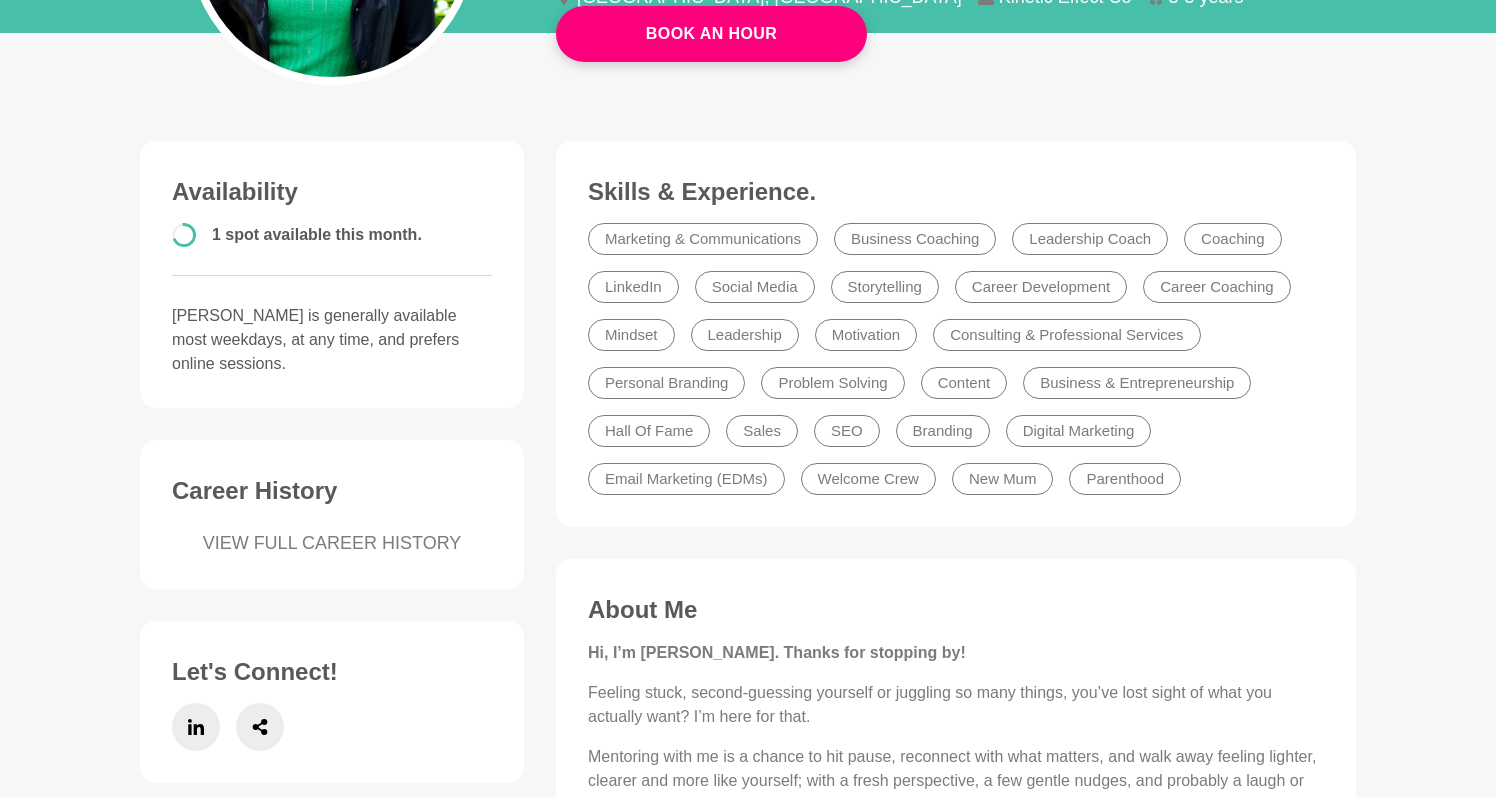 click on "Book An Hour [PERSON_NAME] Former Mentor of the Year | Been the boss. Burnt out. Started again. Now I help others do it better. | Leadership, business and intuition — all in one. | Here for Real Conversations & Brave Next Steps   [GEOGRAPHIC_DATA], [GEOGRAPHIC_DATA]   Kinetic Effect Co    3-5 years [PERSON_NAME]   Former Mentor of the Year | Been the boss. Burnt out. Started again. Now I help others do it better. | Leadership, business and intuition — all in one. | Here for Real Conversations & Brave Next Steps   [GEOGRAPHIC_DATA], [GEOGRAPHIC_DATA]   Kinetic Effect Co    3-5 years Book An Hour Availability   1 spot available this month. [PERSON_NAME] is generally available most weekdays, at any time, and prefers online sessions.  Career History VIEW FULL CAREER HISTORY Let's Connect!   Skills & Experience.   Marketing & Communications Business Coaching Leadership Coach Coaching LinkedIn Social Media Storytelling Career Development Career Coaching Mindset Leadership Motivation Consulting & Professional Services Personal Branding Problem Solving" at bounding box center [748, 1293] 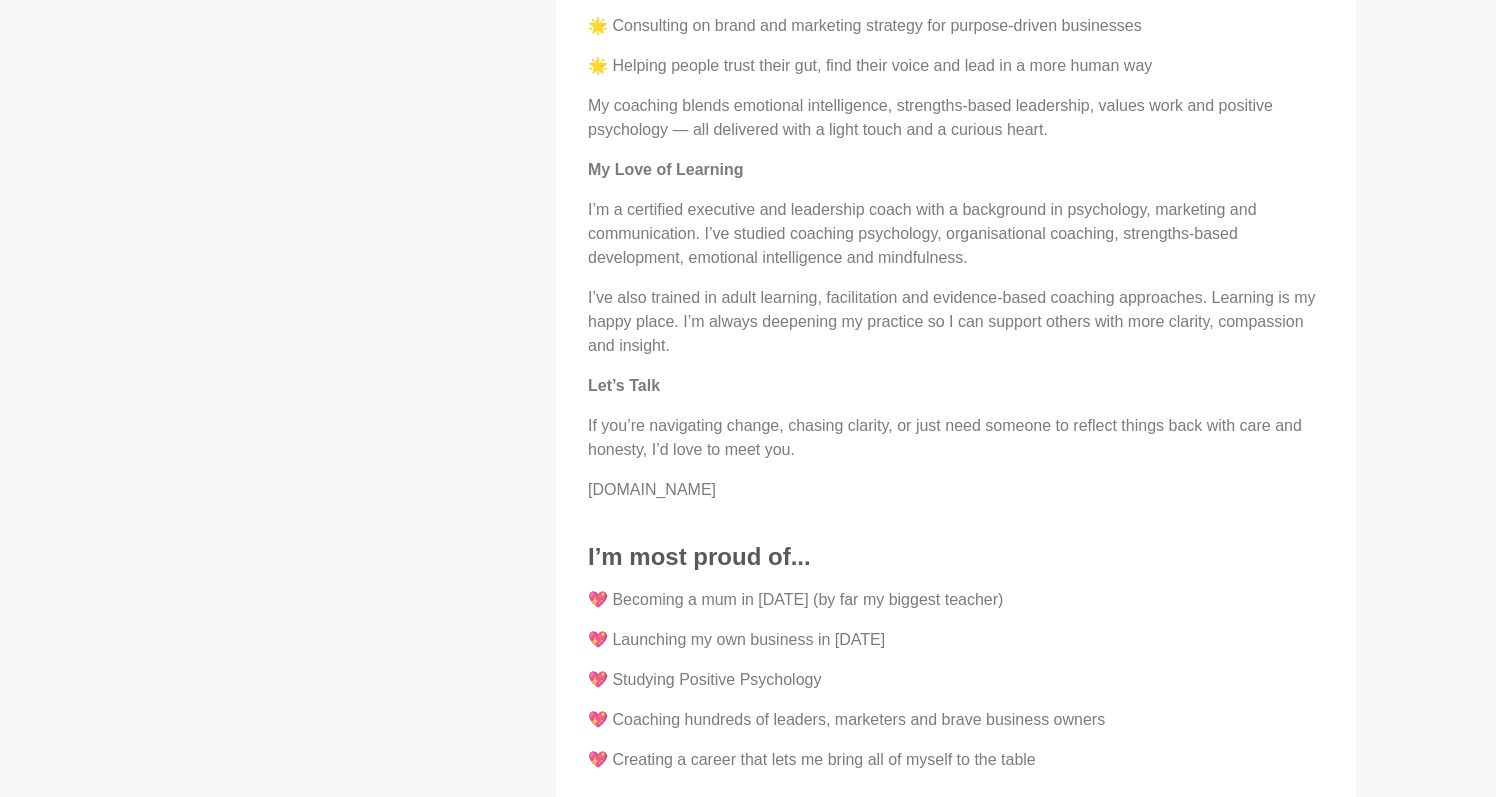 scroll, scrollTop: 2244, scrollLeft: 0, axis: vertical 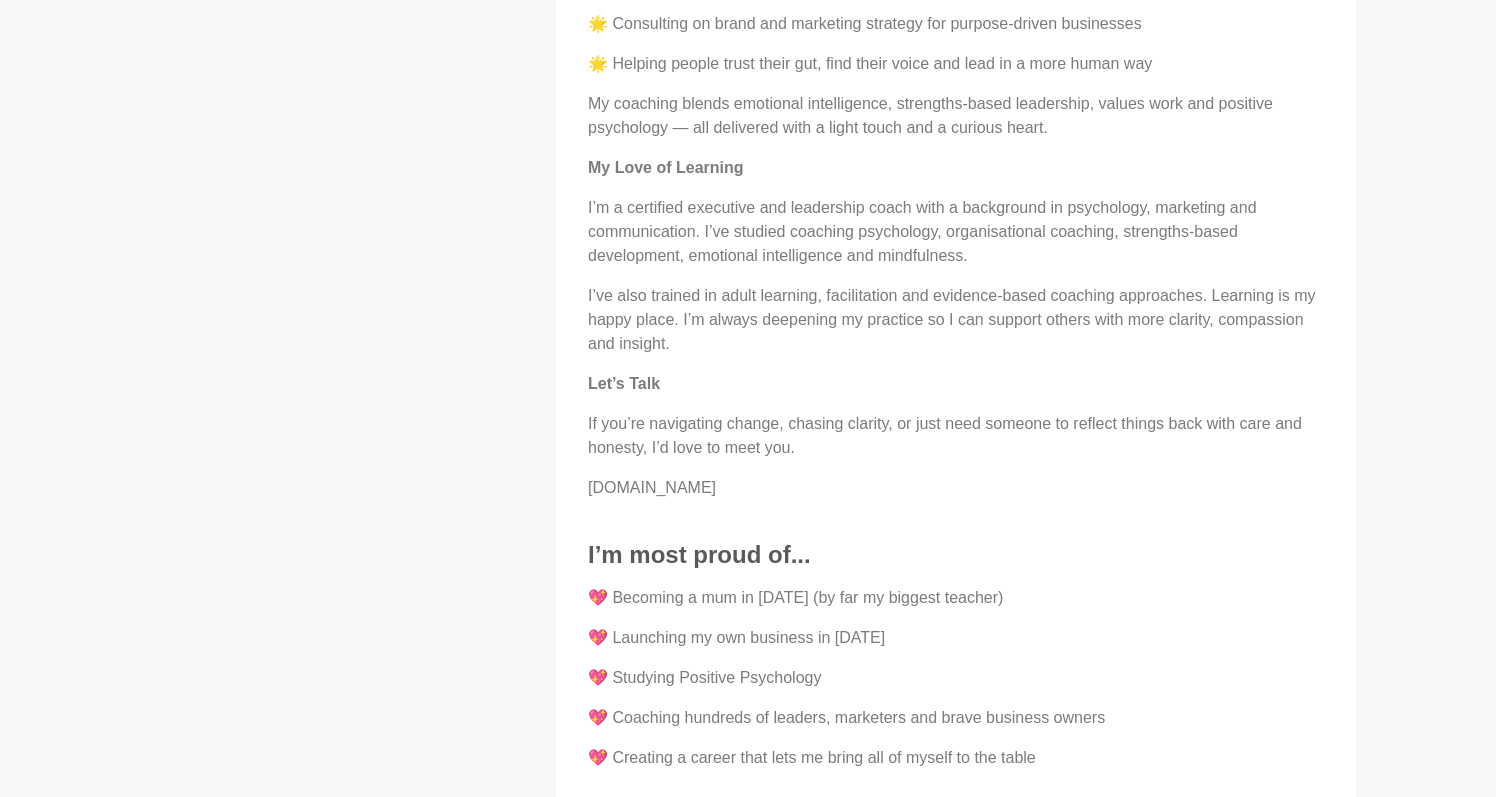 drag, startPoint x: 735, startPoint y: 508, endPoint x: 588, endPoint y: 517, distance: 147.27525 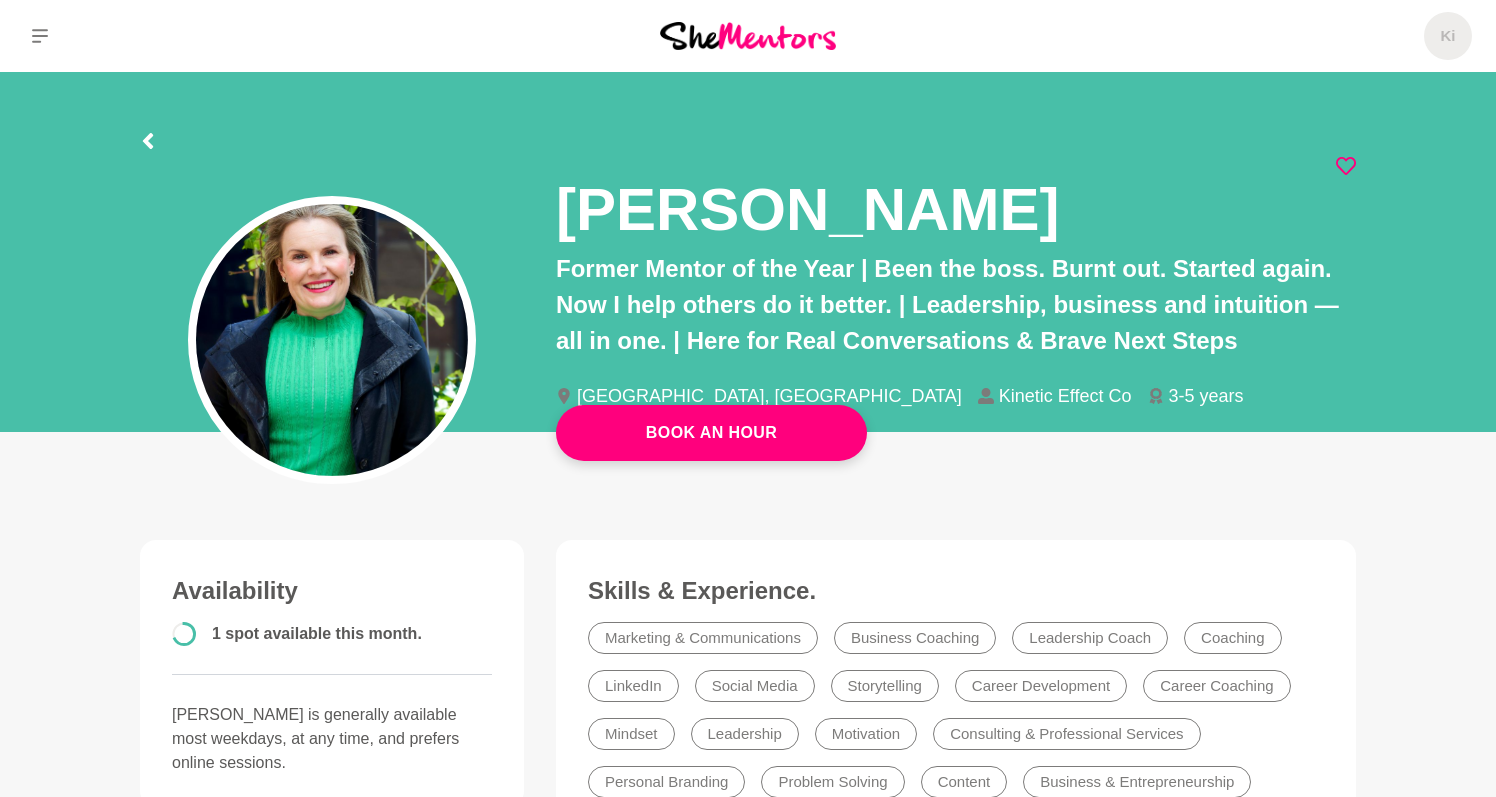 scroll, scrollTop: 0, scrollLeft: 0, axis: both 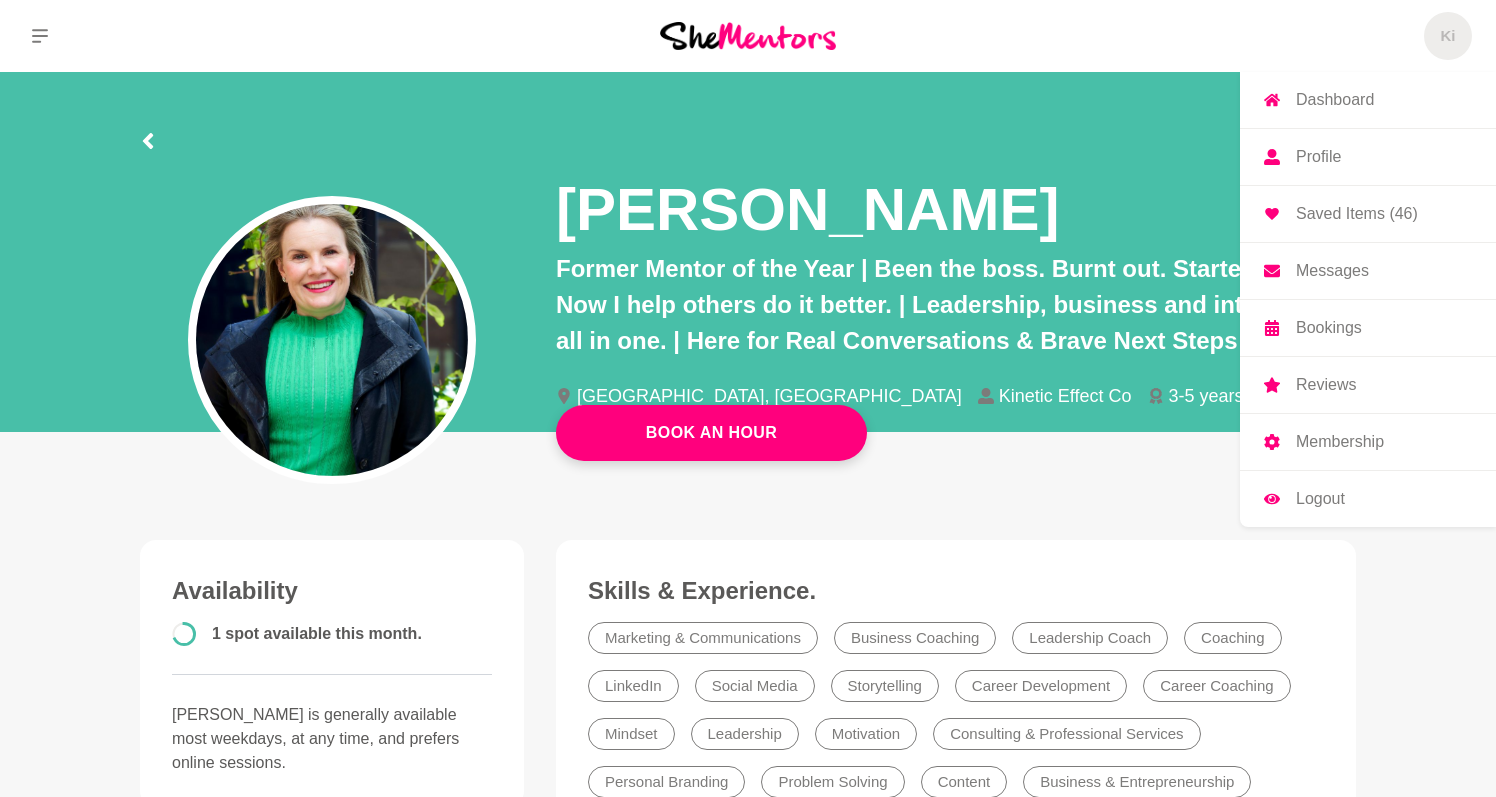 click on "Profile" at bounding box center [1318, 157] 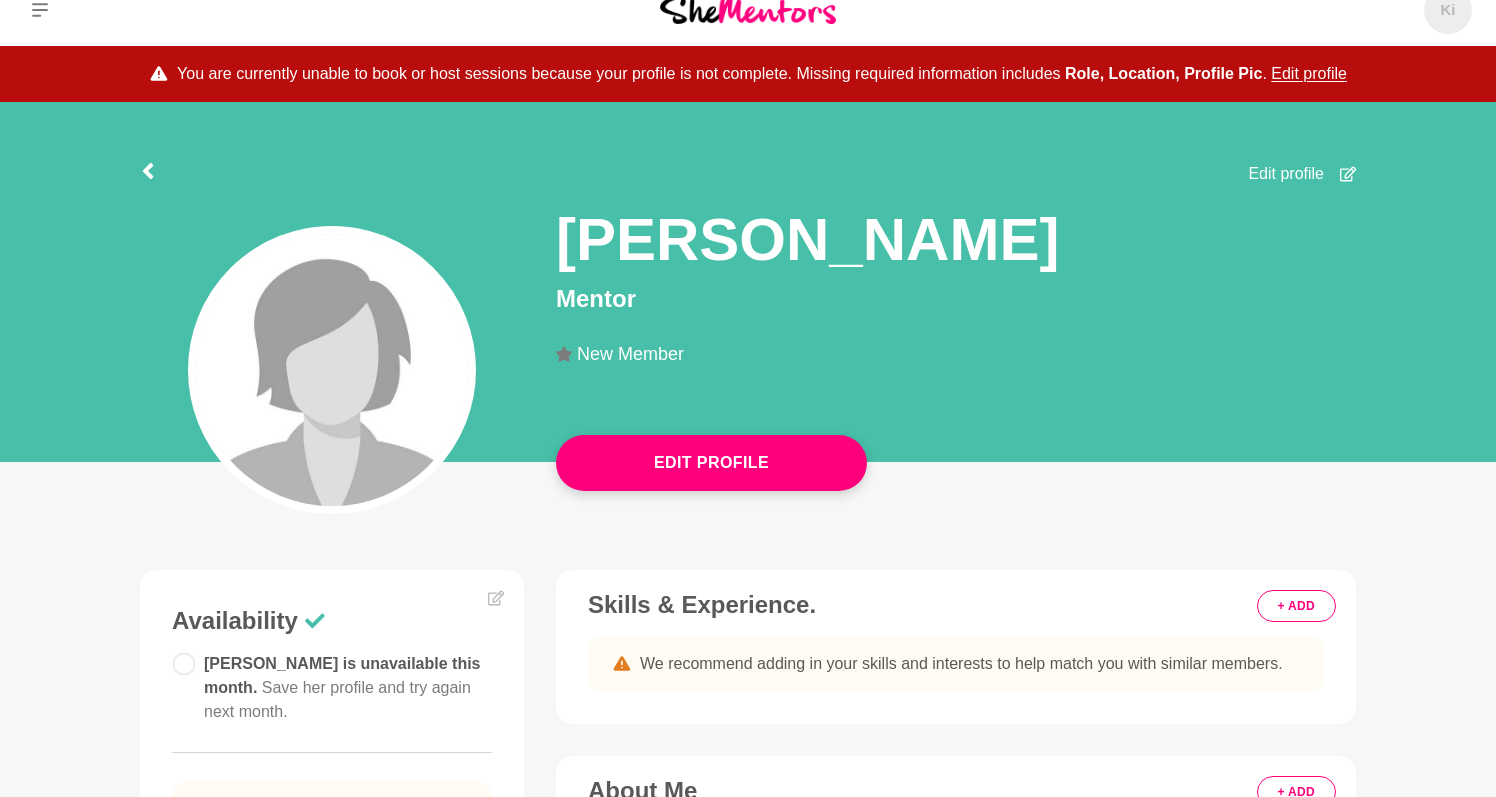 scroll, scrollTop: 3, scrollLeft: 0, axis: vertical 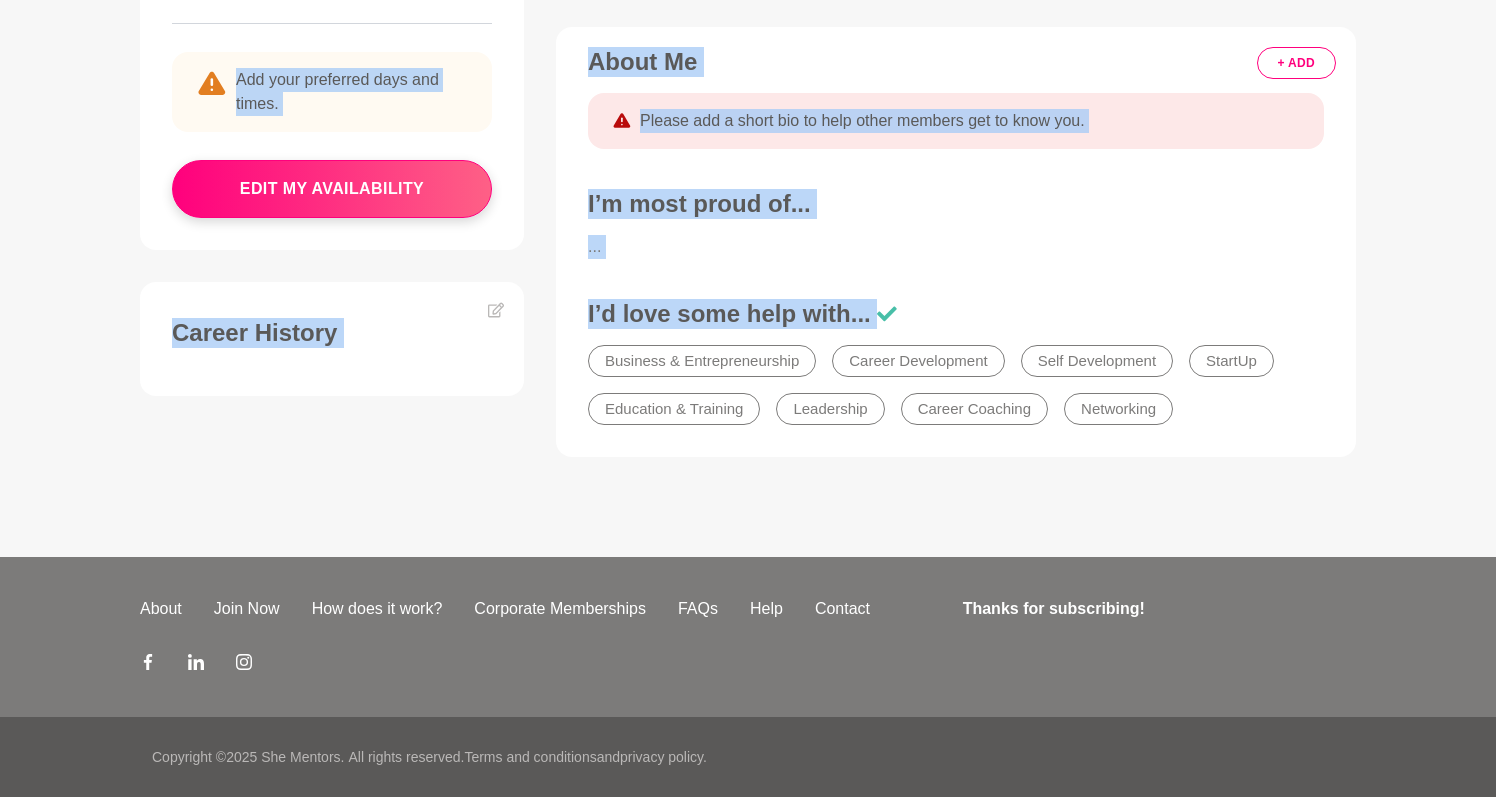 drag, startPoint x: 133, startPoint y: 221, endPoint x: 1426, endPoint y: 491, distance: 1320.8895 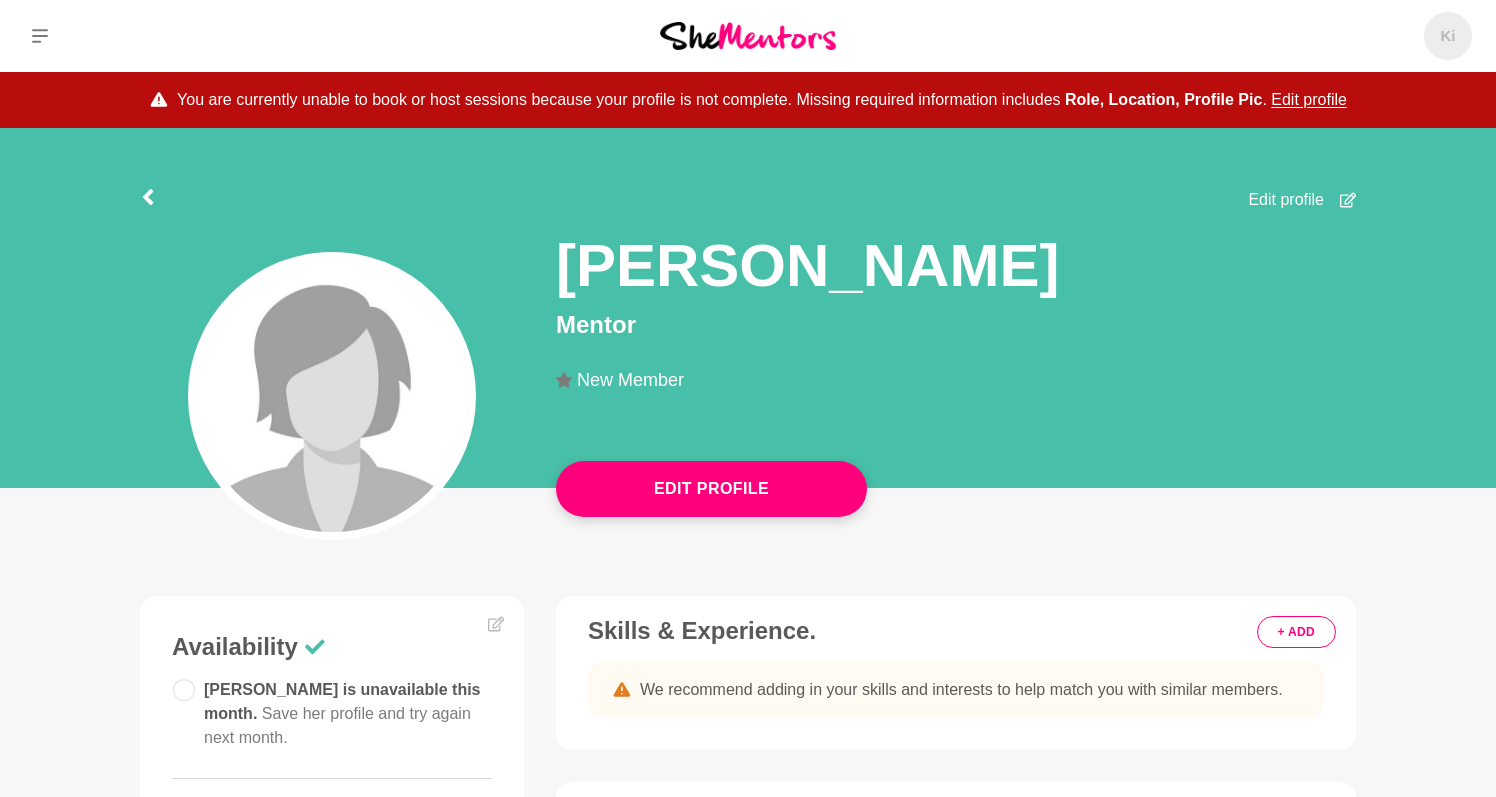 scroll, scrollTop: 0, scrollLeft: 0, axis: both 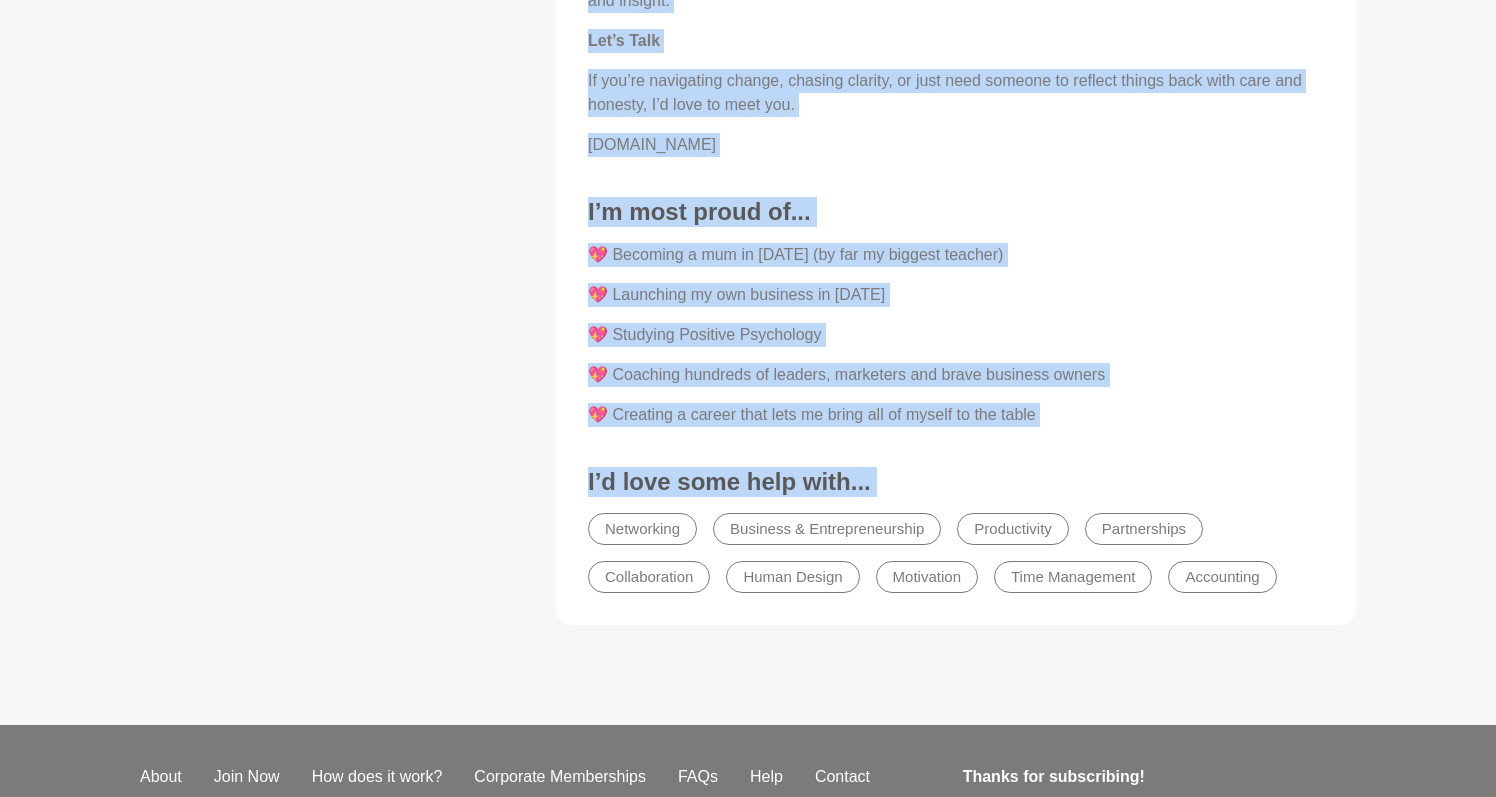 drag, startPoint x: 537, startPoint y: 179, endPoint x: 1362, endPoint y: 638, distance: 944.09 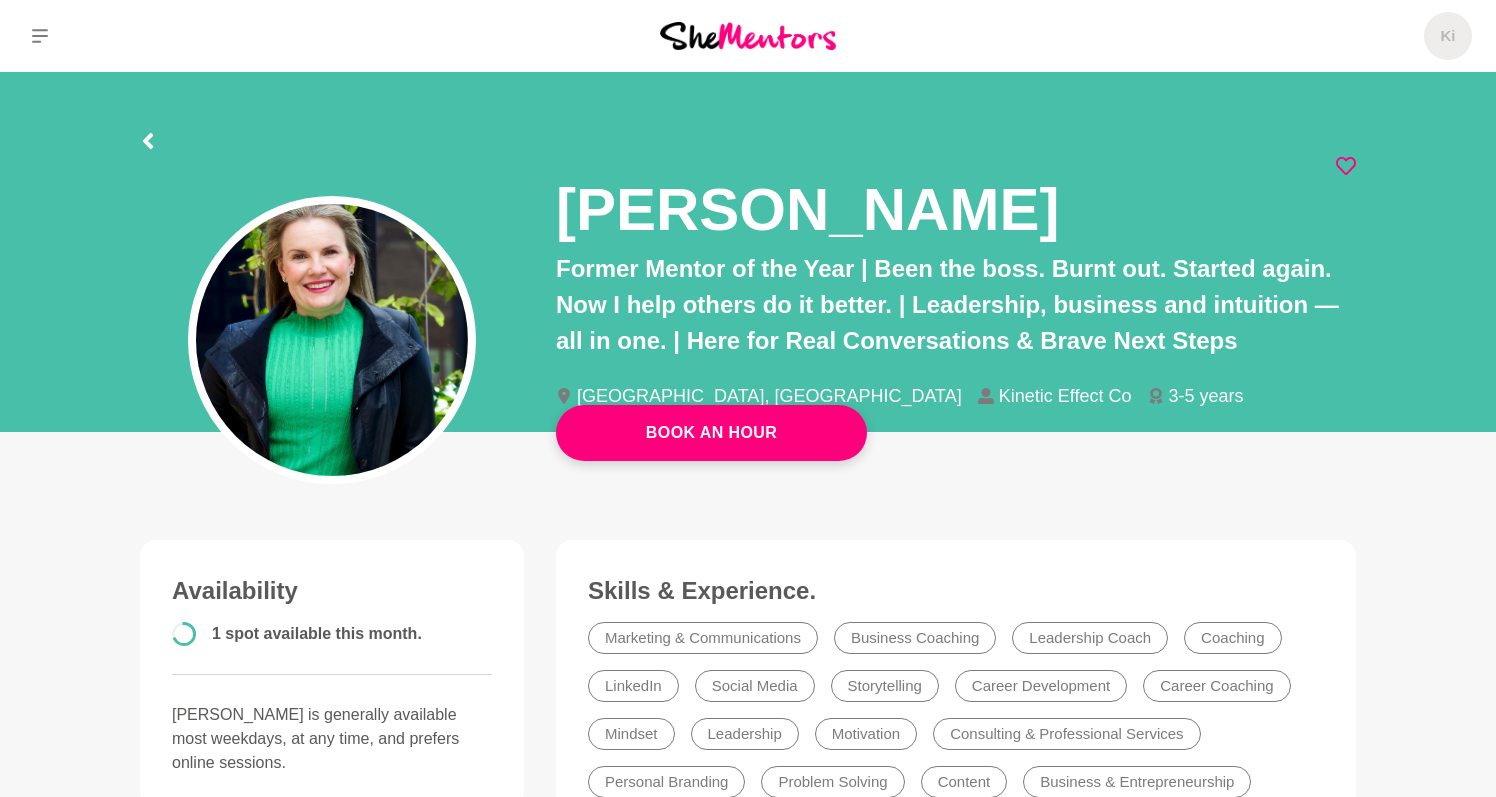 scroll, scrollTop: 0, scrollLeft: 0, axis: both 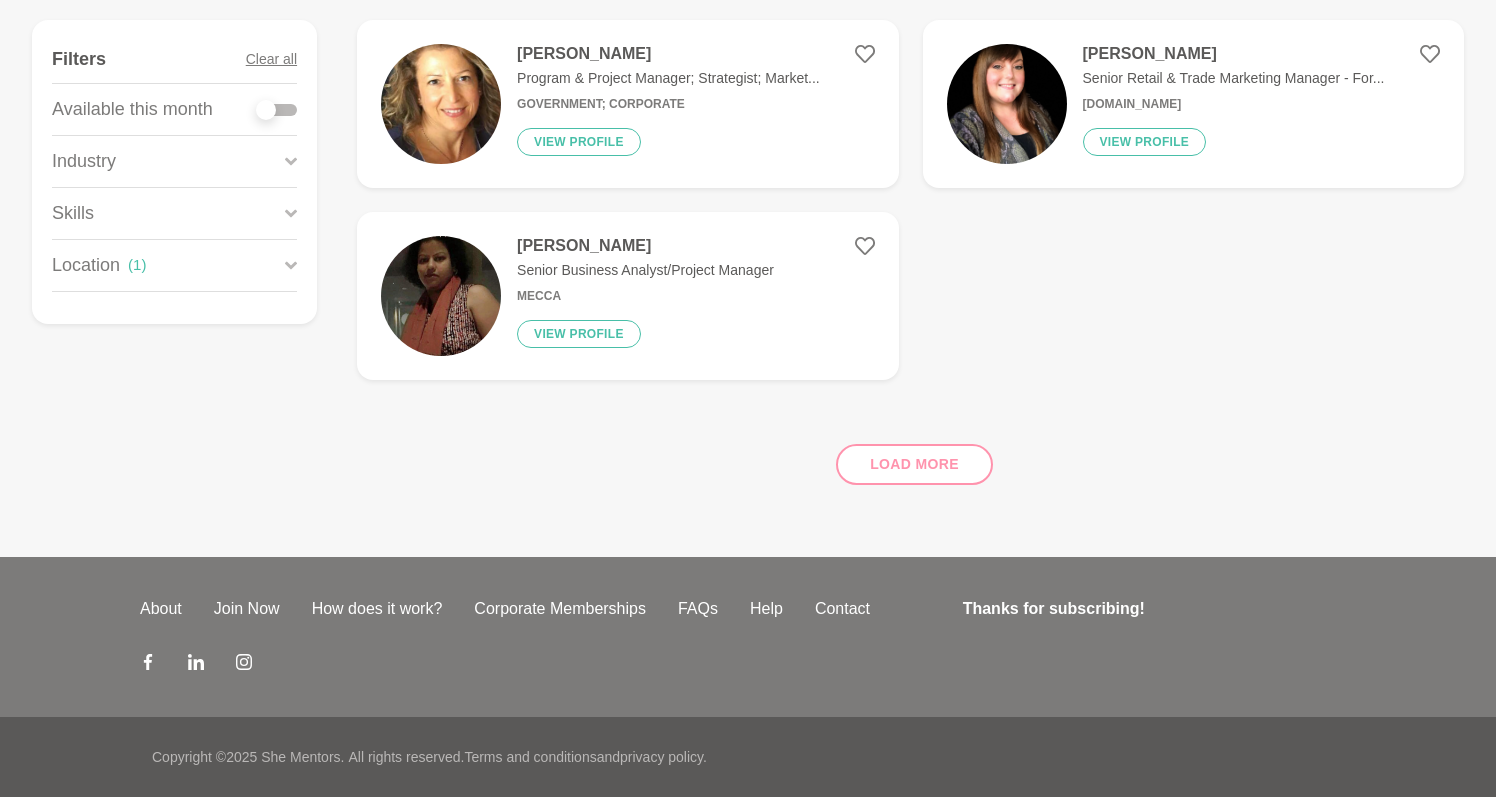 click on "Load more" at bounding box center (910, 456) 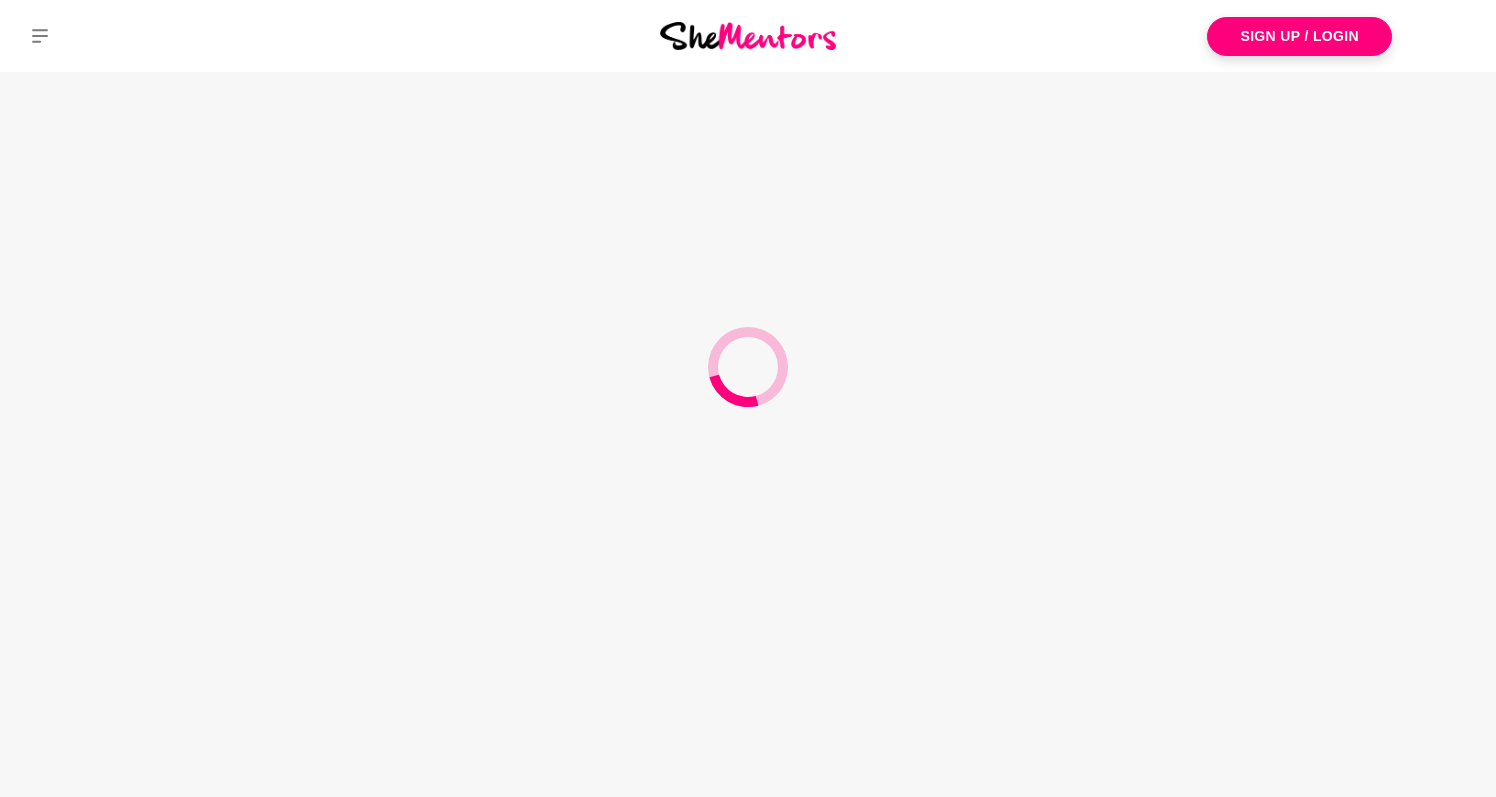 scroll, scrollTop: 0, scrollLeft: 0, axis: both 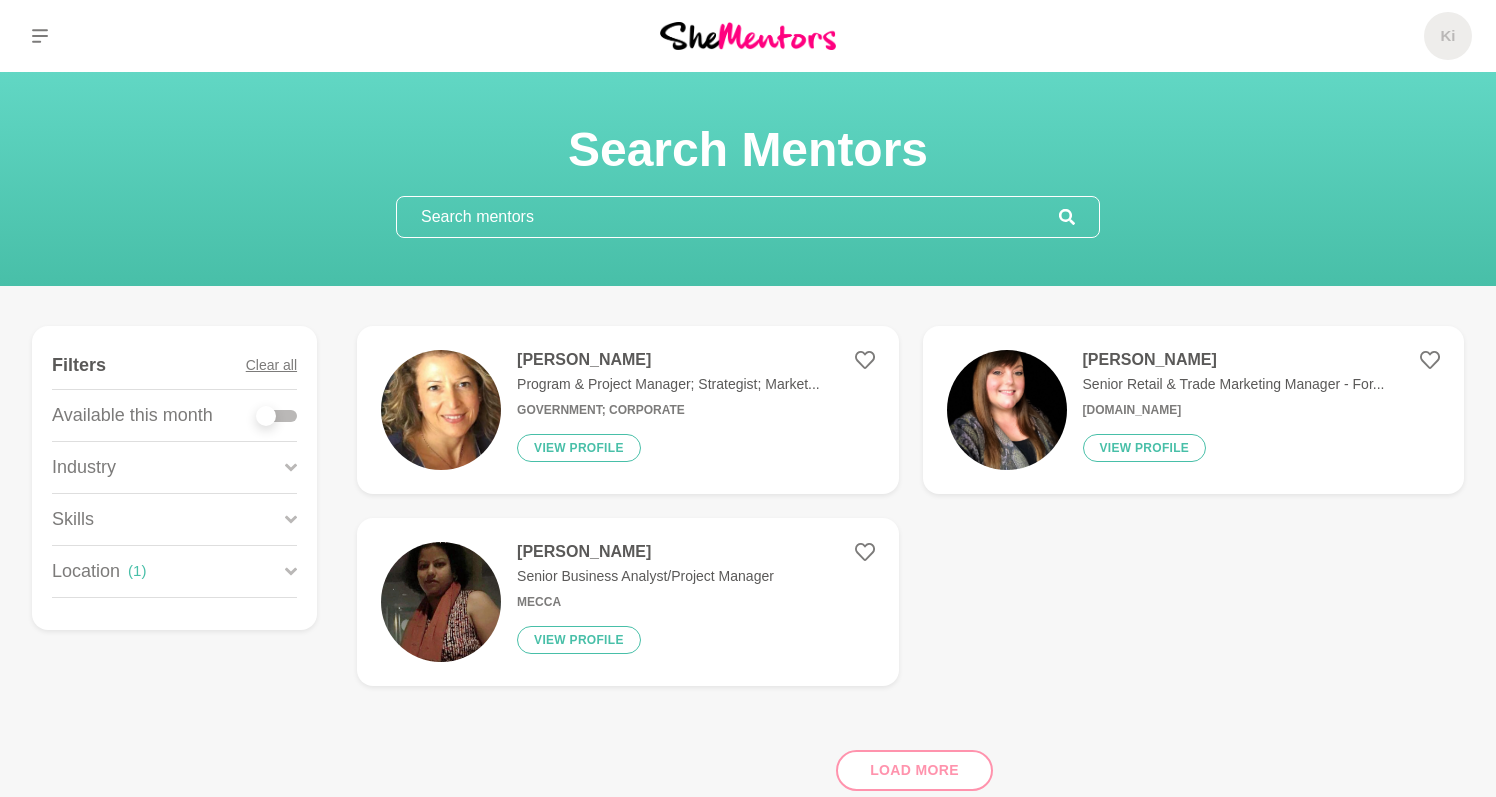 click on "Load more" at bounding box center (910, 762) 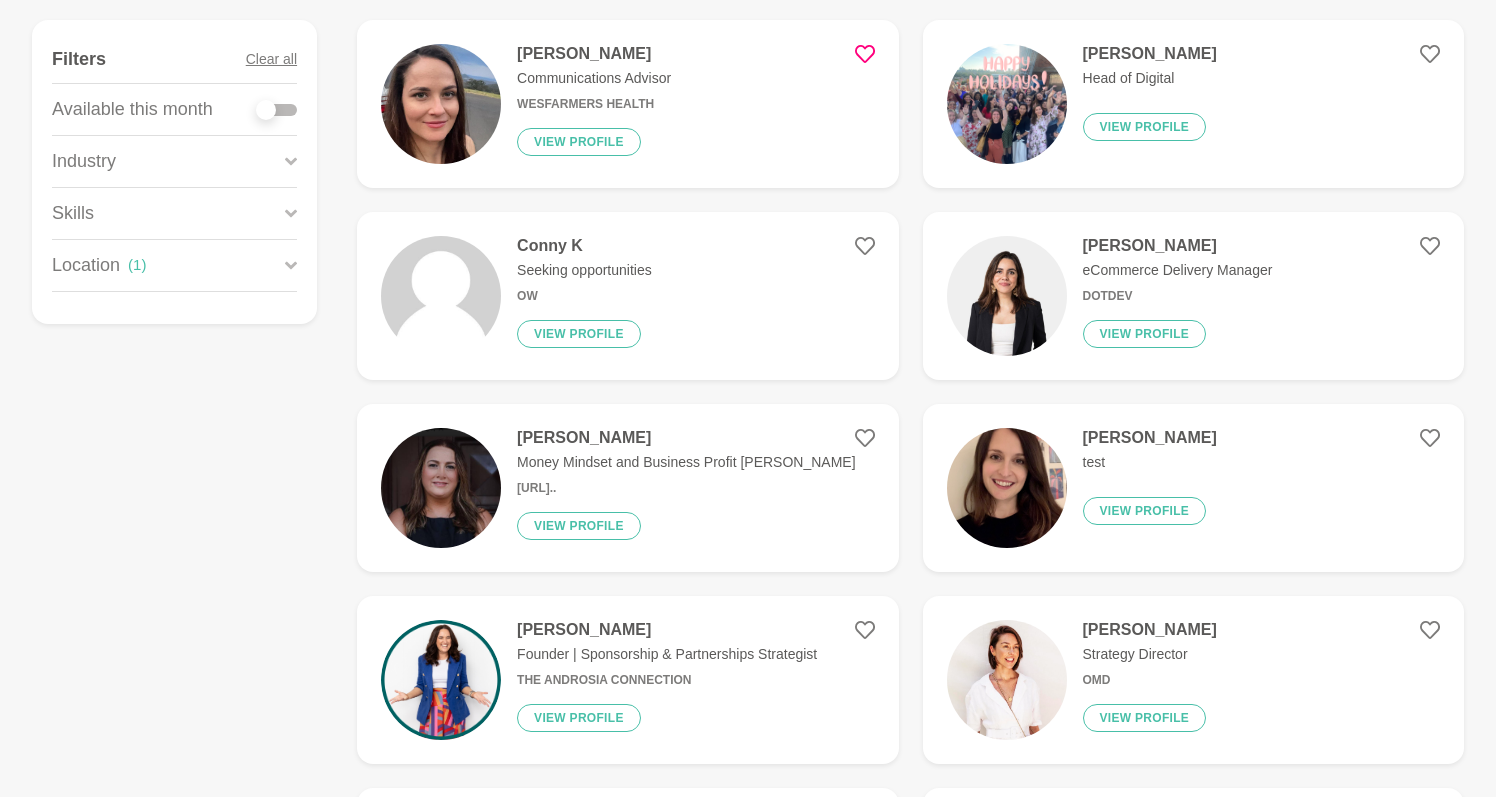 scroll, scrollTop: 3552, scrollLeft: 0, axis: vertical 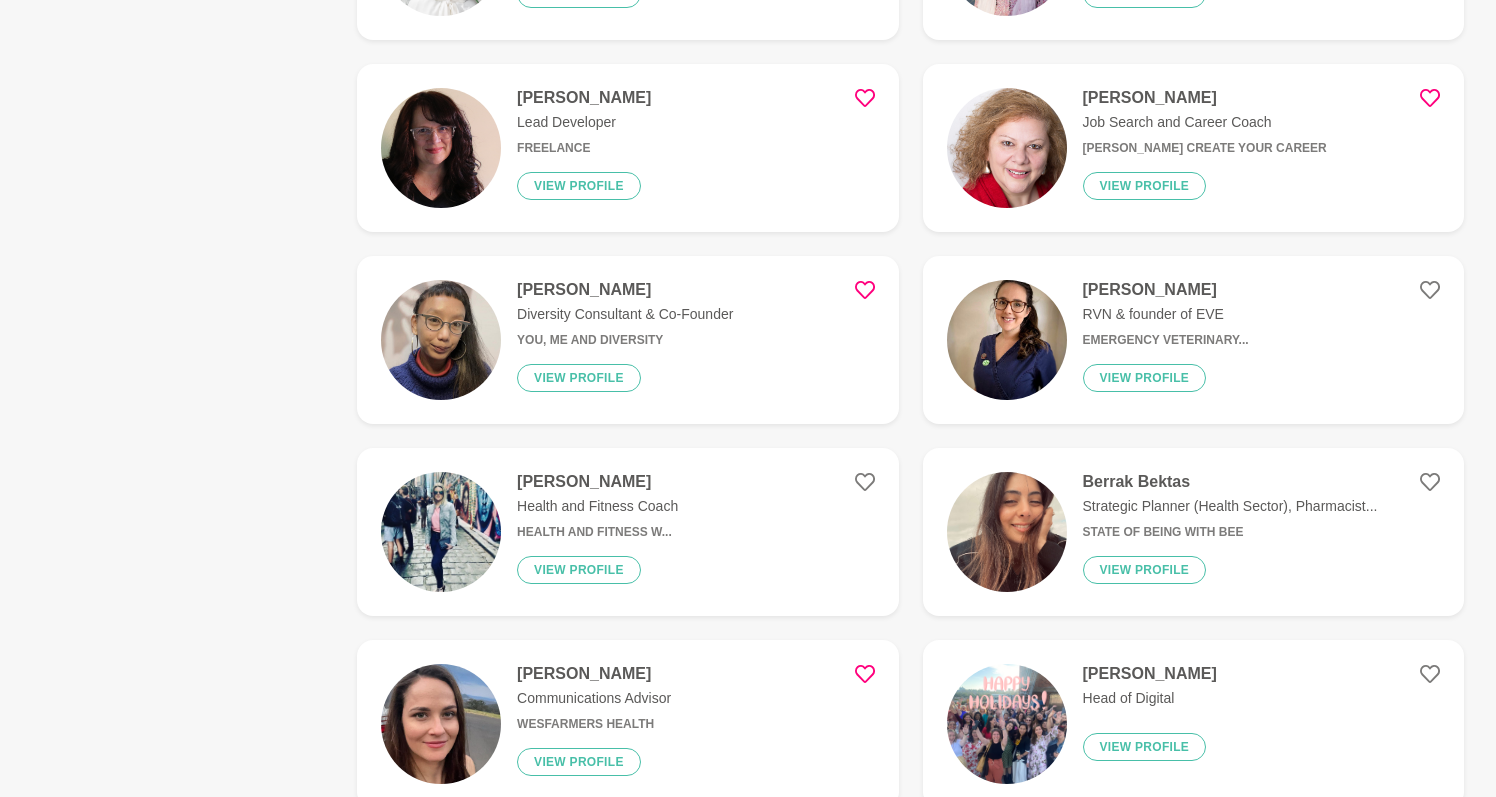 click at bounding box center (441, 148) 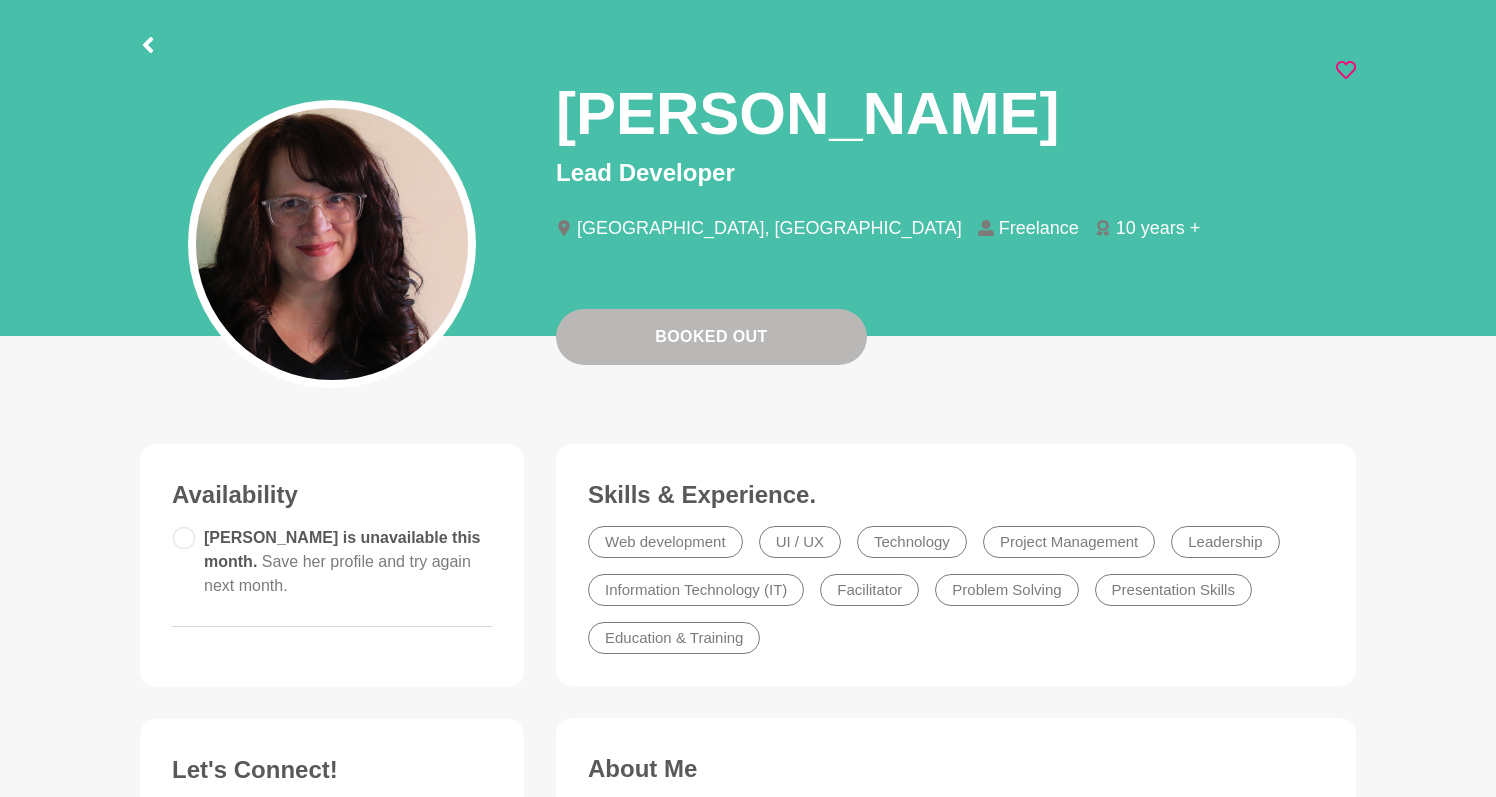 scroll, scrollTop: 70, scrollLeft: 0, axis: vertical 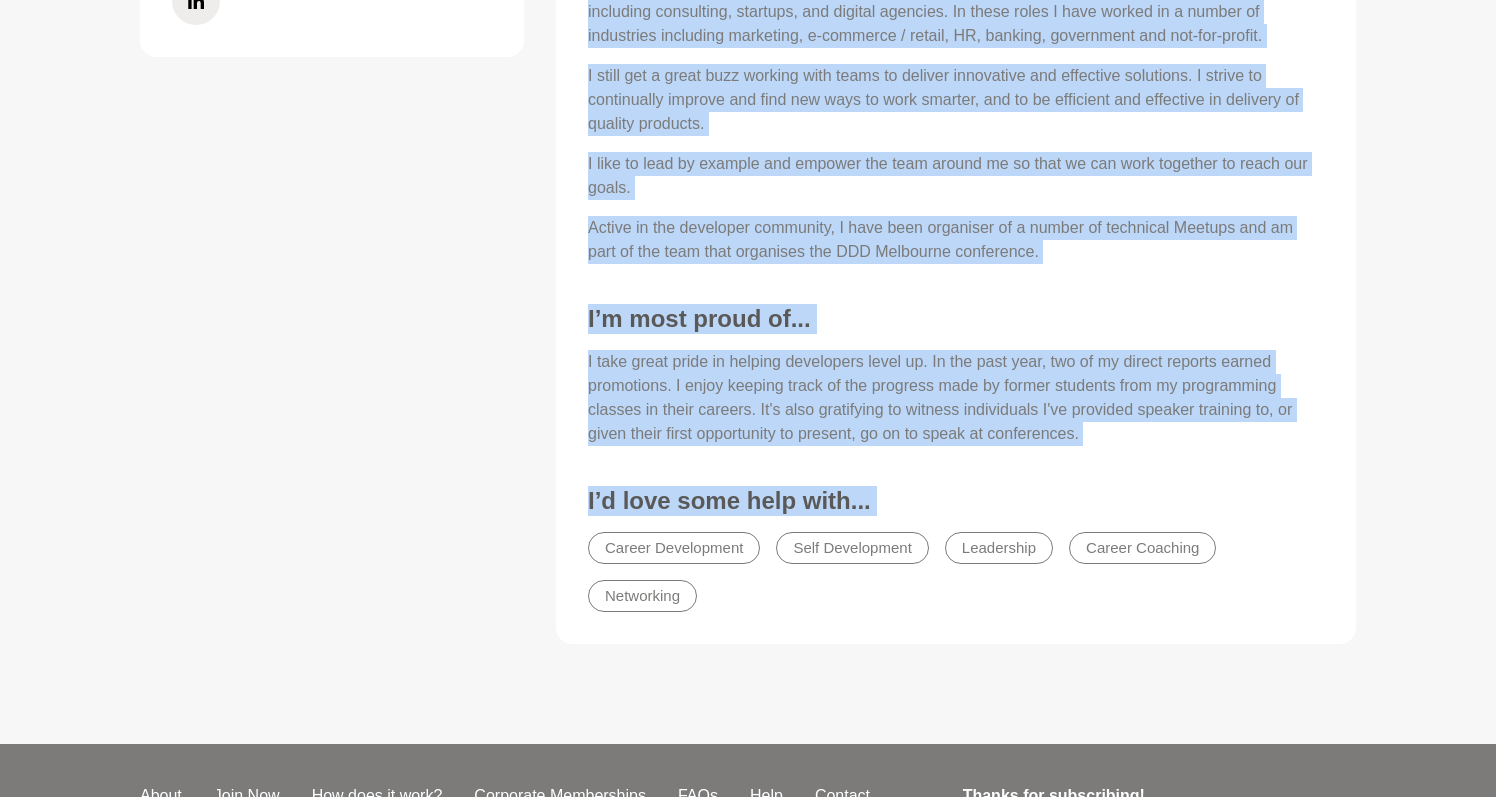 drag, startPoint x: 555, startPoint y: 137, endPoint x: 1254, endPoint y: 710, distance: 903.8418 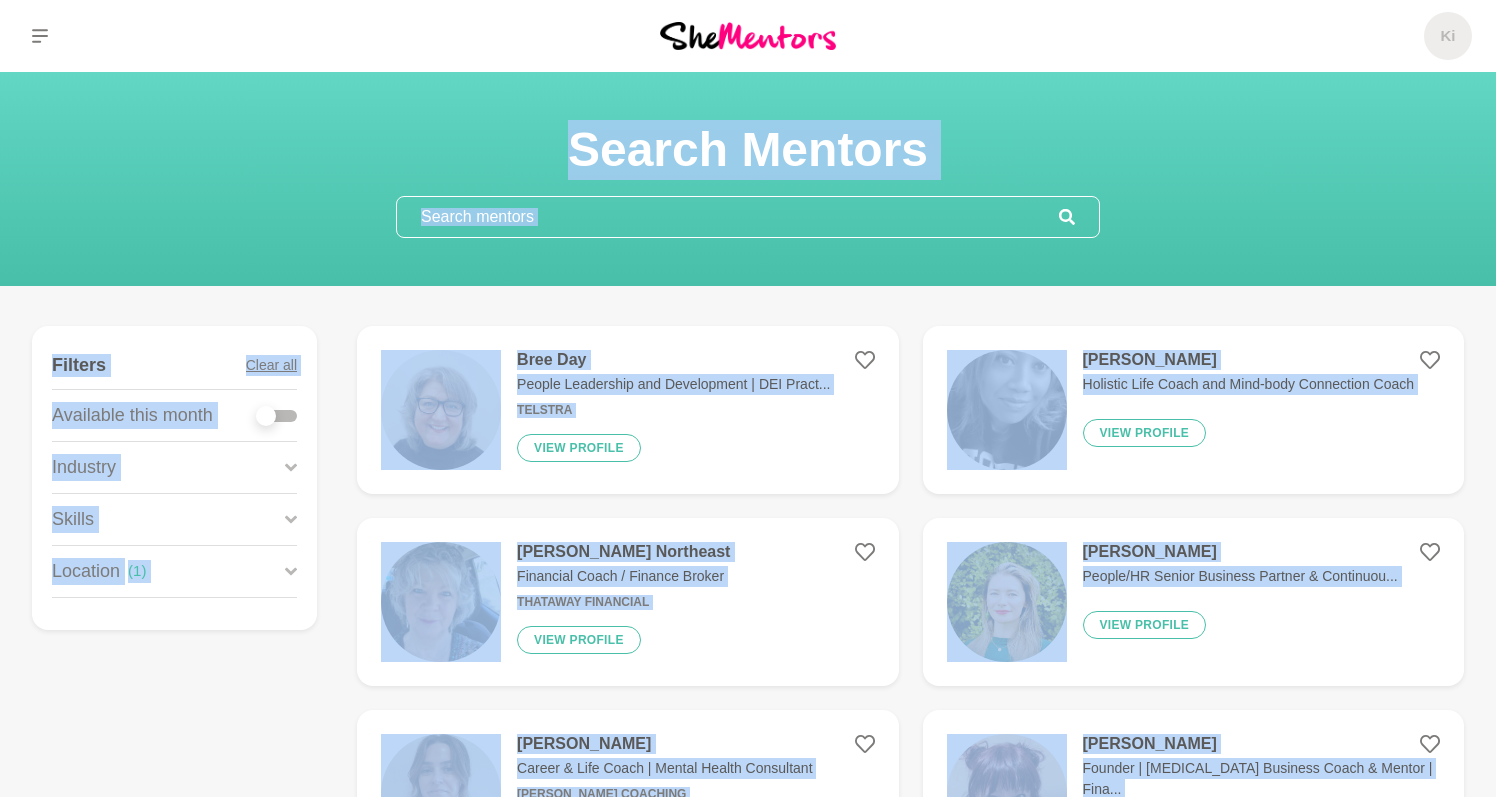 click at bounding box center [441, 410] 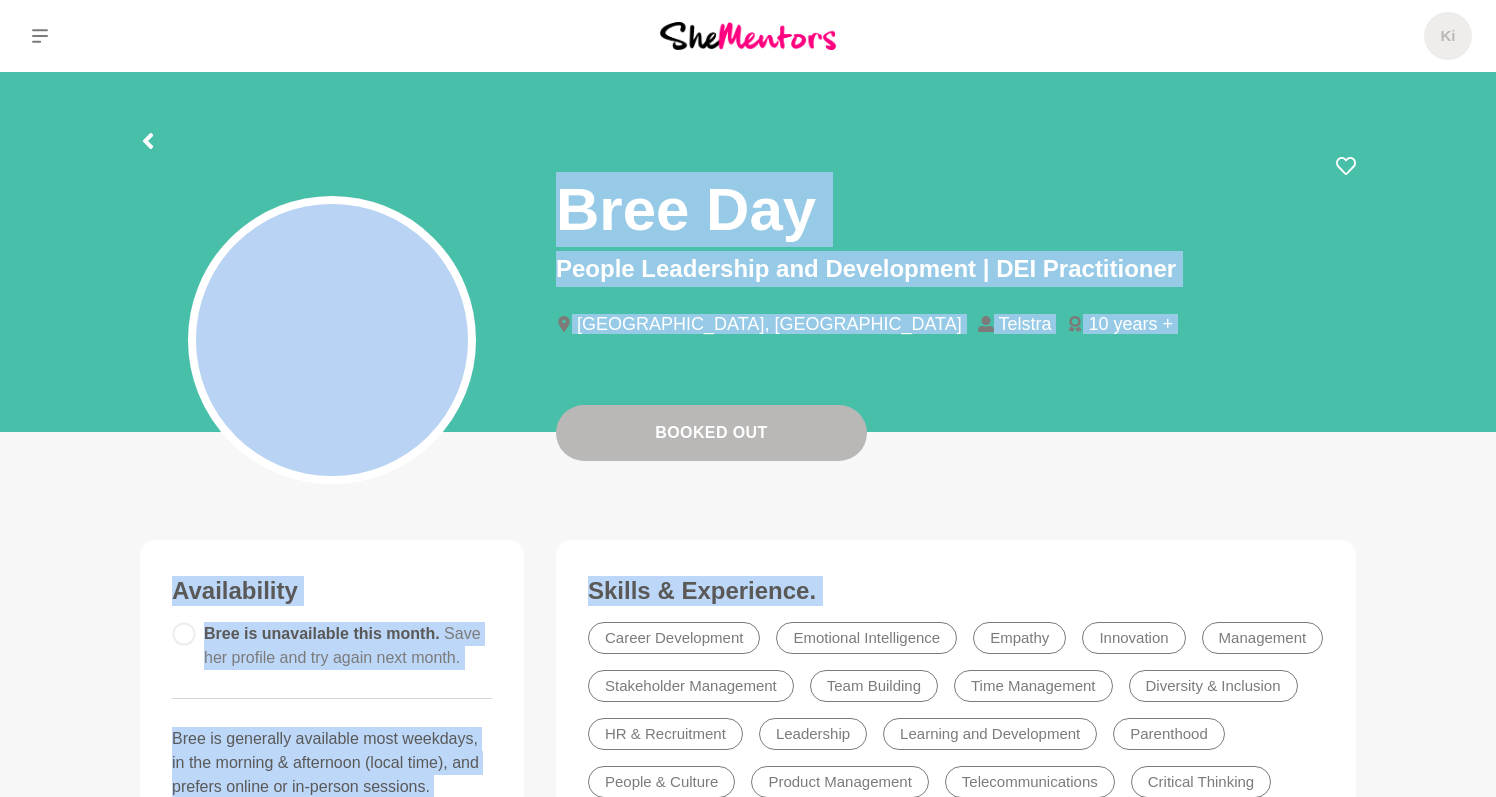 click on "Booked Out Bree Day People Leadership and Development | DEI Practitioner   Melbourne, Australia   Telstra   10 years + Bree Day   People Leadership and Development | DEI Practitioner   Melbourne, Australia   Telstra   10 years + Booked Out Availability   Bree is unavailable this month.    Save her profile and try again next month. Bree is generally available most weekdays, in the morning & afternoon (local time), and prefers online or in-person sessions.  Career History Skills & Experience.   Career Development Emotional Intelligence Empathy Innovation Management Stakeholder Management Team Building Time Management Diversity & Inclusion HR & Recruitment Leadership Learning and Development Parenthood People & Culture Product Management Telecommunications Critical Thinking About Me   Hi there! I am an experienced product manager, people leader and DEI practitioner with over 20 years experience across multiple industries including banking, energy and telecommunications. I’m most proud of...     Mindset 0" at bounding box center (748, 912) 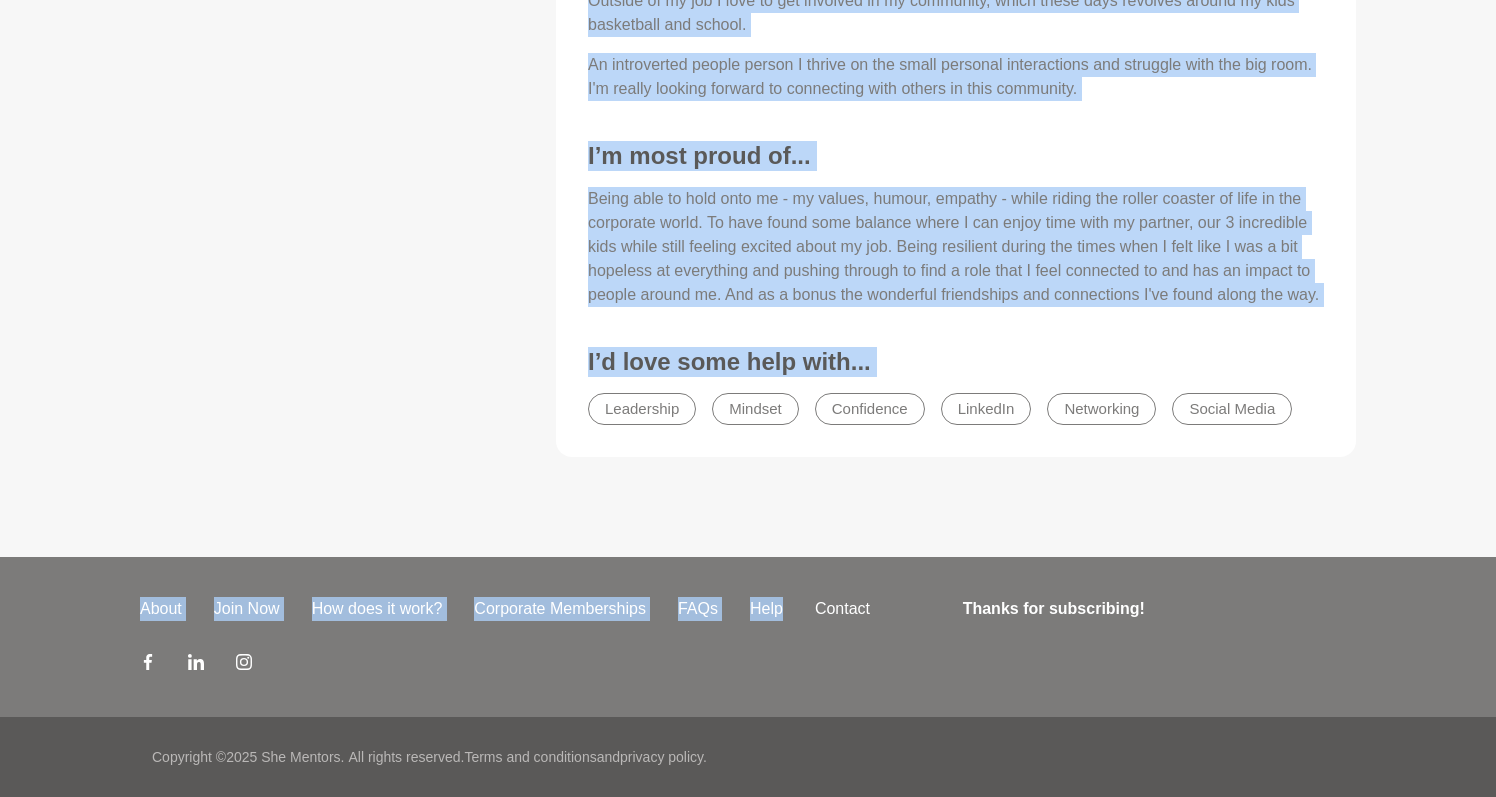 scroll, scrollTop: 1267, scrollLeft: 0, axis: vertical 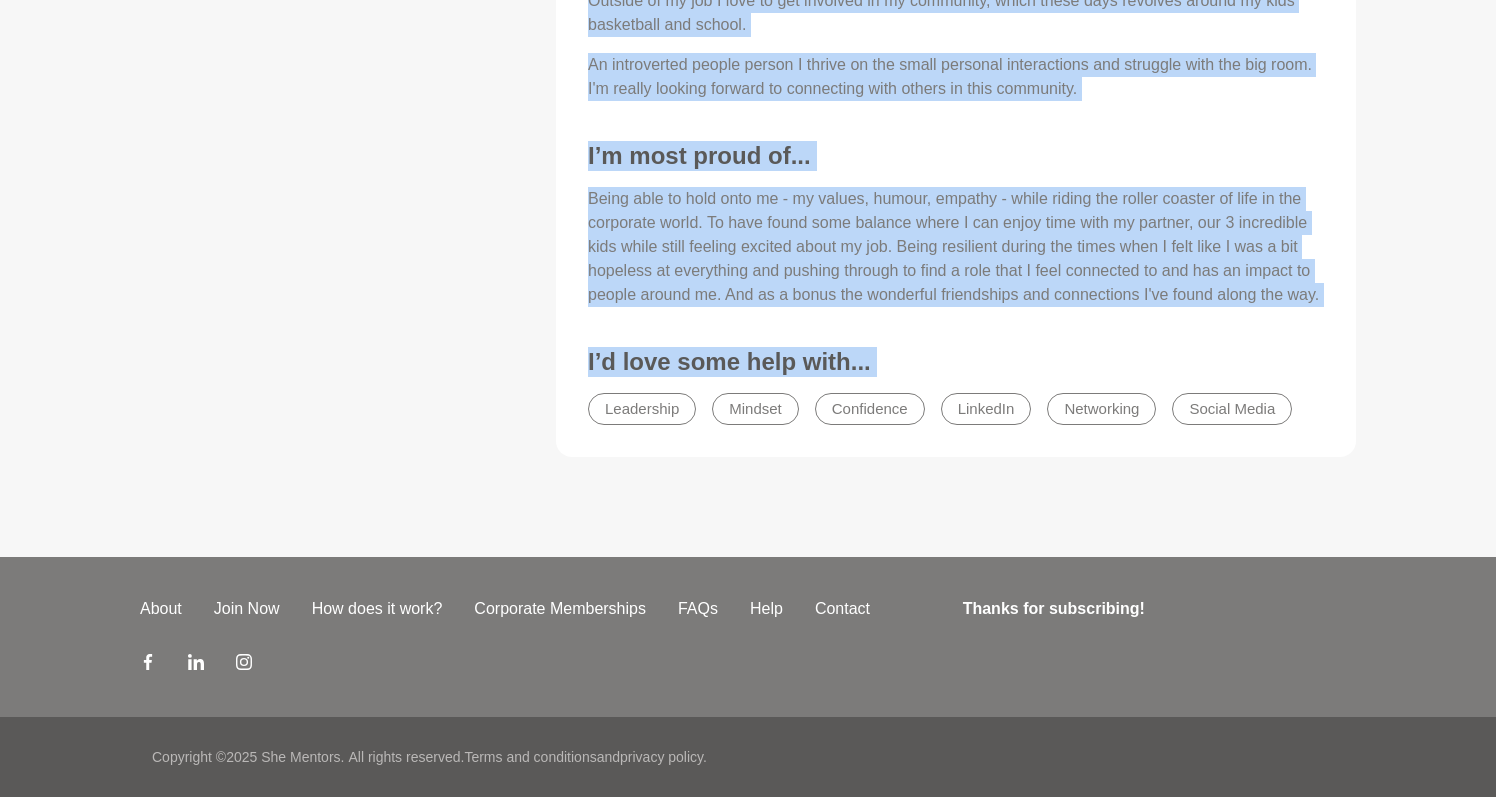 drag, startPoint x: 558, startPoint y: 195, endPoint x: 855, endPoint y: 544, distance: 458.2685 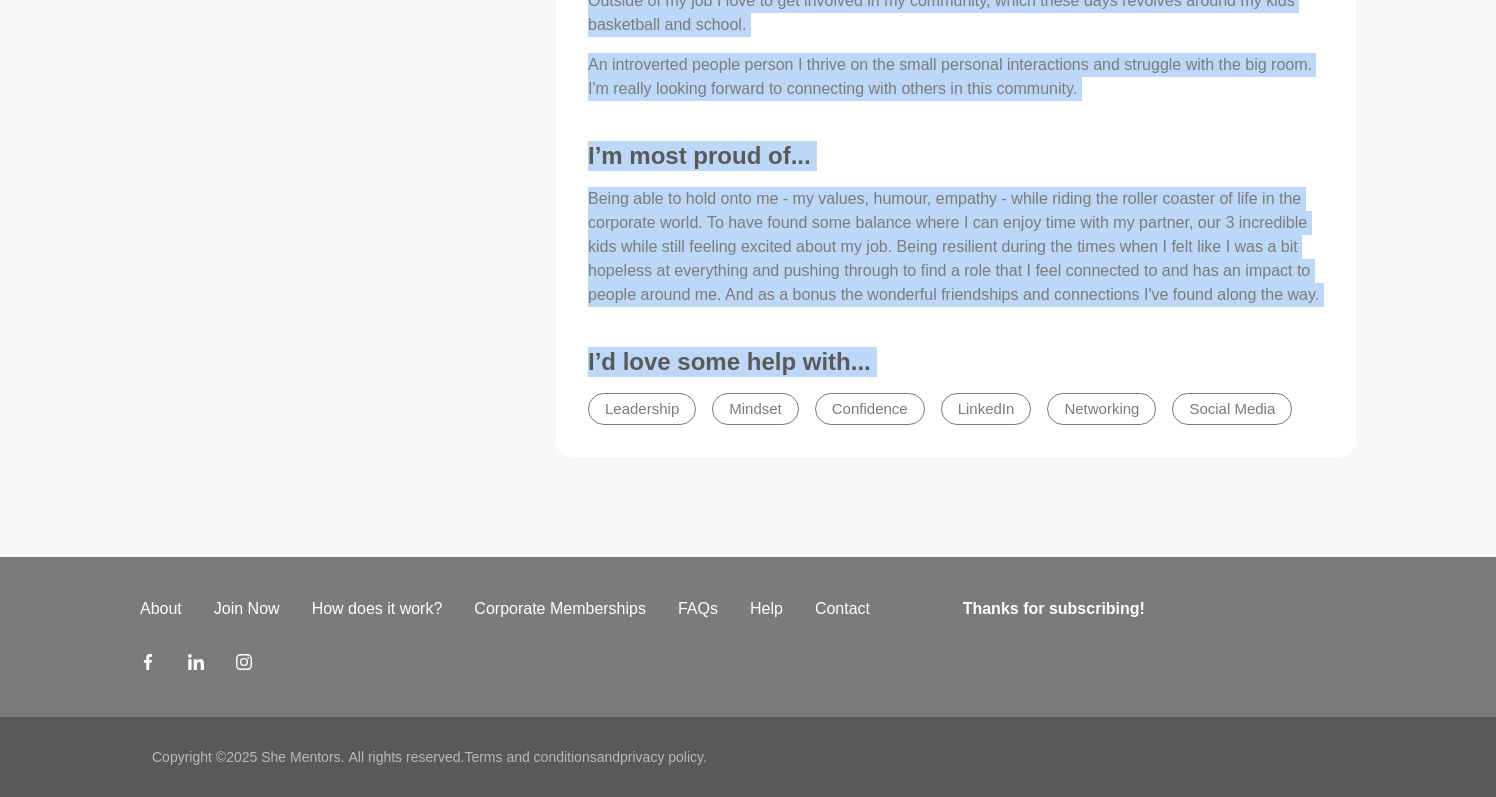 click on "Availability   Bree is unavailable this month.    Save her profile and try again next month. Bree is generally available most weekdays, in the morning & afternoon (local time), and prefers online or in-person sessions.  Career History Skills & Experience.   Career Development Emotional Intelligence Empathy Innovation Management Stakeholder Management Team Building Time Management Diversity & Inclusion HR & Recruitment Leadership Learning and Development Parenthood People & Culture Product Management Telecommunications Critical Thinking About Me   Hi there! I am an experienced product manager, people leader and DEI practitioner with over 20 years experience across multiple industries including banking, energy and telecommunications. Outside of my job I love to get involved in my community, which these days revolves around my kids basketball and school. I’m most proud of...   I’d love some help with...   Leadership Mindset Confidence LinkedIn Networking Social Media Career History" at bounding box center [748, -83] 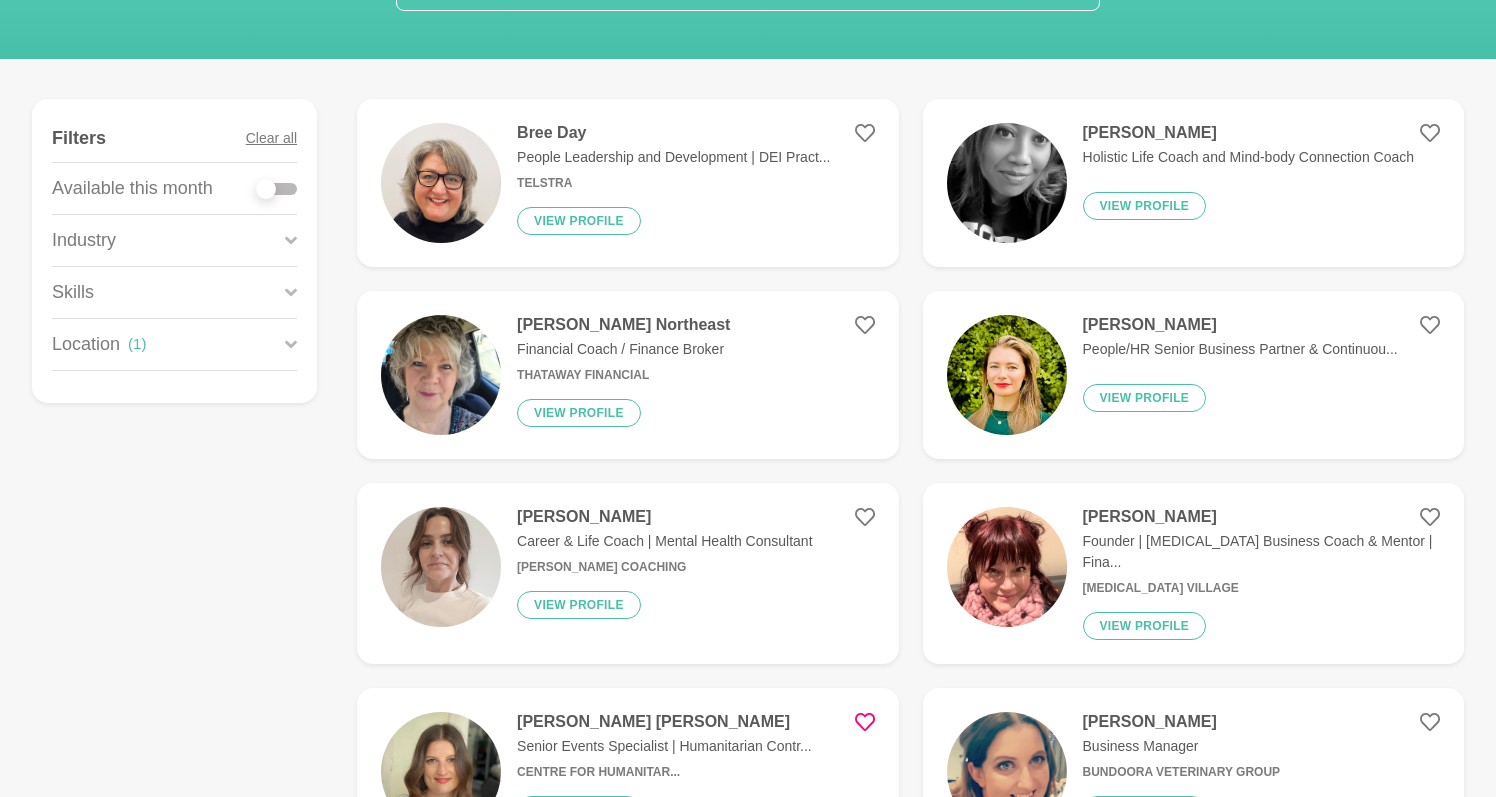 scroll, scrollTop: 236, scrollLeft: 0, axis: vertical 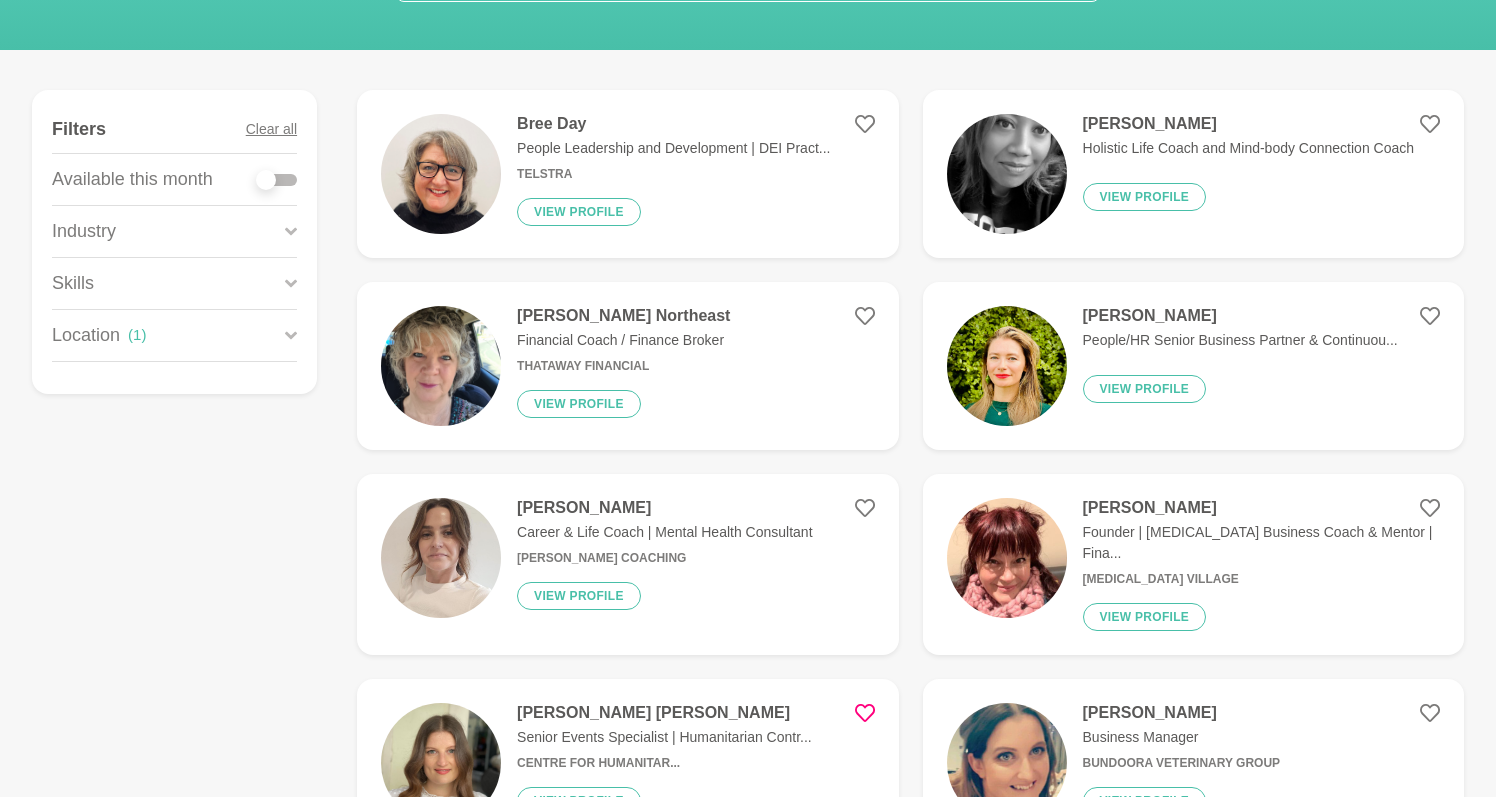 click at bounding box center (441, 558) 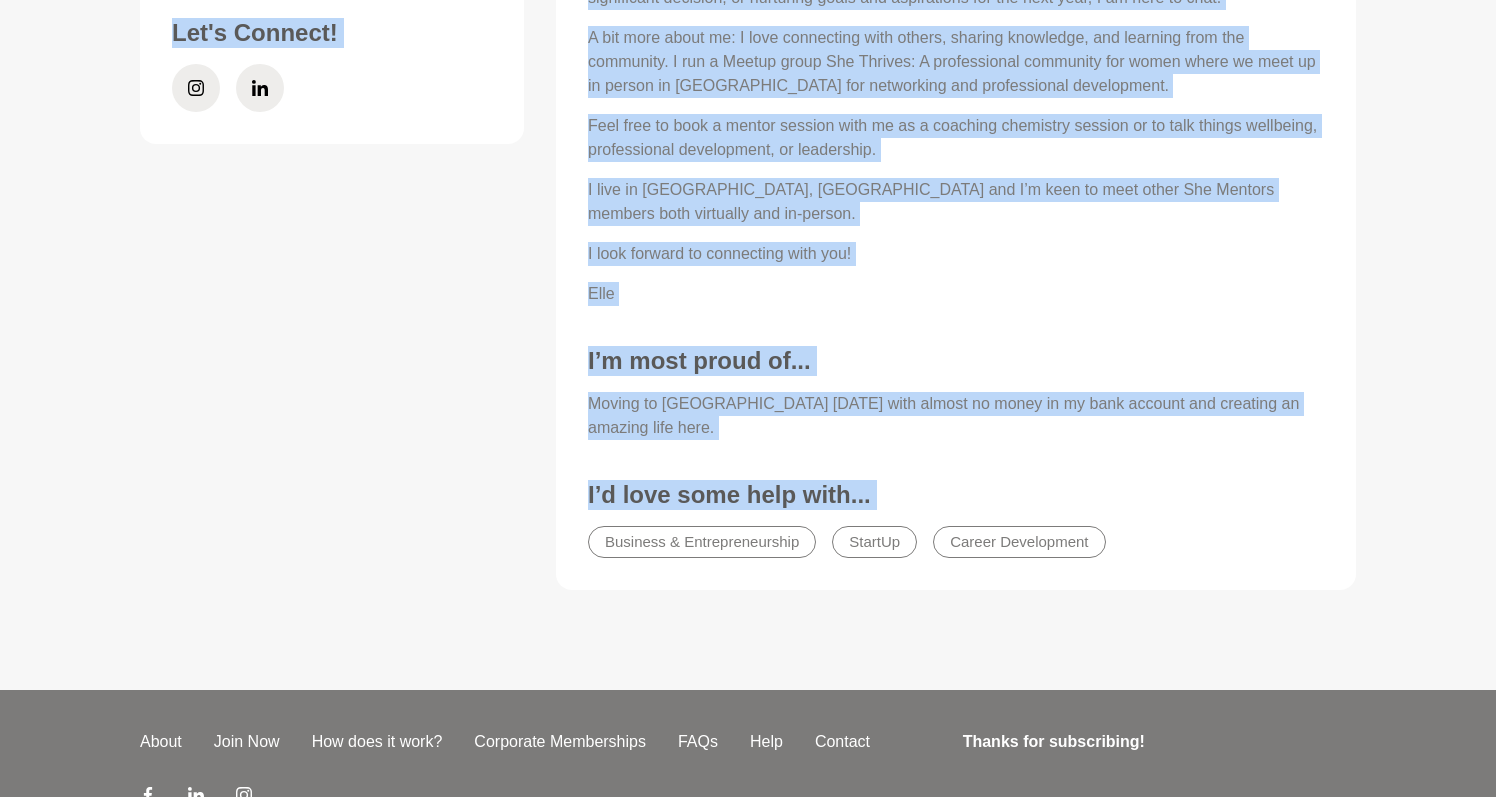 scroll, scrollTop: 1053, scrollLeft: 0, axis: vertical 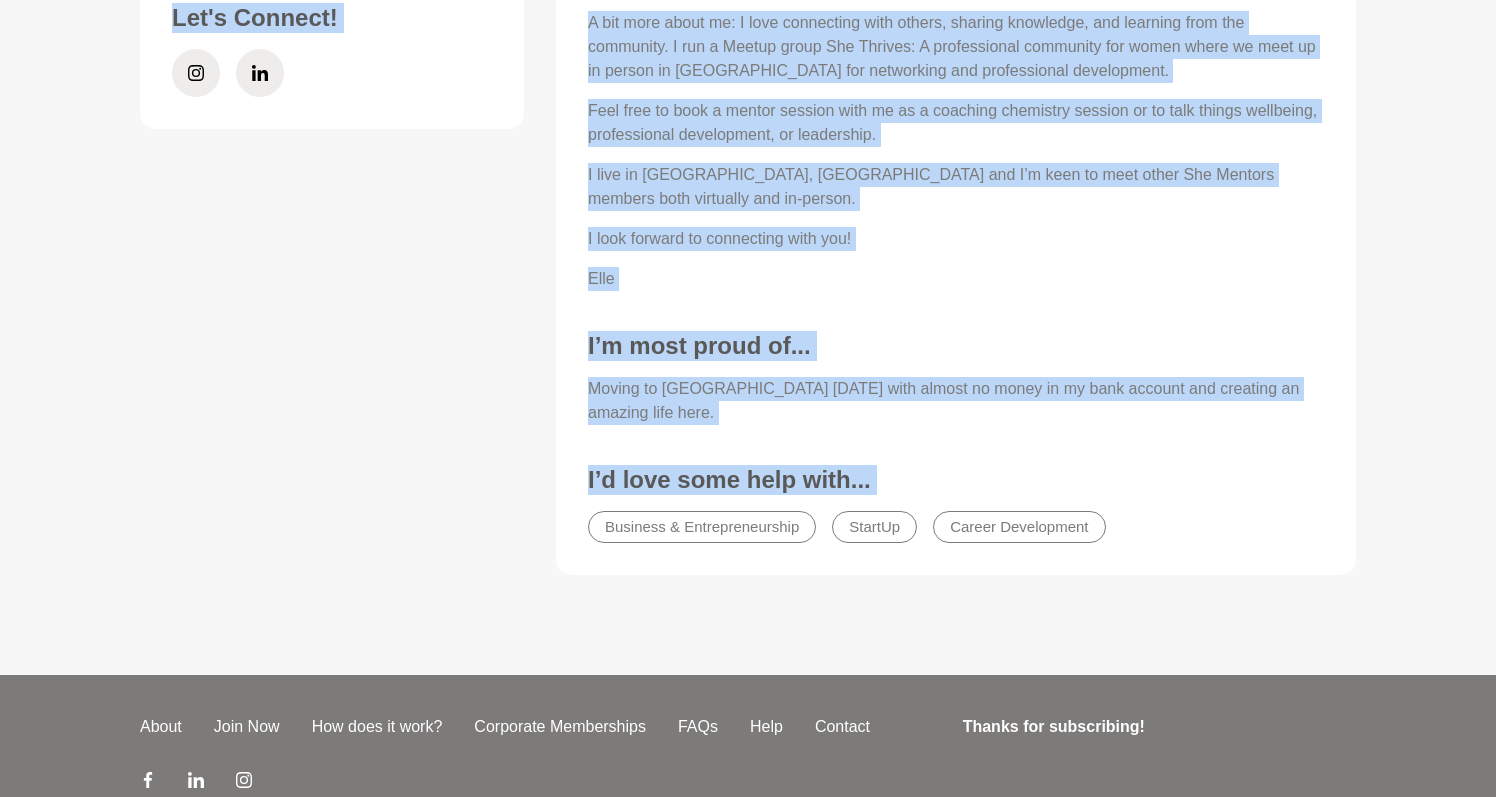 drag, startPoint x: 167, startPoint y: 251, endPoint x: 1272, endPoint y: 541, distance: 1142.4207 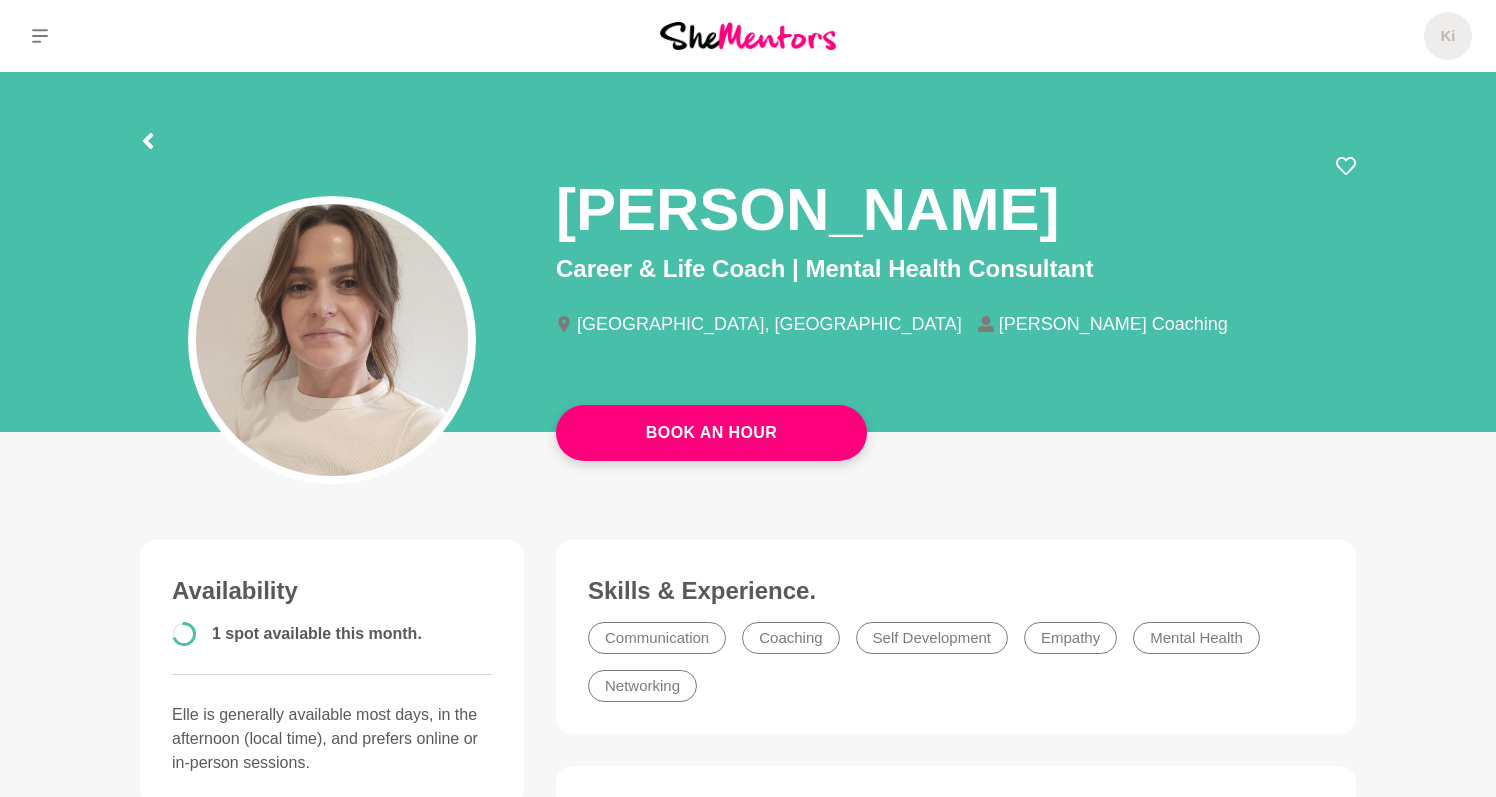 scroll, scrollTop: 0, scrollLeft: 0, axis: both 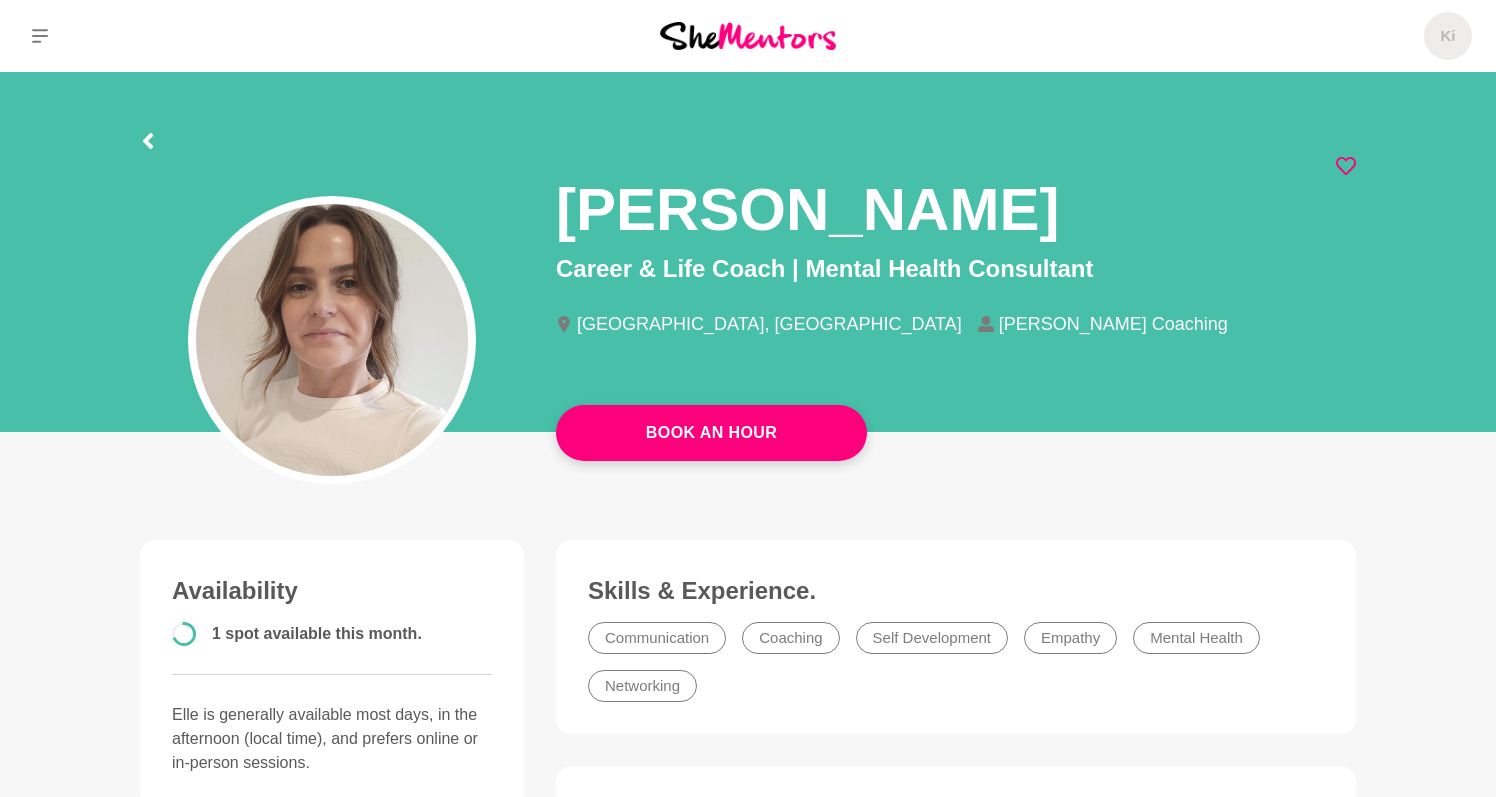 click 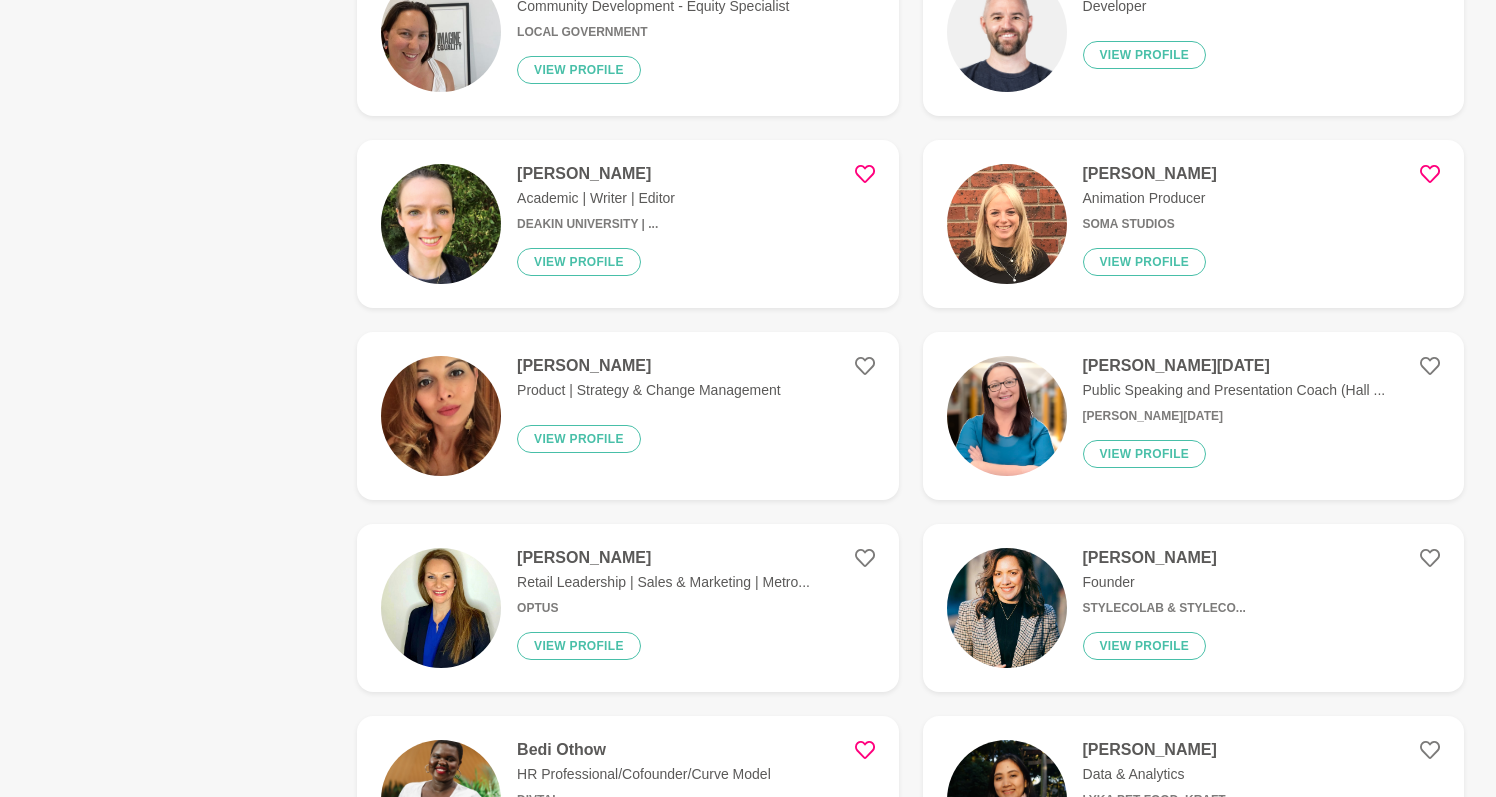 scroll, scrollTop: 2732, scrollLeft: 0, axis: vertical 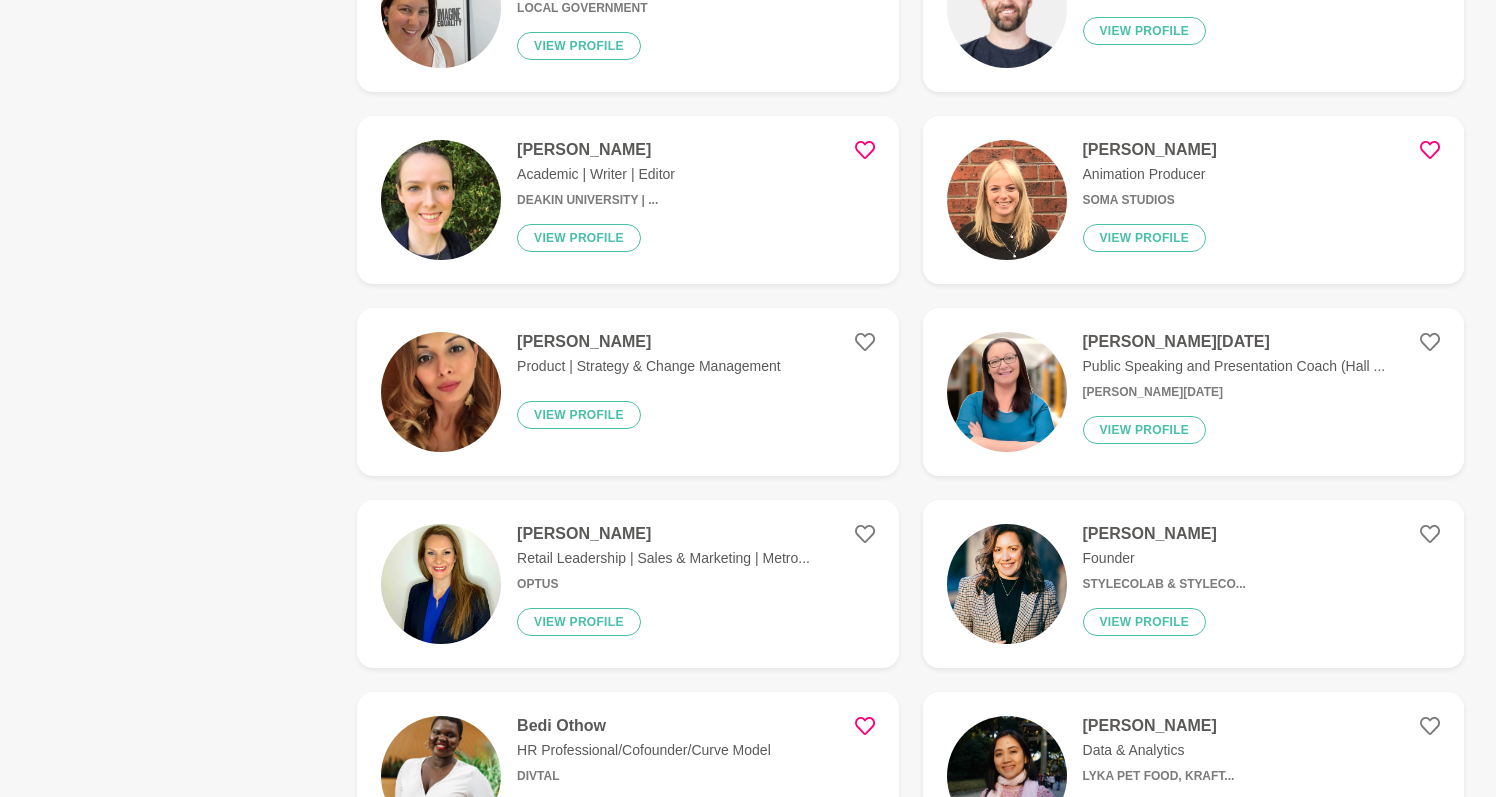 click on "Jennifer Natale Public Speaking and Presentation Coach (Hall ... Jennifer Natale  View profile" at bounding box center (1226, 392) 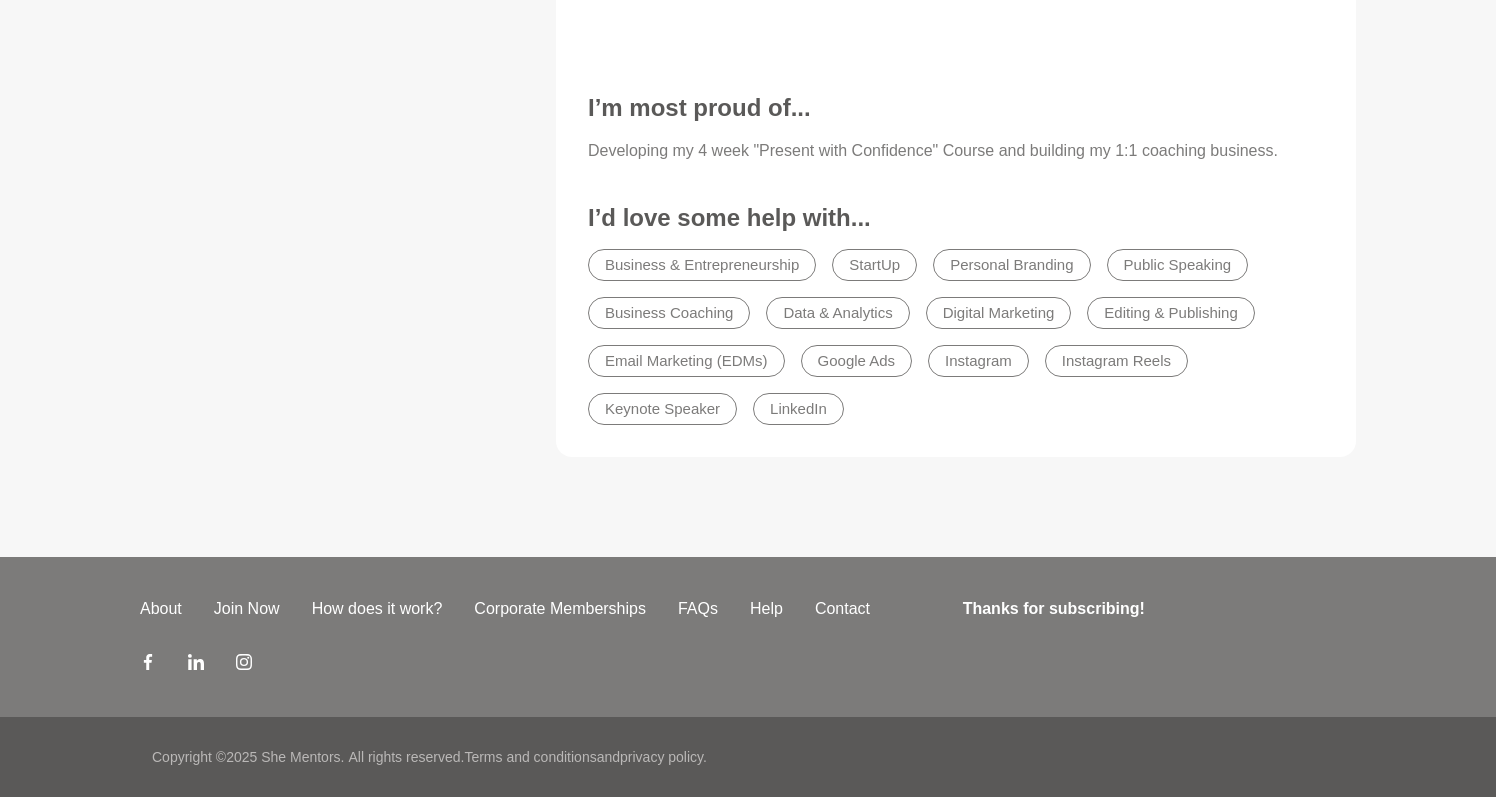 scroll, scrollTop: 0, scrollLeft: 0, axis: both 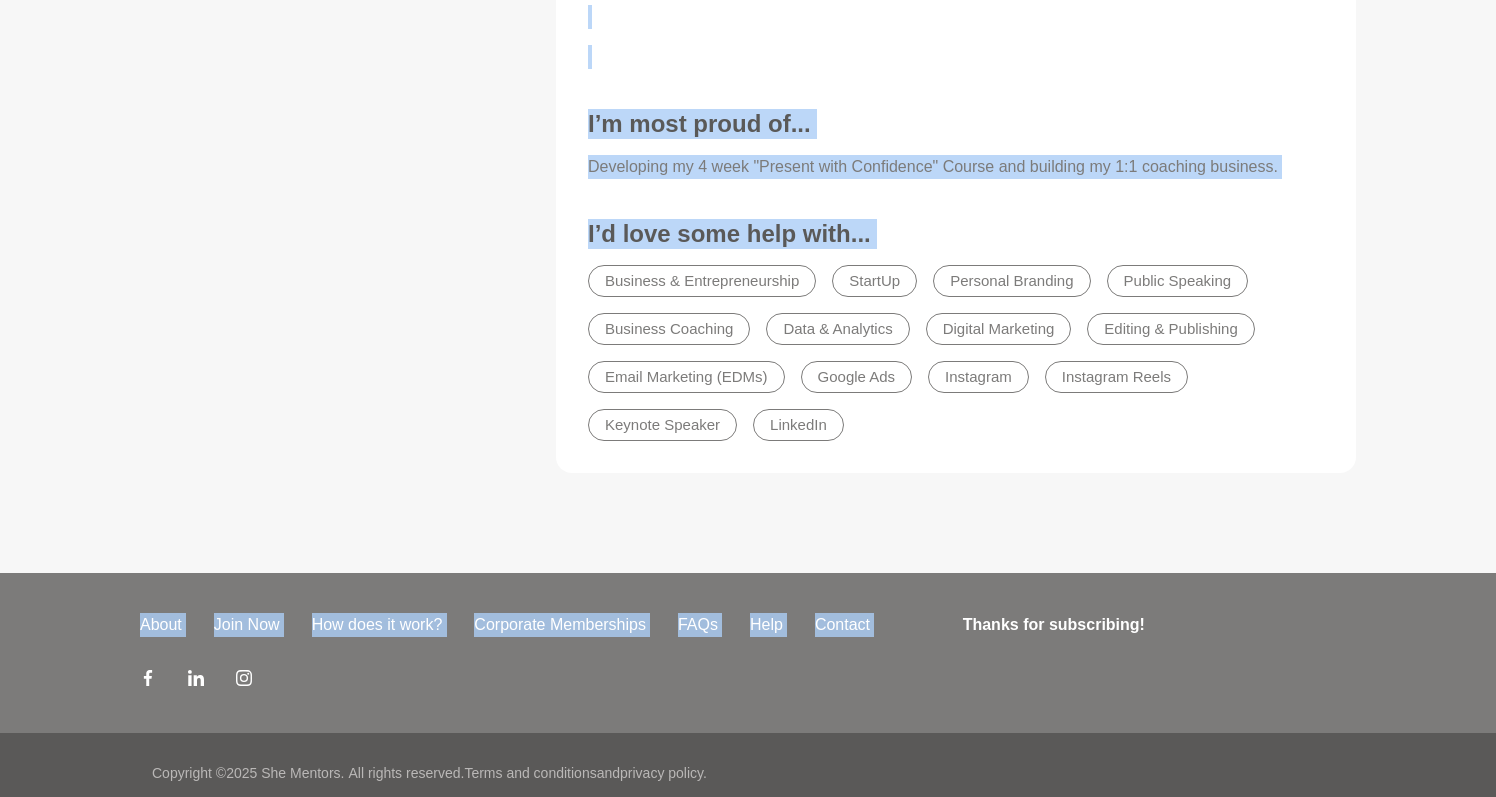 copy on "Jennifer Natale Public Speaking and Presentation Coach (Hall of Fame Mentor)   Melbourne, Australia   Jennifer Natale    20+ years Jennifer Natale   Public Speaking and Presentation Coach (Hall of Fame Mentor)   Melbourne, Australia   Jennifer Natale    20+ years Book An Hour Availability   2 spots available this month. Jennifer is generally available most Mondays & Fridays, in the afternoon (local time), and prefers online or in-person sessions.  Career History VIEW FULL CAREER HISTORY Let's Connect!   Skills & Experience.   Emotional Intelligence Management Psychology Education & Training Communication Confidence Motivation Self Development Facilitator Health & Wellbeing Learning and Development Mindset Hall Of Fame Public Speaking Presentation Skills About Me   I coach female entrepreneurs and business women who need to present to an audience how to design and deliver powerful and engaging presentations so they can connect, inspire and motivate their audience. I am a dynamic Speaker and Presentation Coa..." 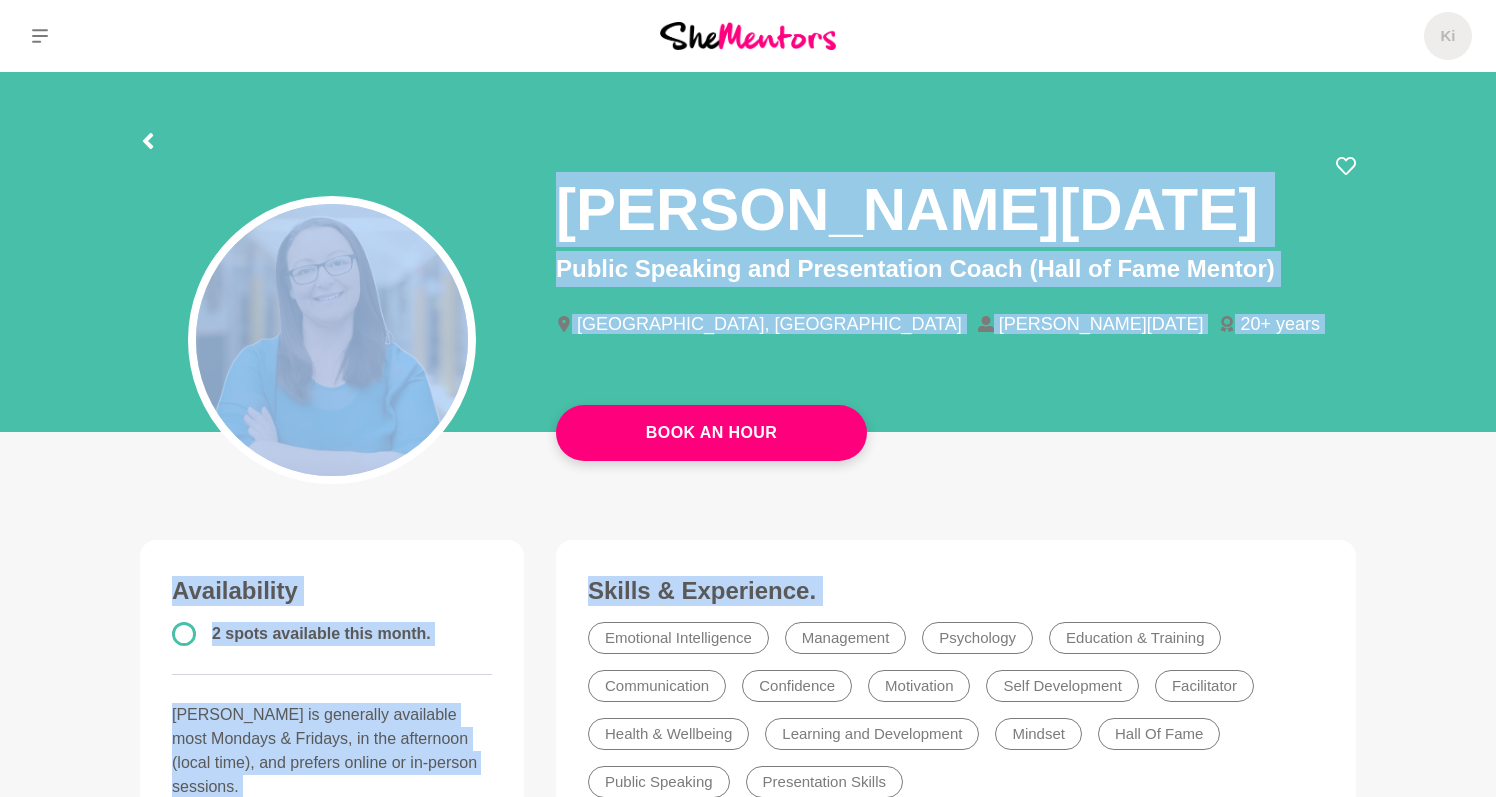 scroll, scrollTop: 0, scrollLeft: 0, axis: both 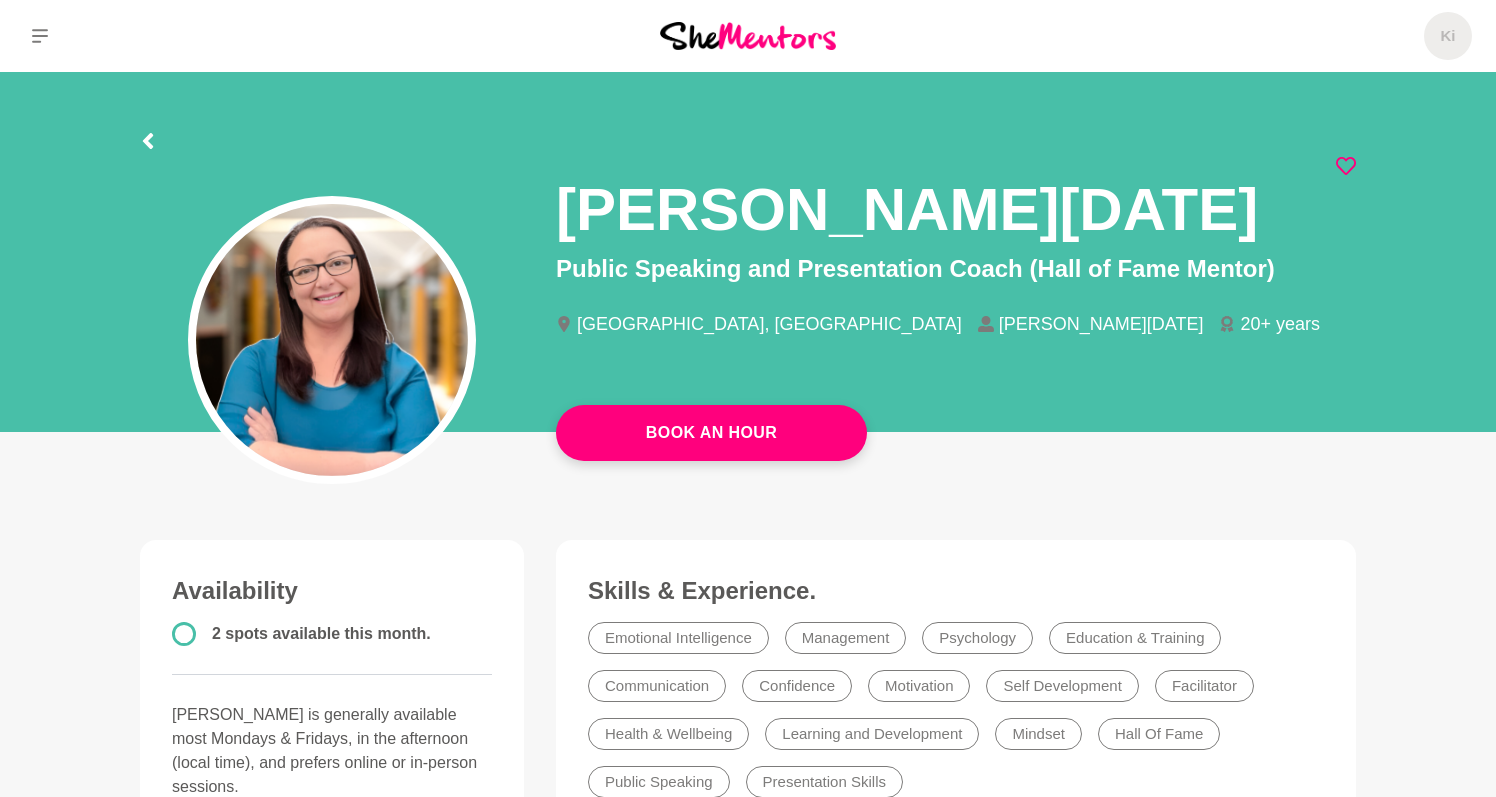 click 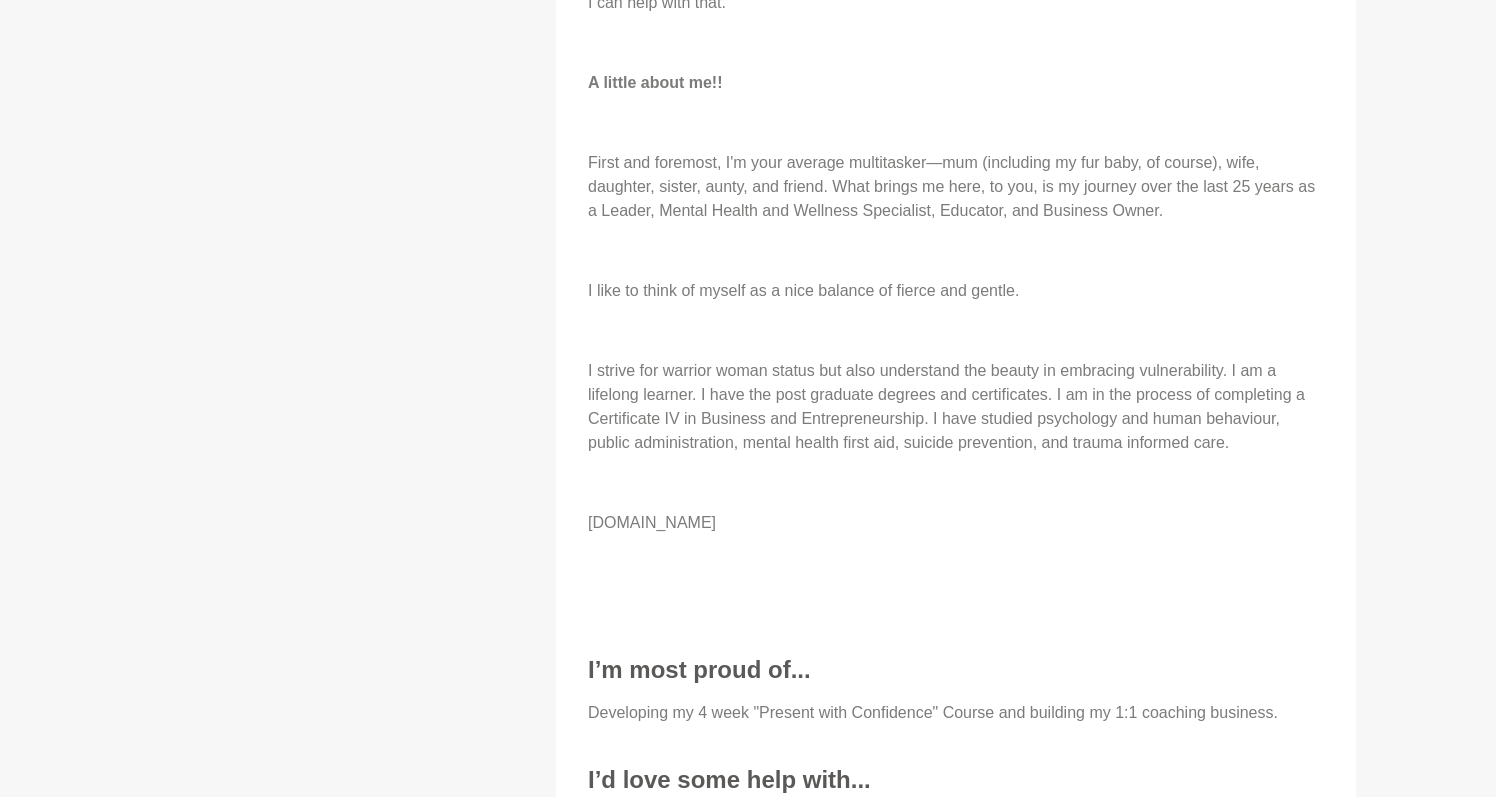 scroll, scrollTop: 2089, scrollLeft: 0, axis: vertical 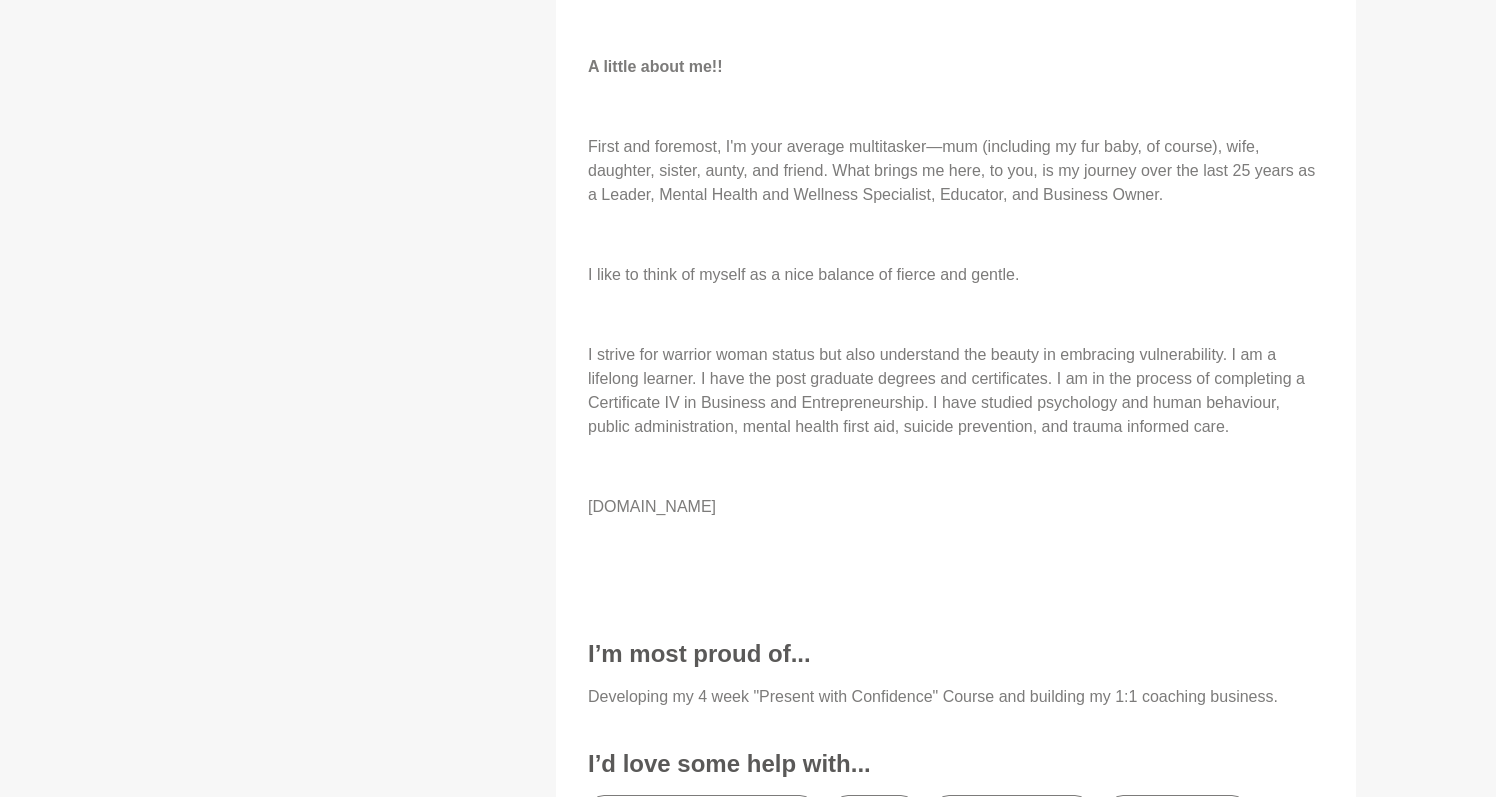 drag, startPoint x: 792, startPoint y: 507, endPoint x: 587, endPoint y: 504, distance: 205.02196 